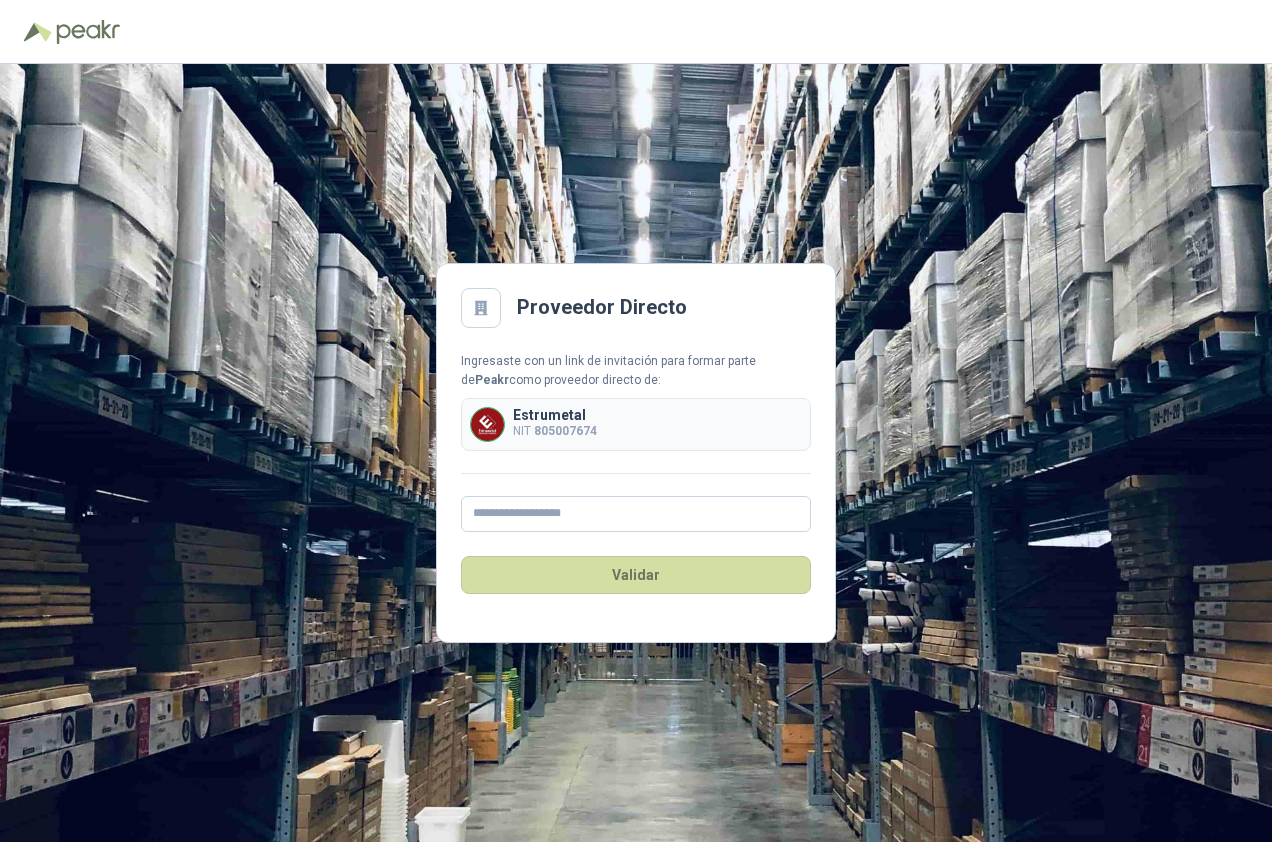 scroll, scrollTop: 0, scrollLeft: 0, axis: both 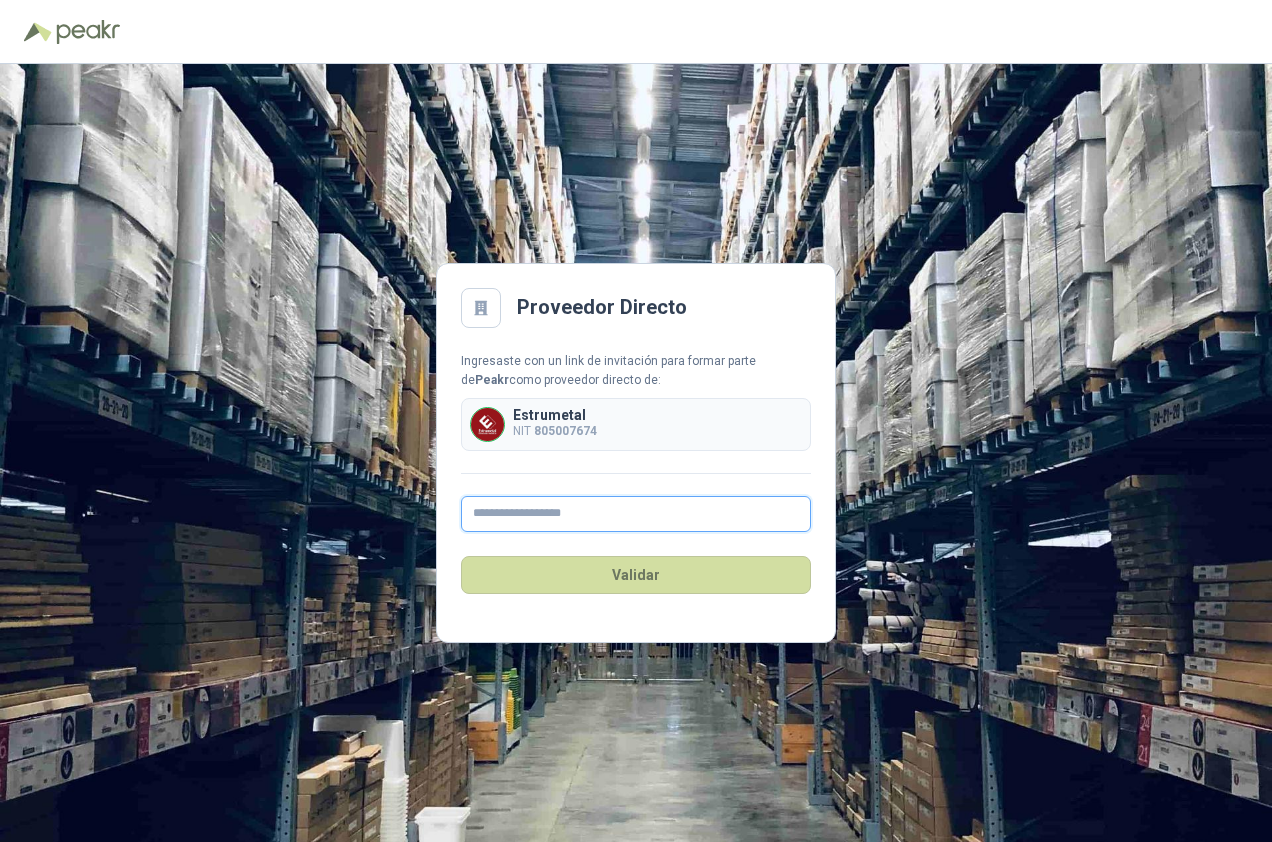 click at bounding box center [636, 514] 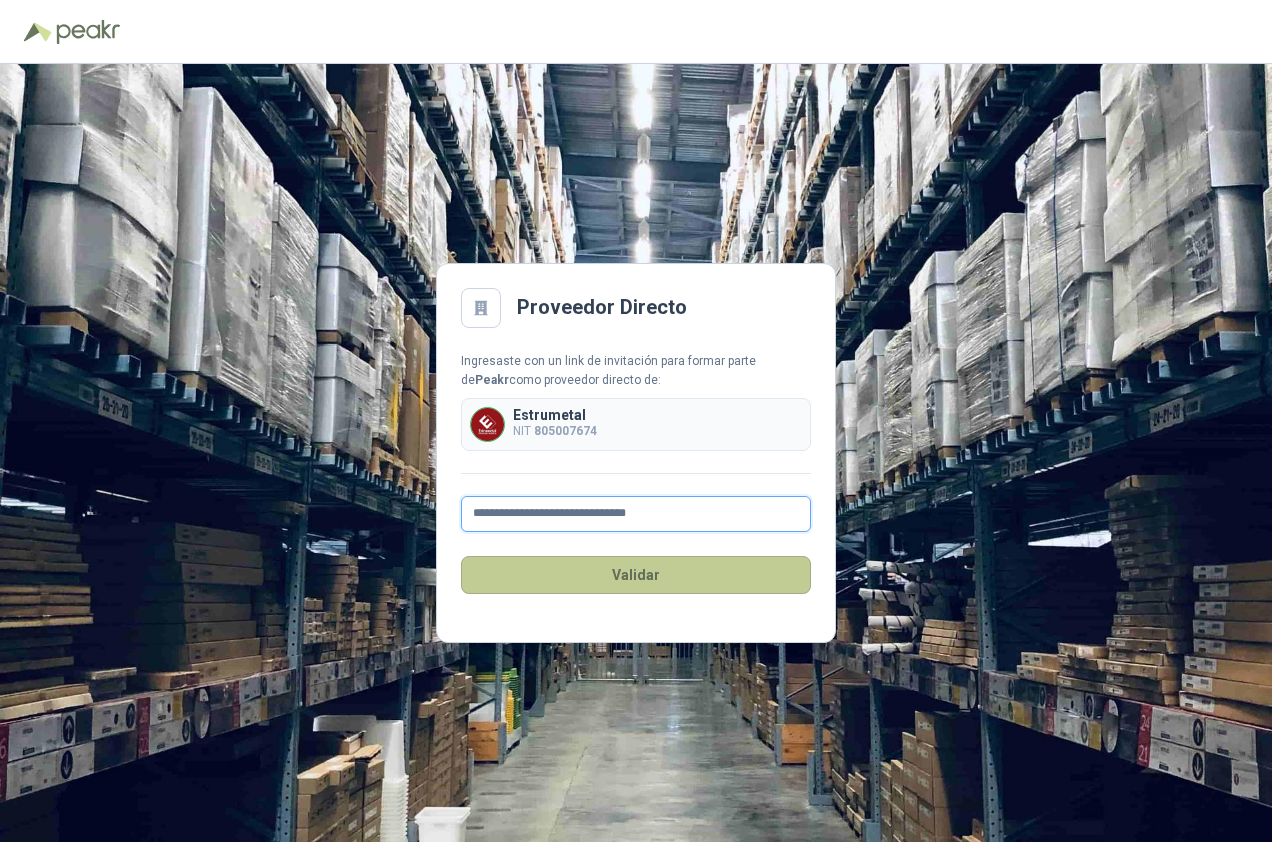 type on "**********" 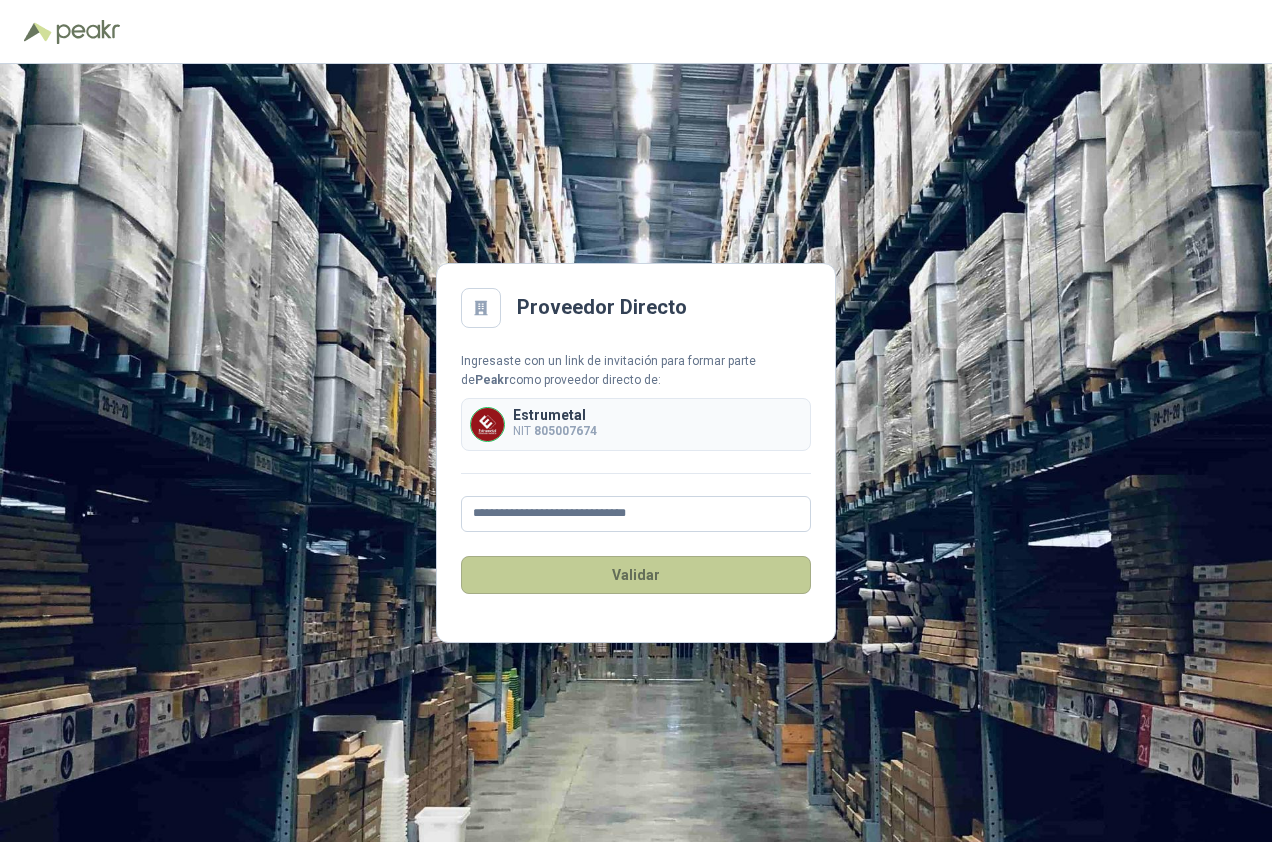 click on "Validar" at bounding box center (636, 575) 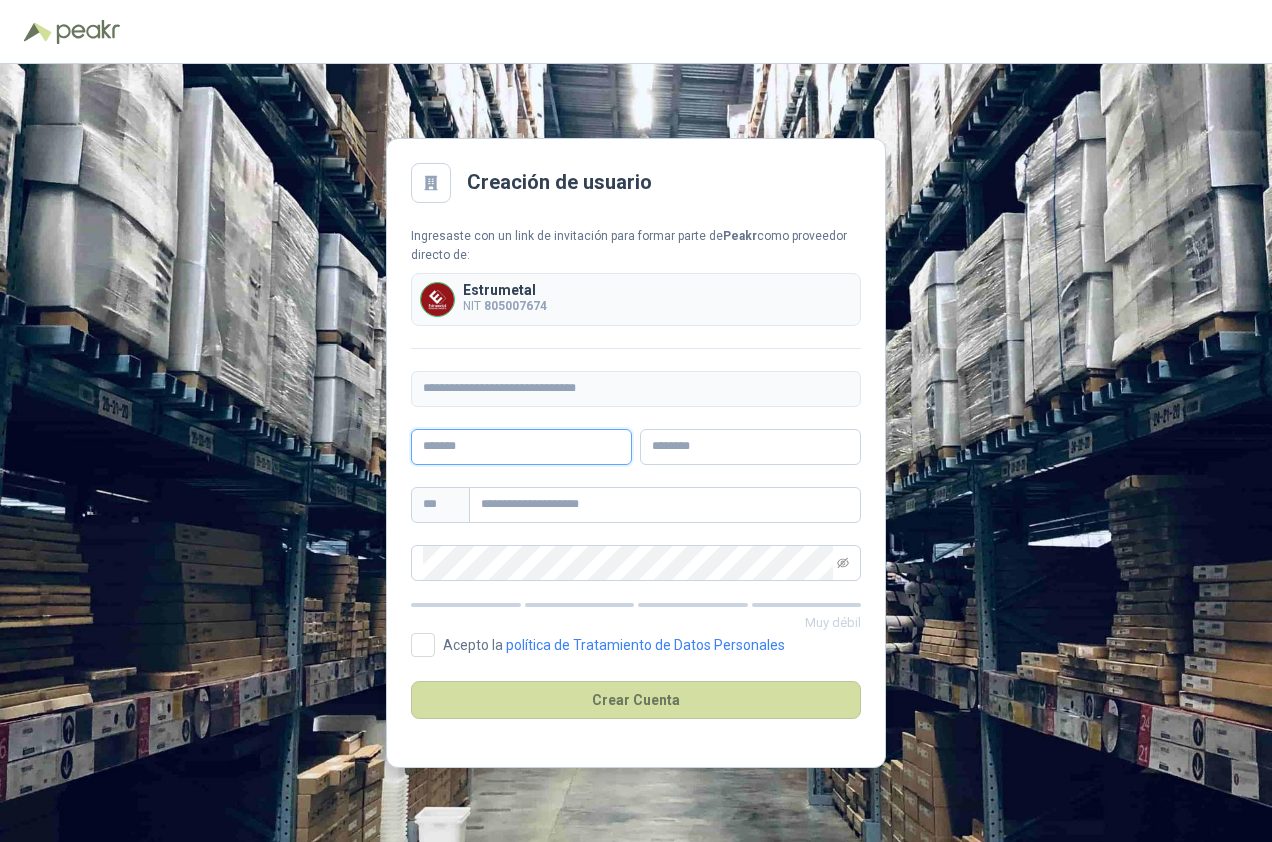 click at bounding box center [521, 447] 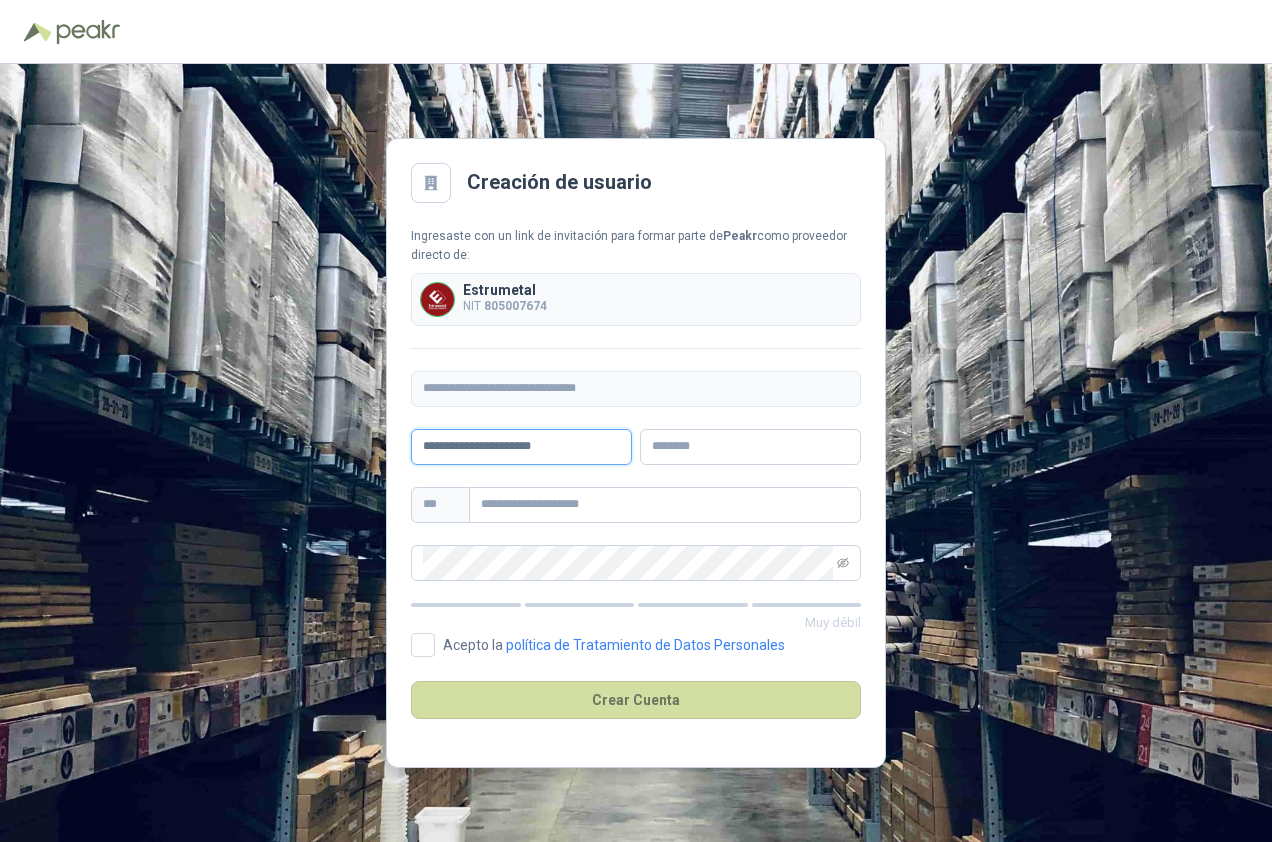 drag, startPoint x: 498, startPoint y: 442, endPoint x: 631, endPoint y: 449, distance: 133.18408 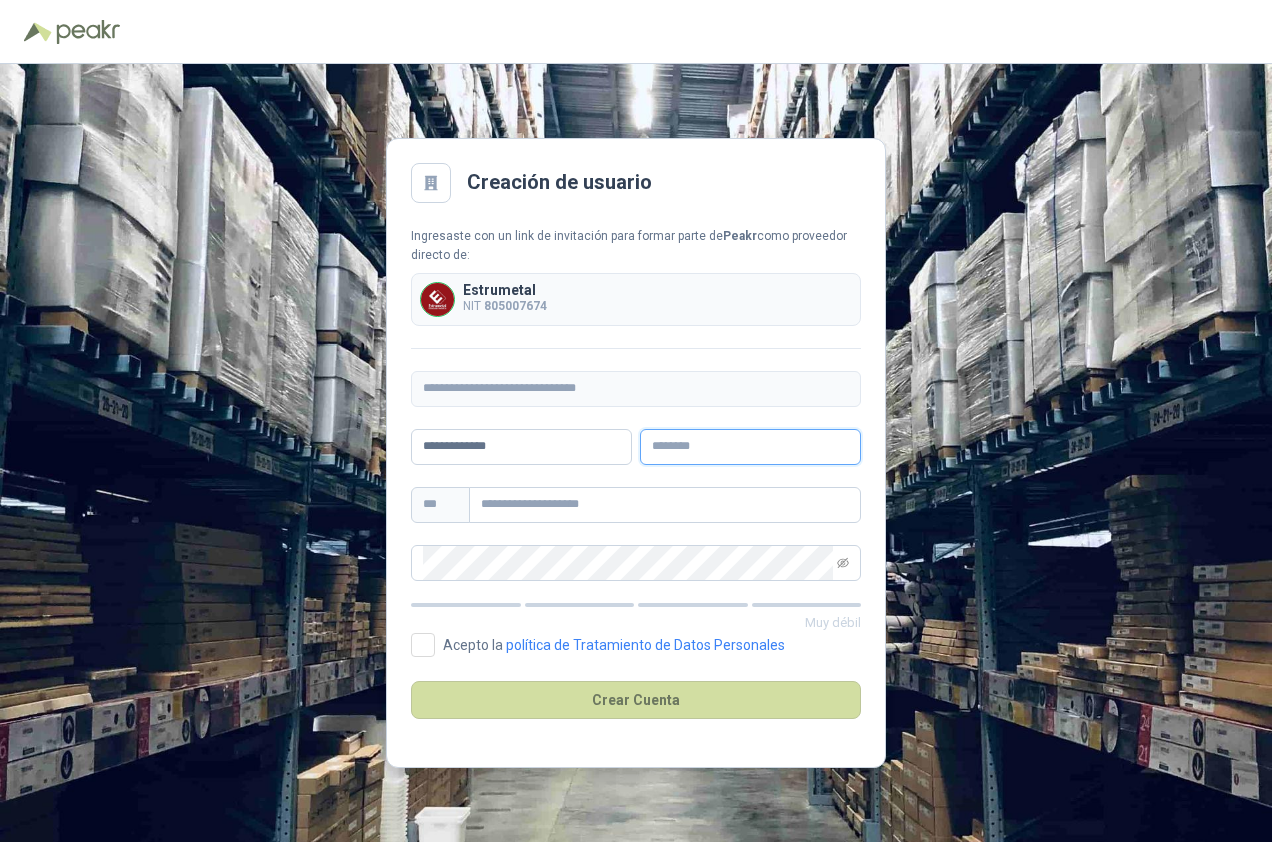 click at bounding box center (750, 447) 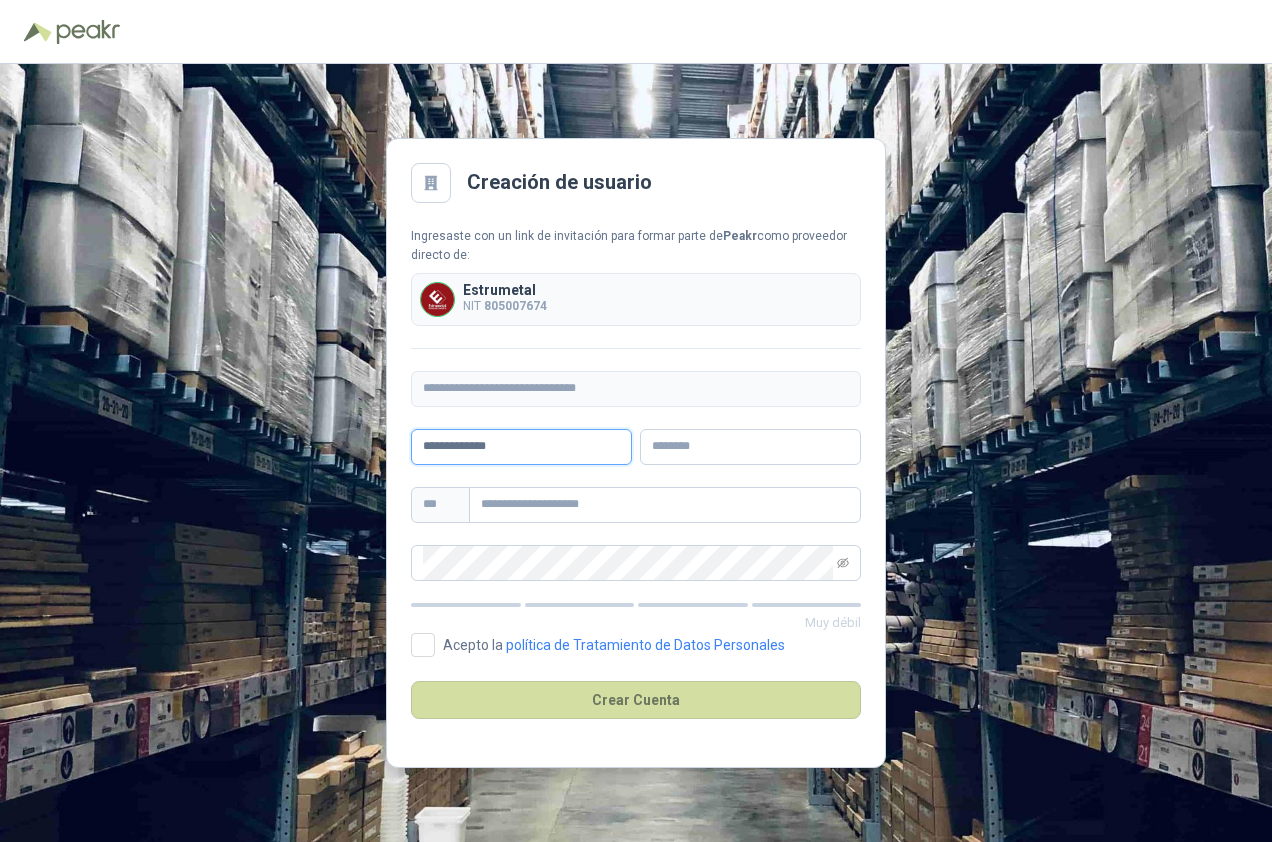 click on "**********" at bounding box center [521, 447] 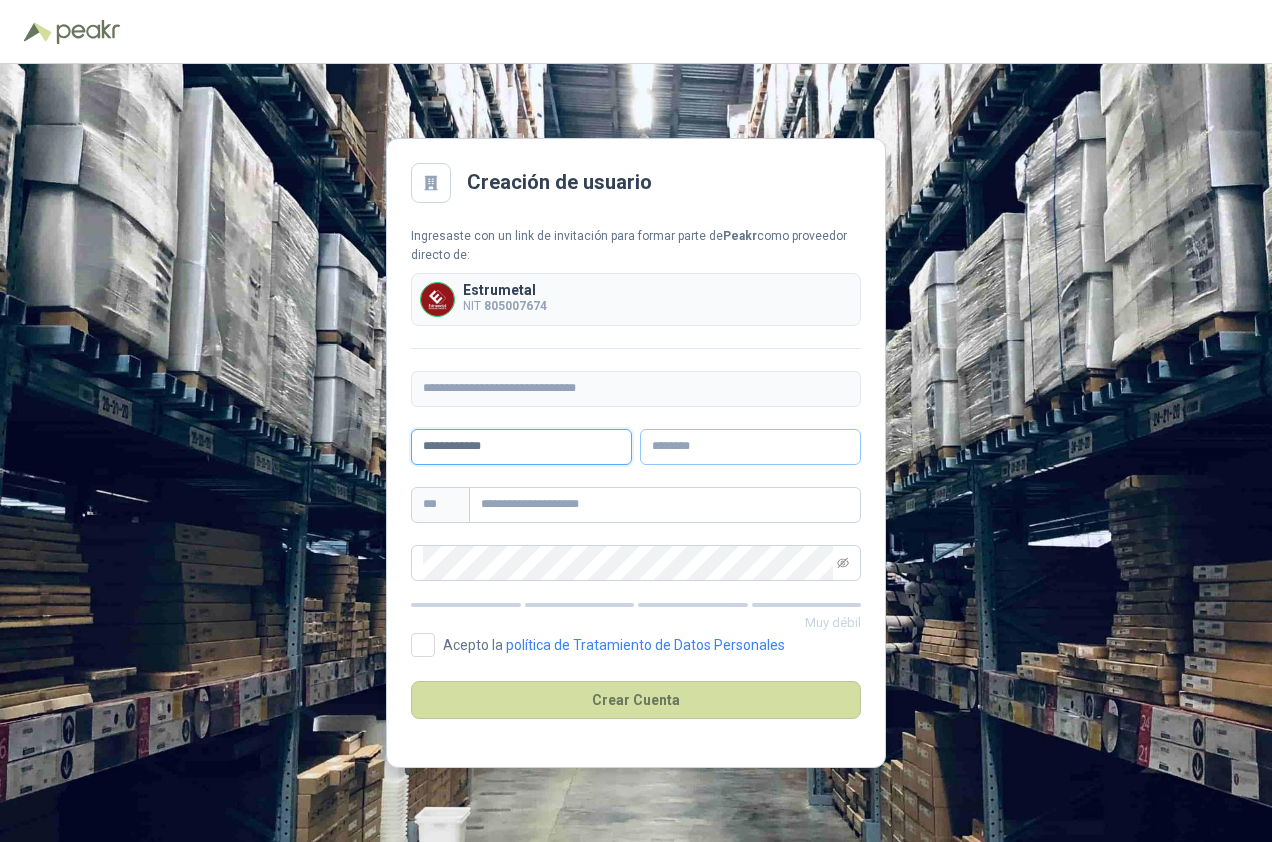 type on "**********" 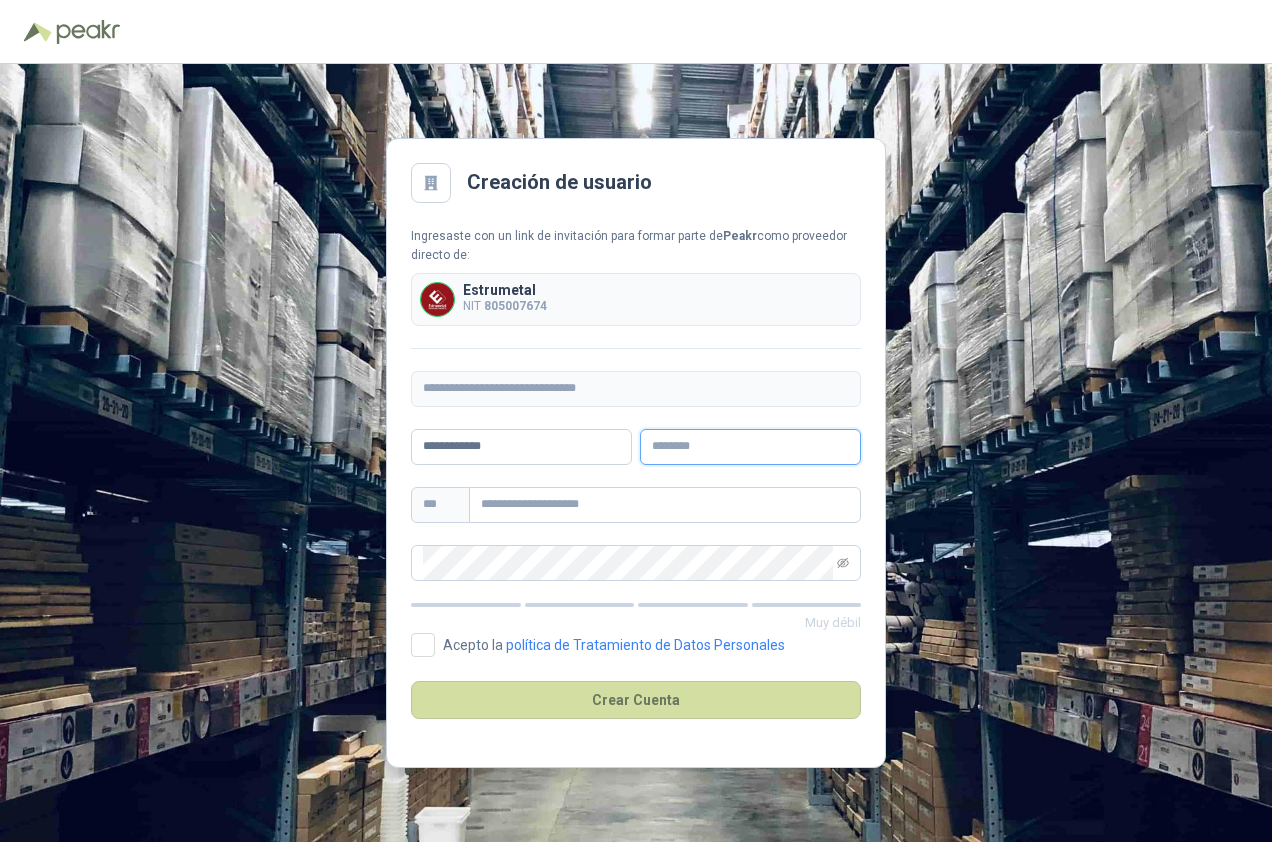 click at bounding box center [750, 447] 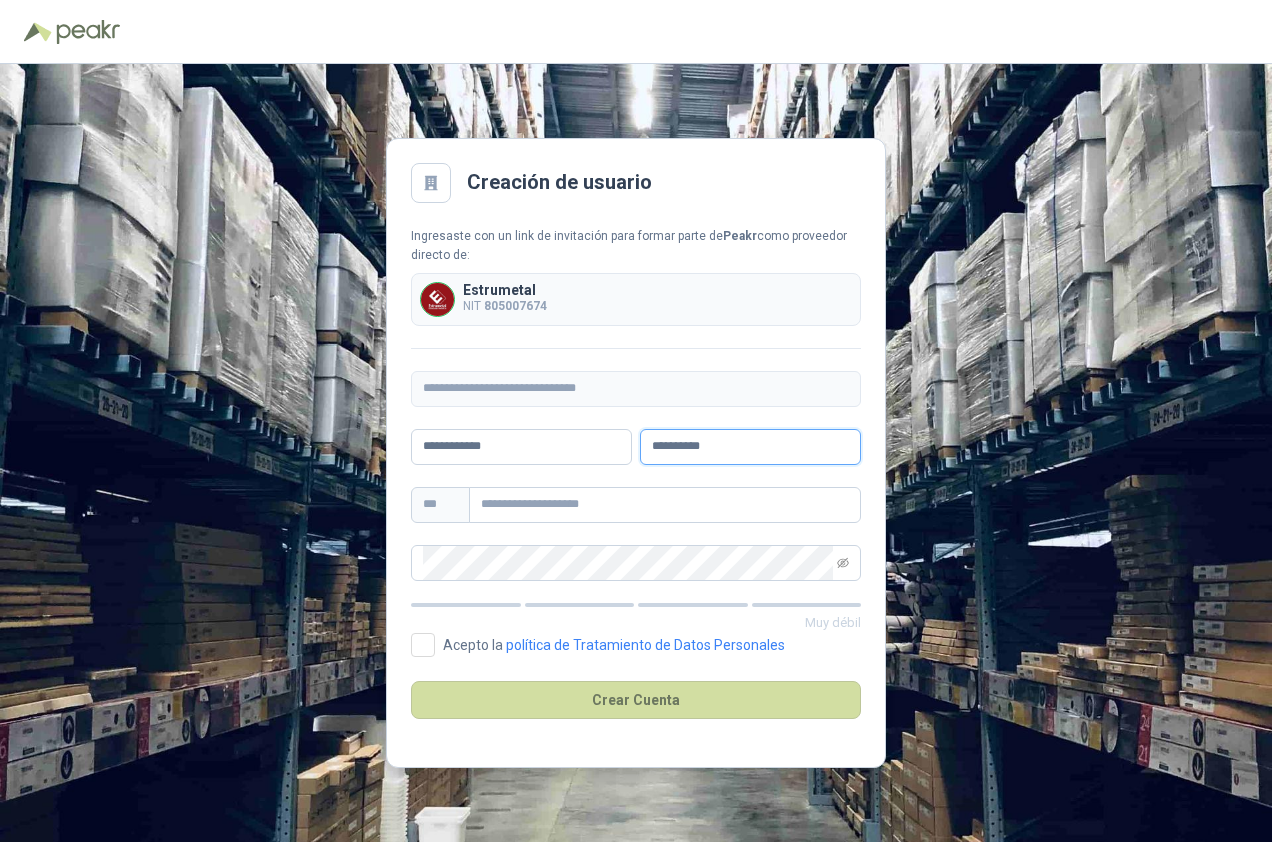 click on "*********" at bounding box center (750, 447) 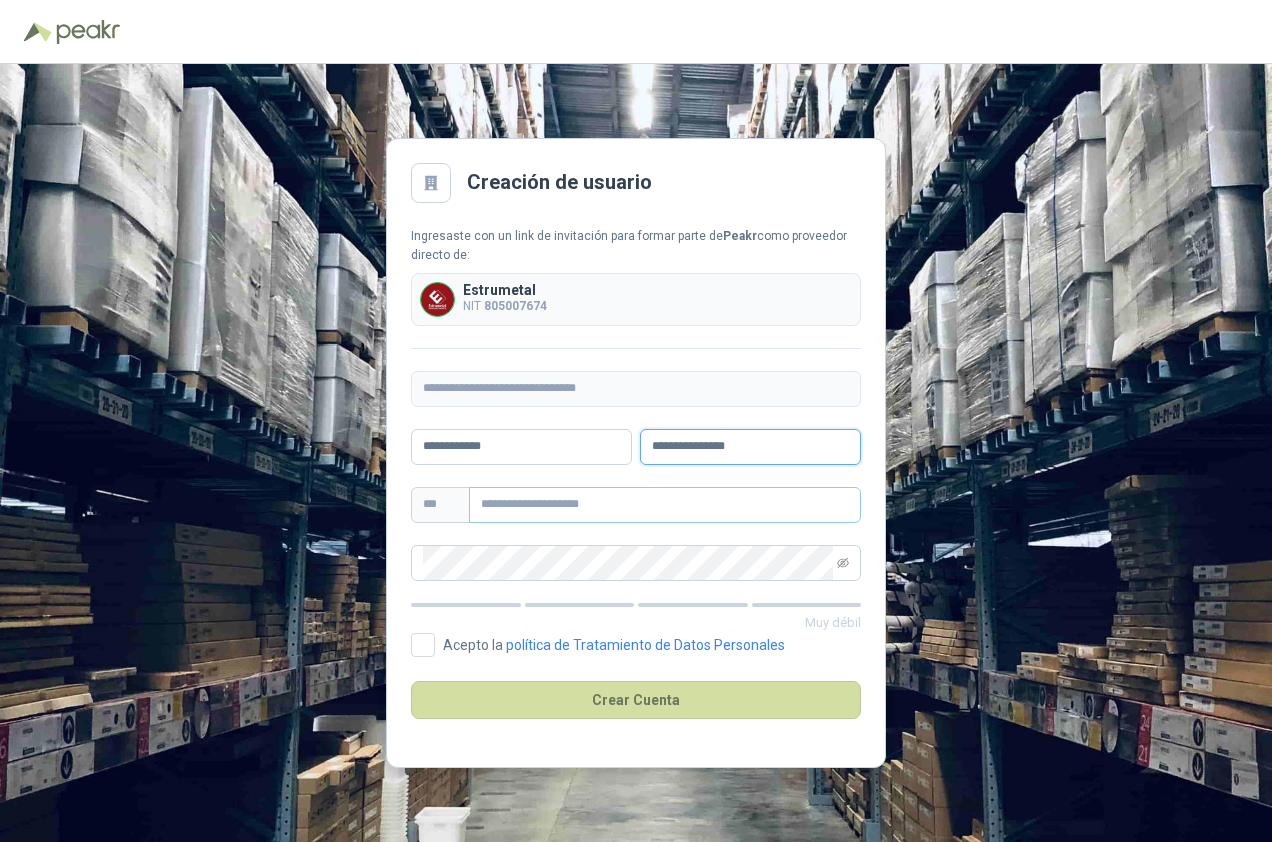 type on "**********" 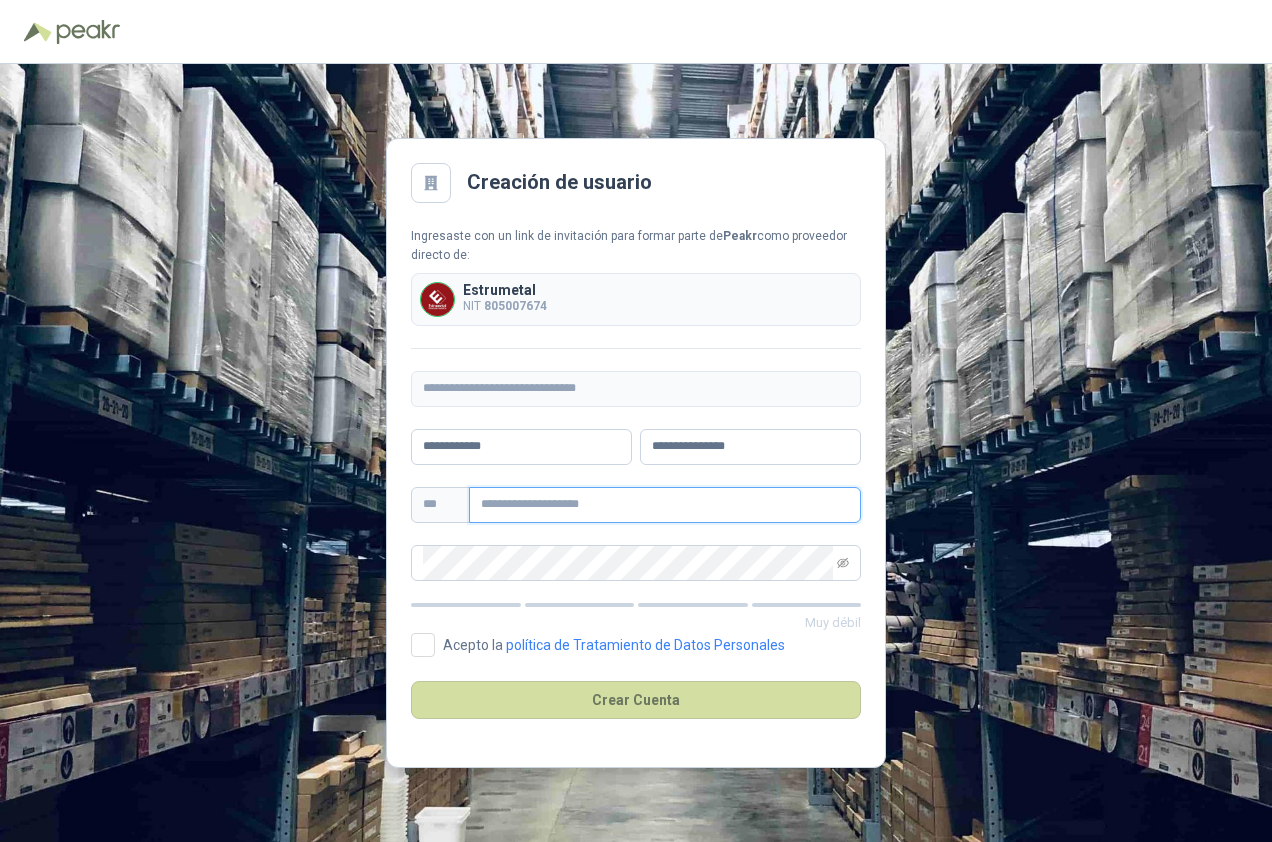 click at bounding box center (665, 505) 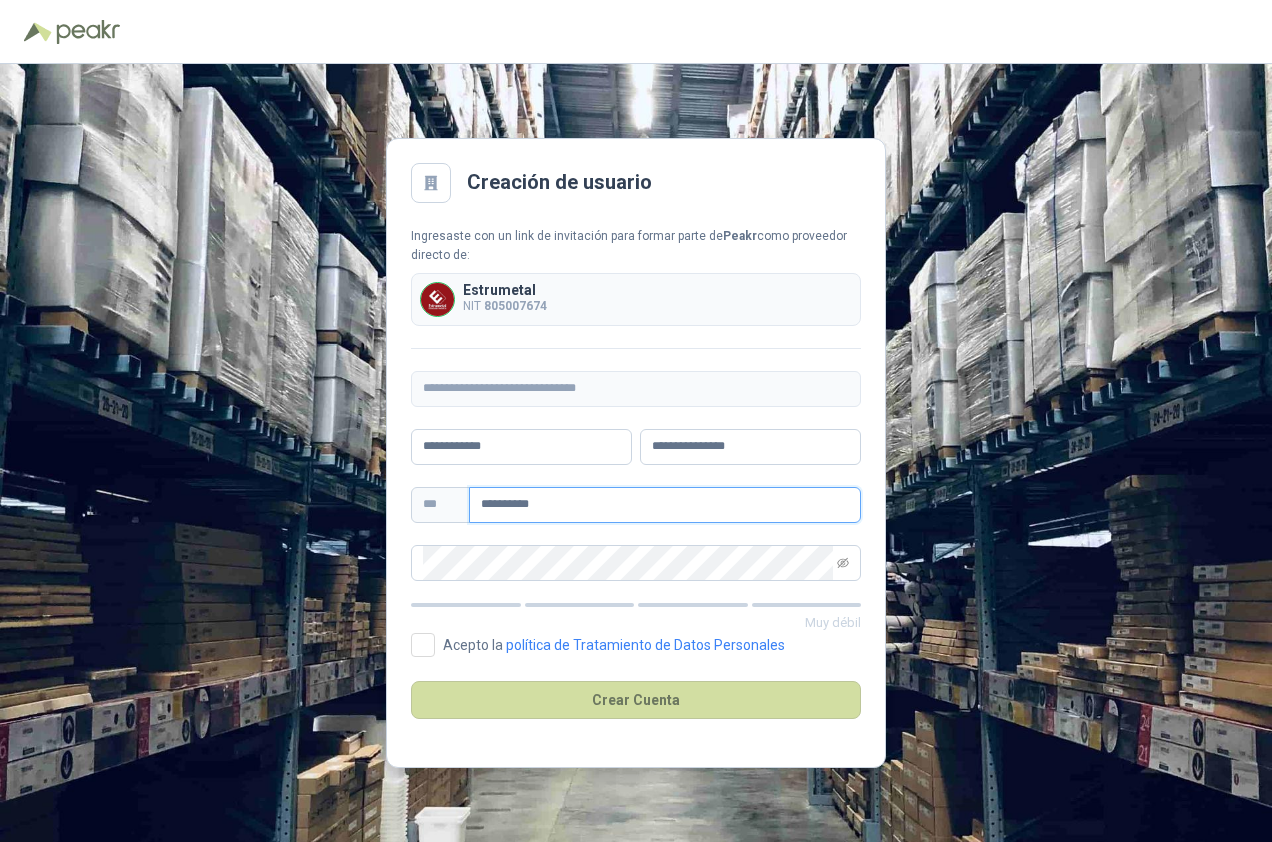 type on "**********" 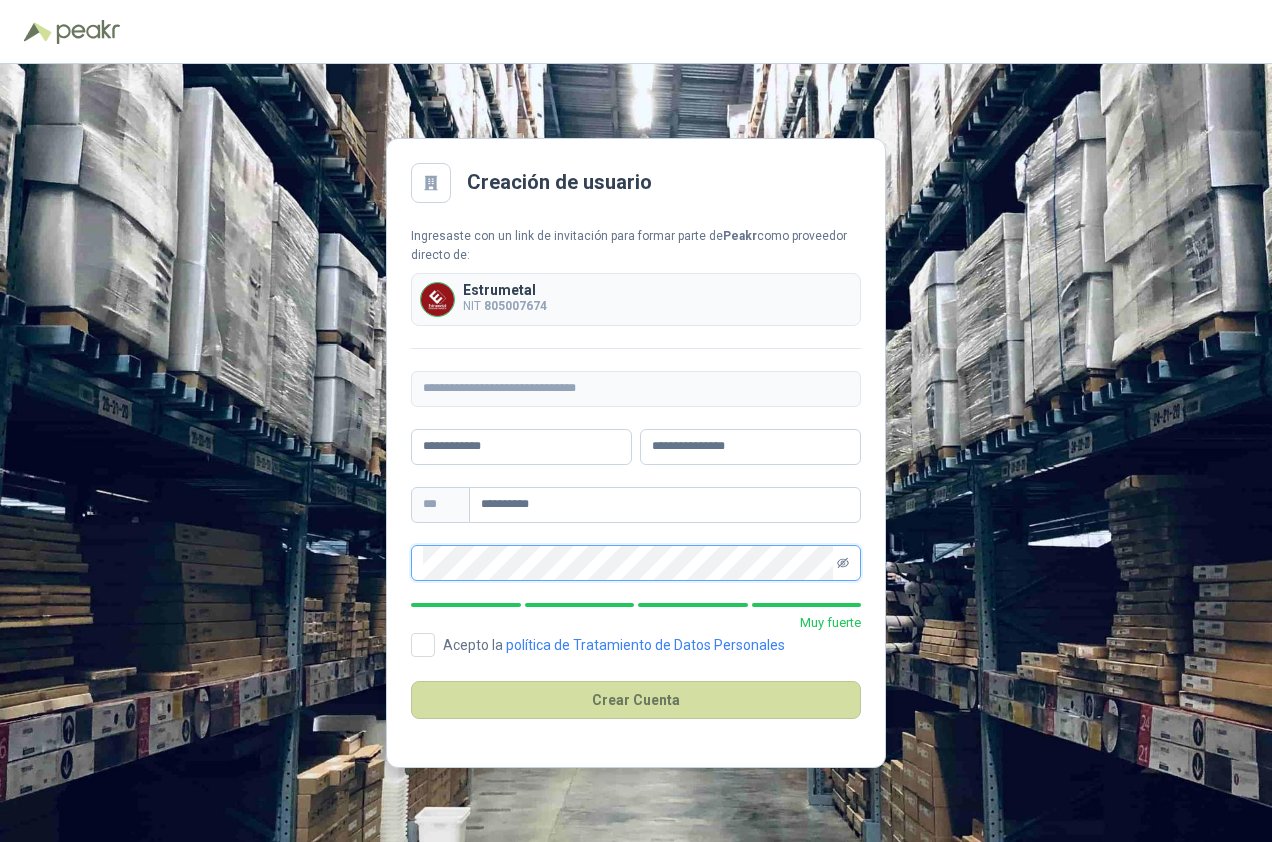 click 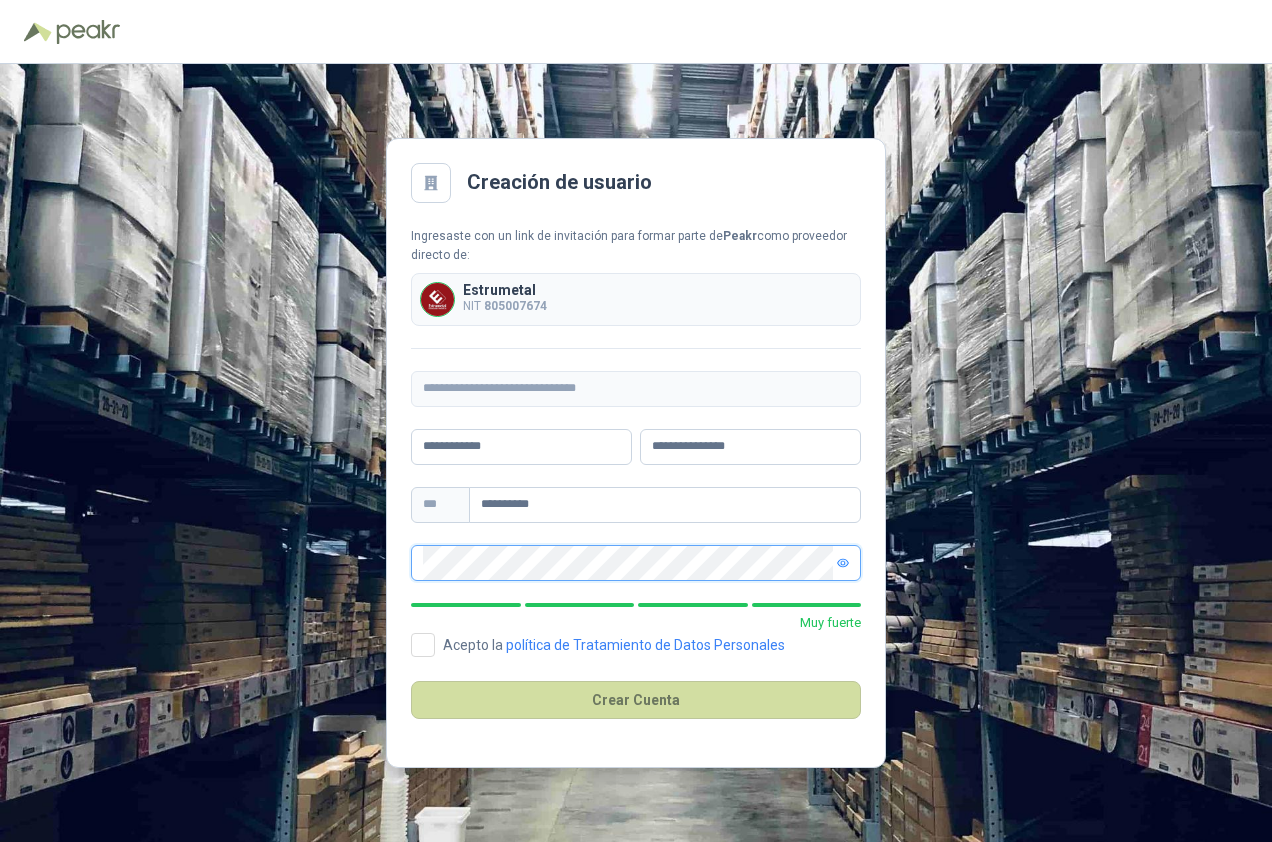 click 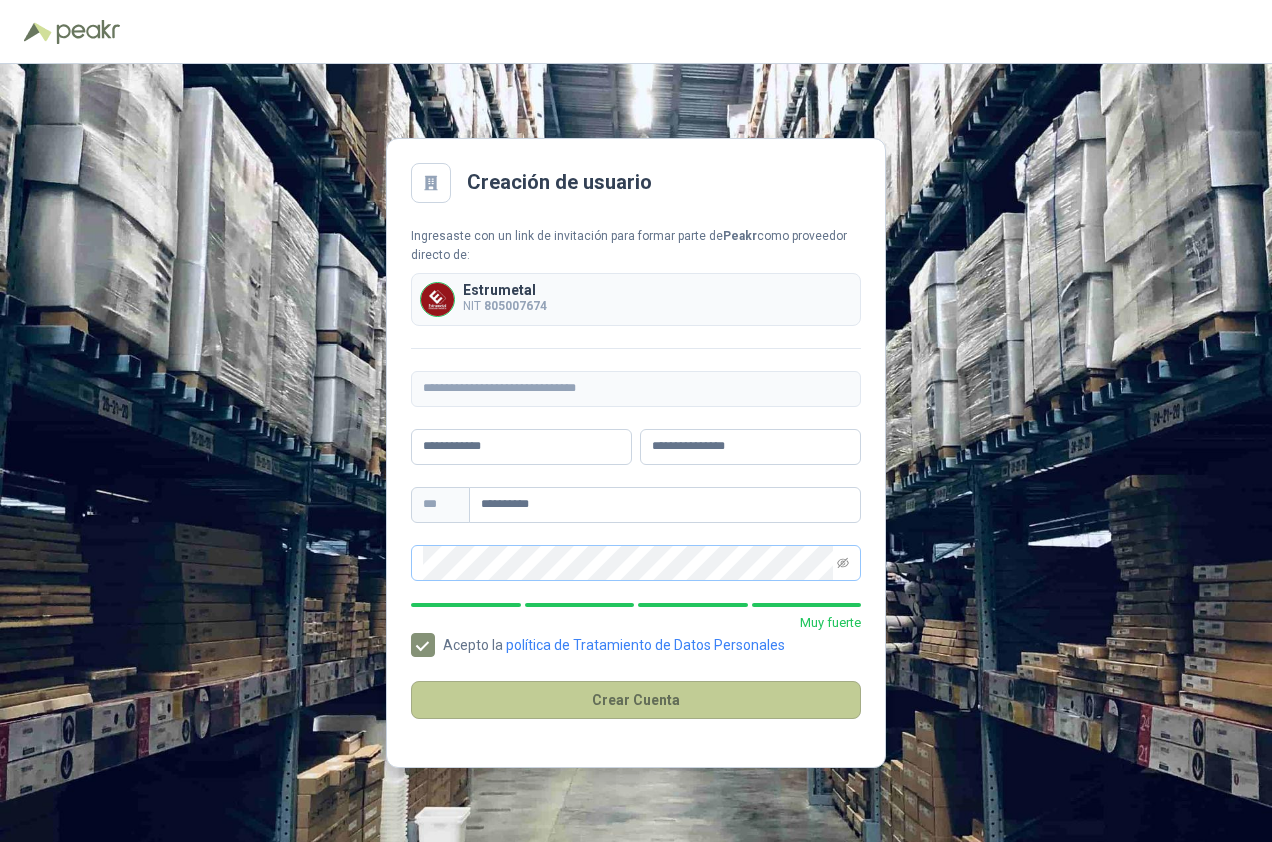 click on "Crear Cuenta" at bounding box center [636, 700] 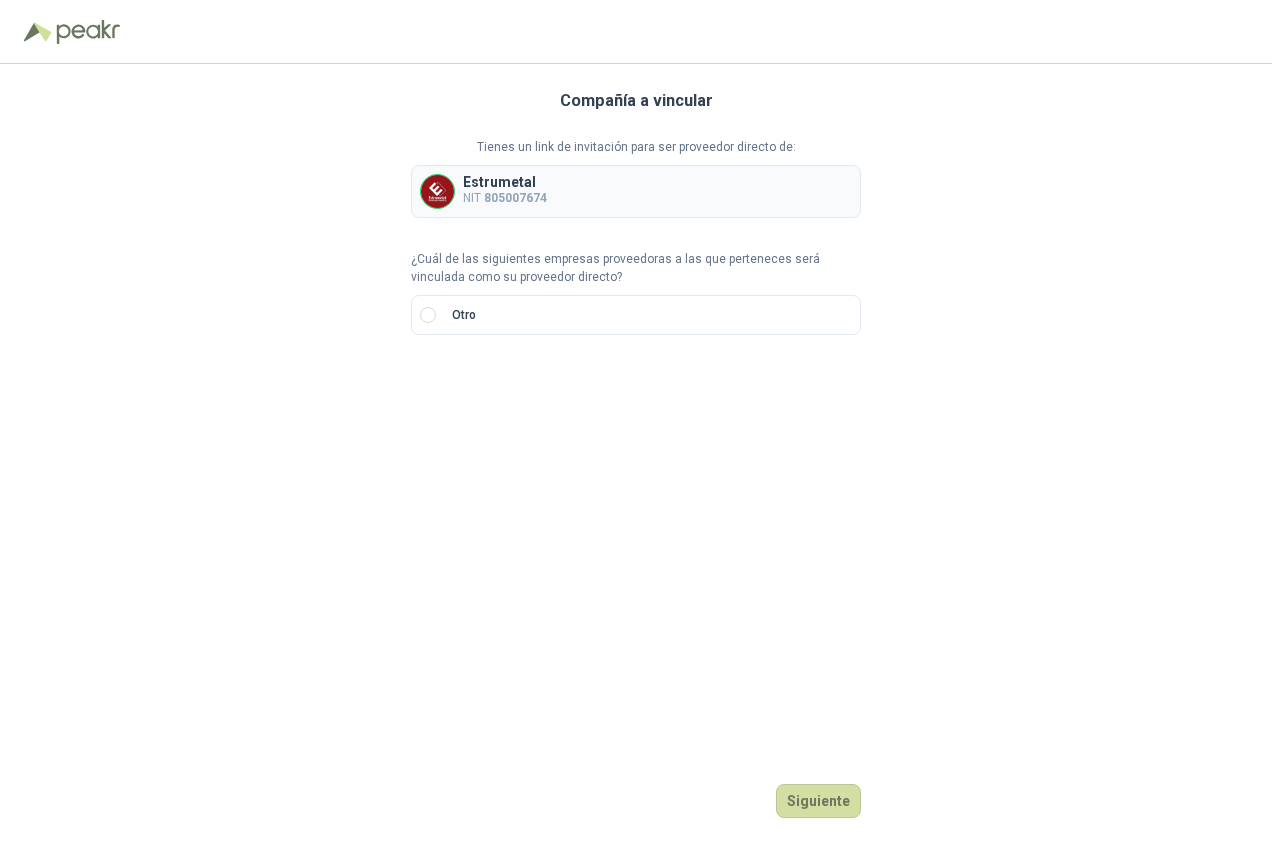 click on "Estrumetal NIT   805007674" at bounding box center (636, 191) 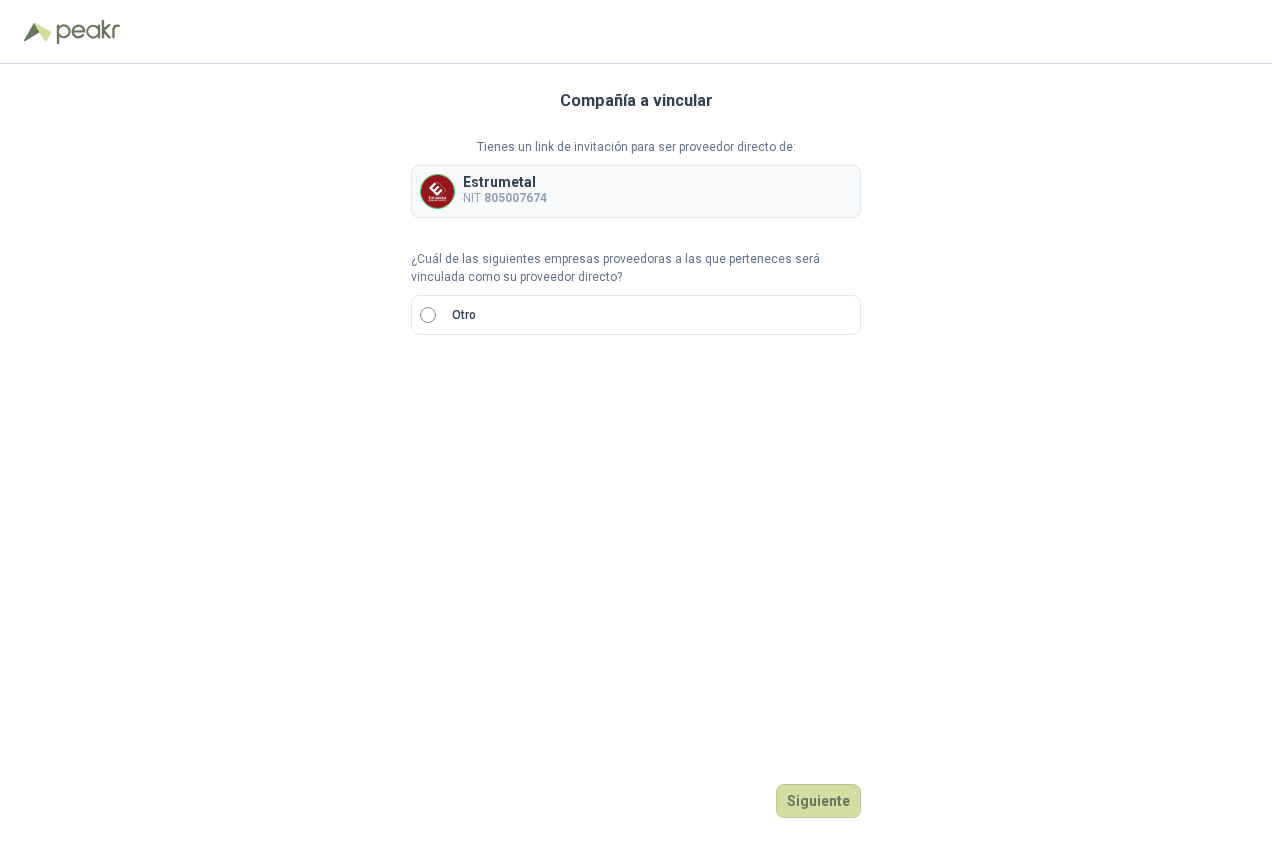 click on "Otro" at bounding box center [636, 315] 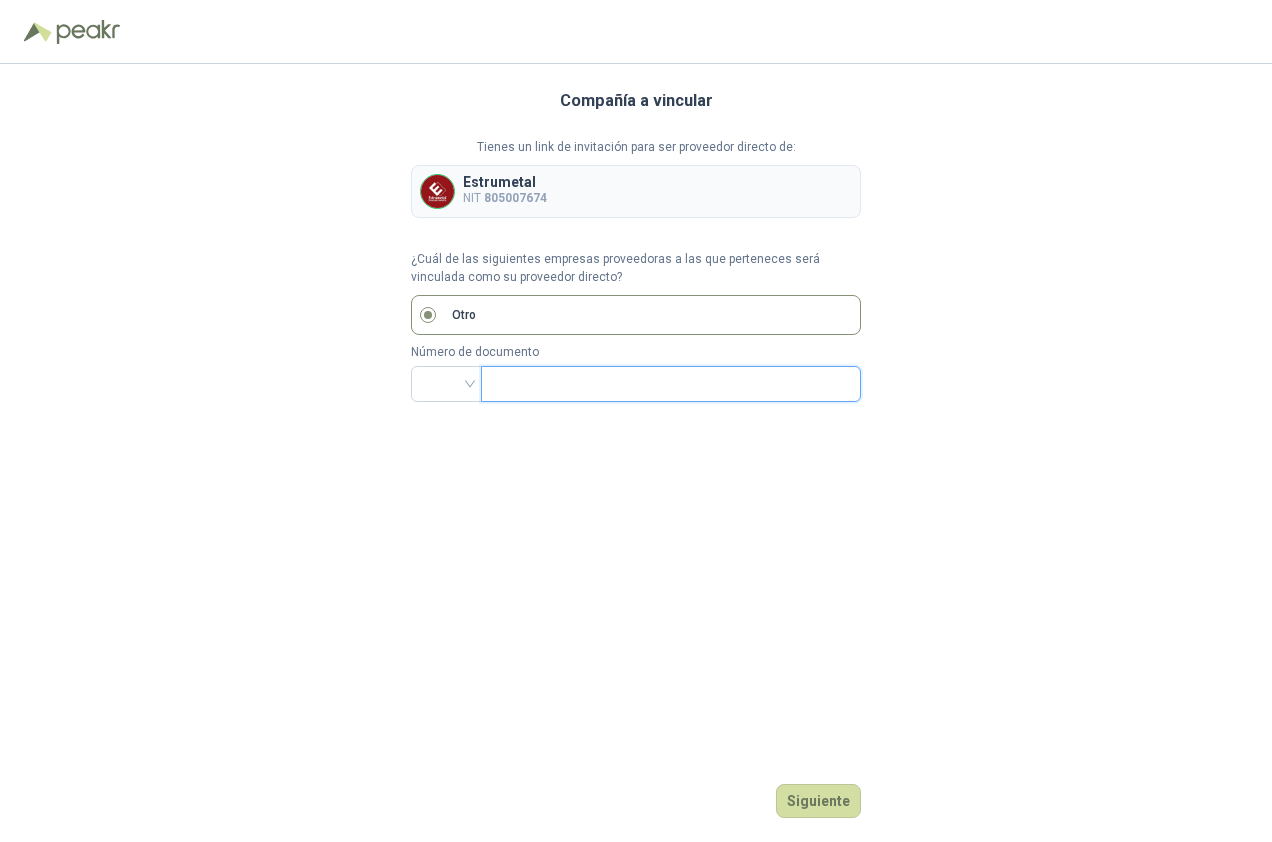 click at bounding box center [669, 384] 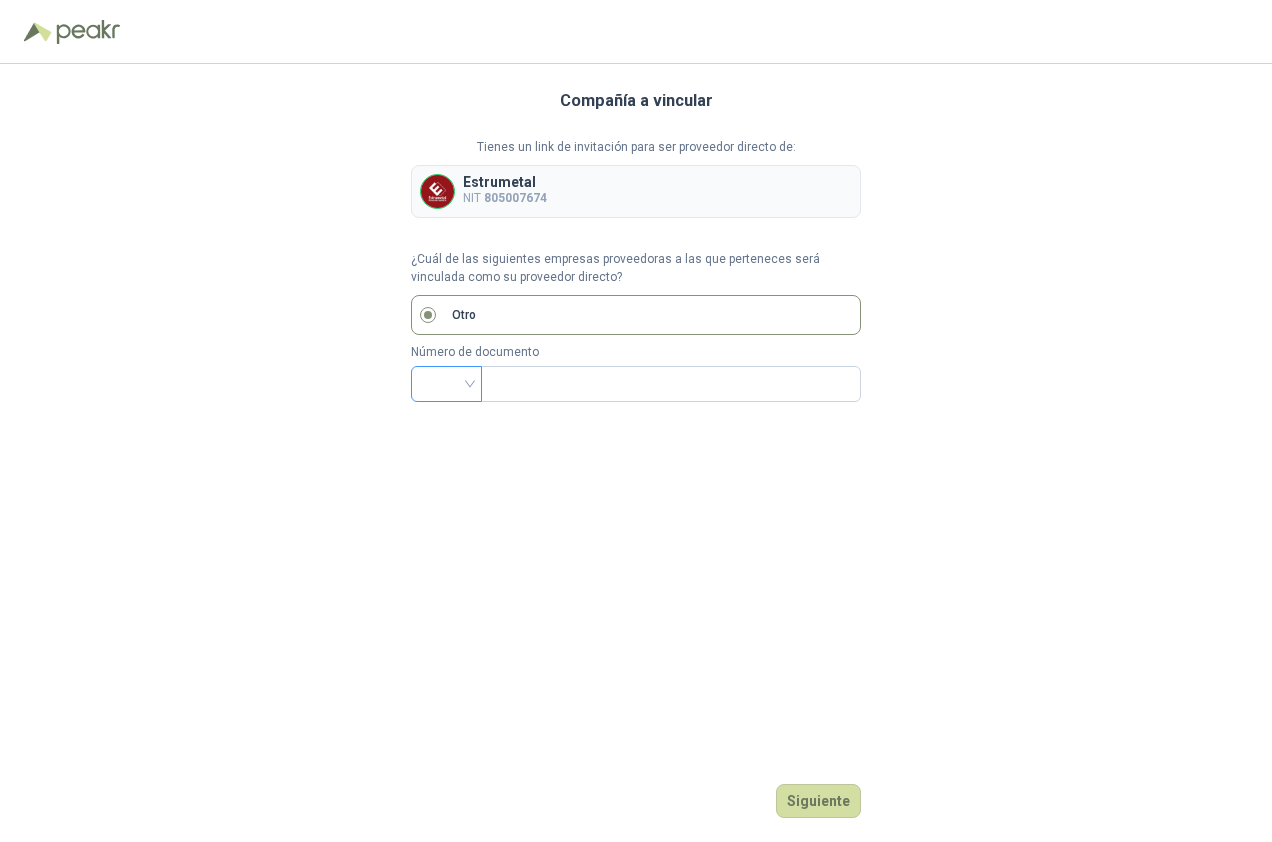 click at bounding box center [446, 382] 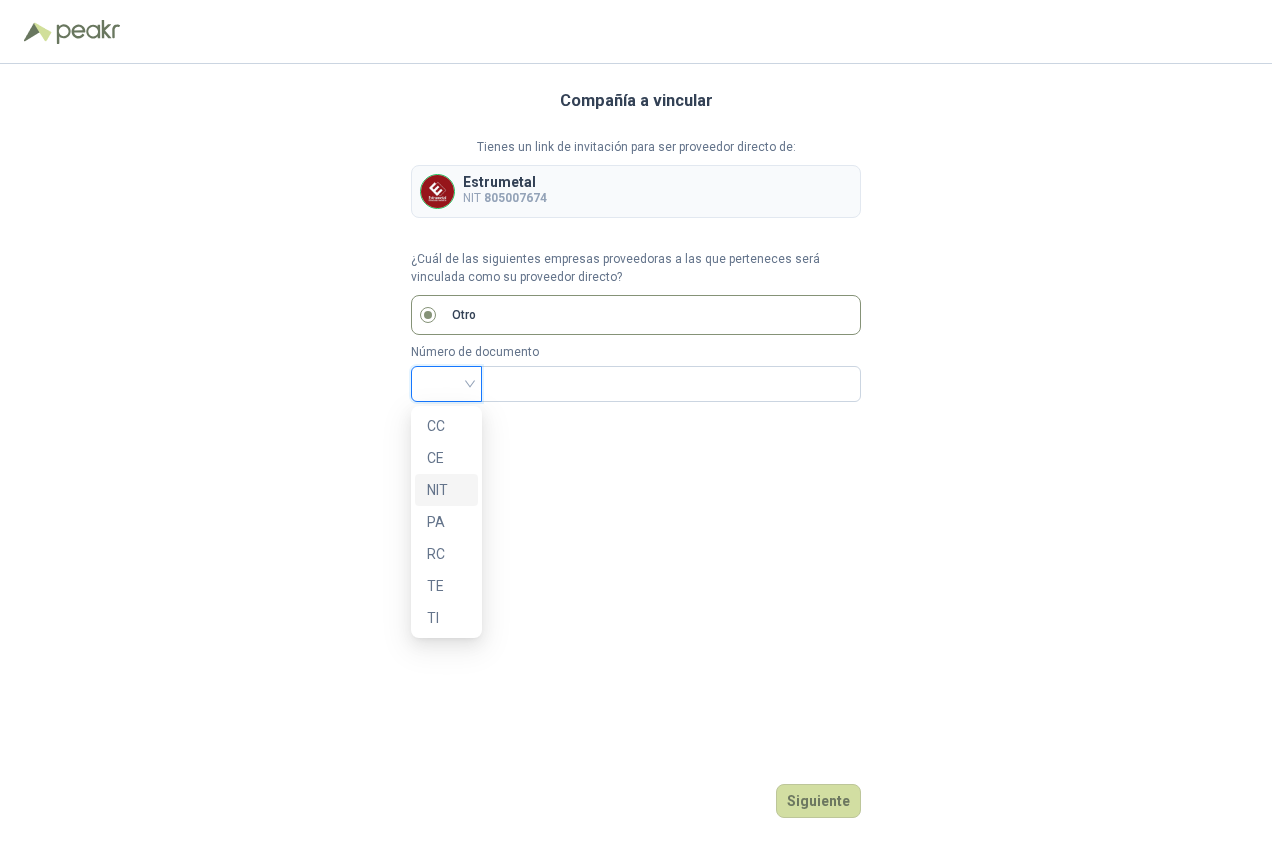 click on "NIT" at bounding box center (446, 490) 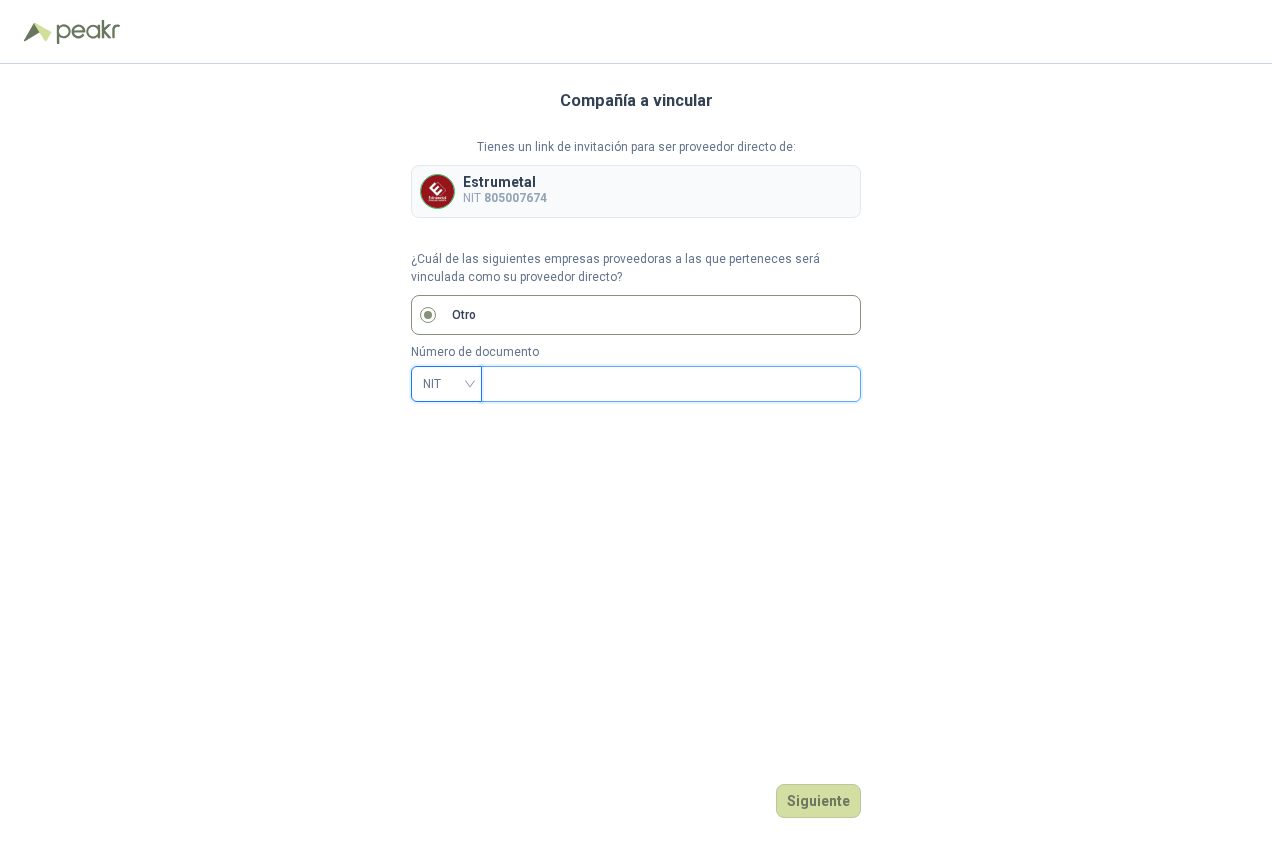 click at bounding box center (669, 384) 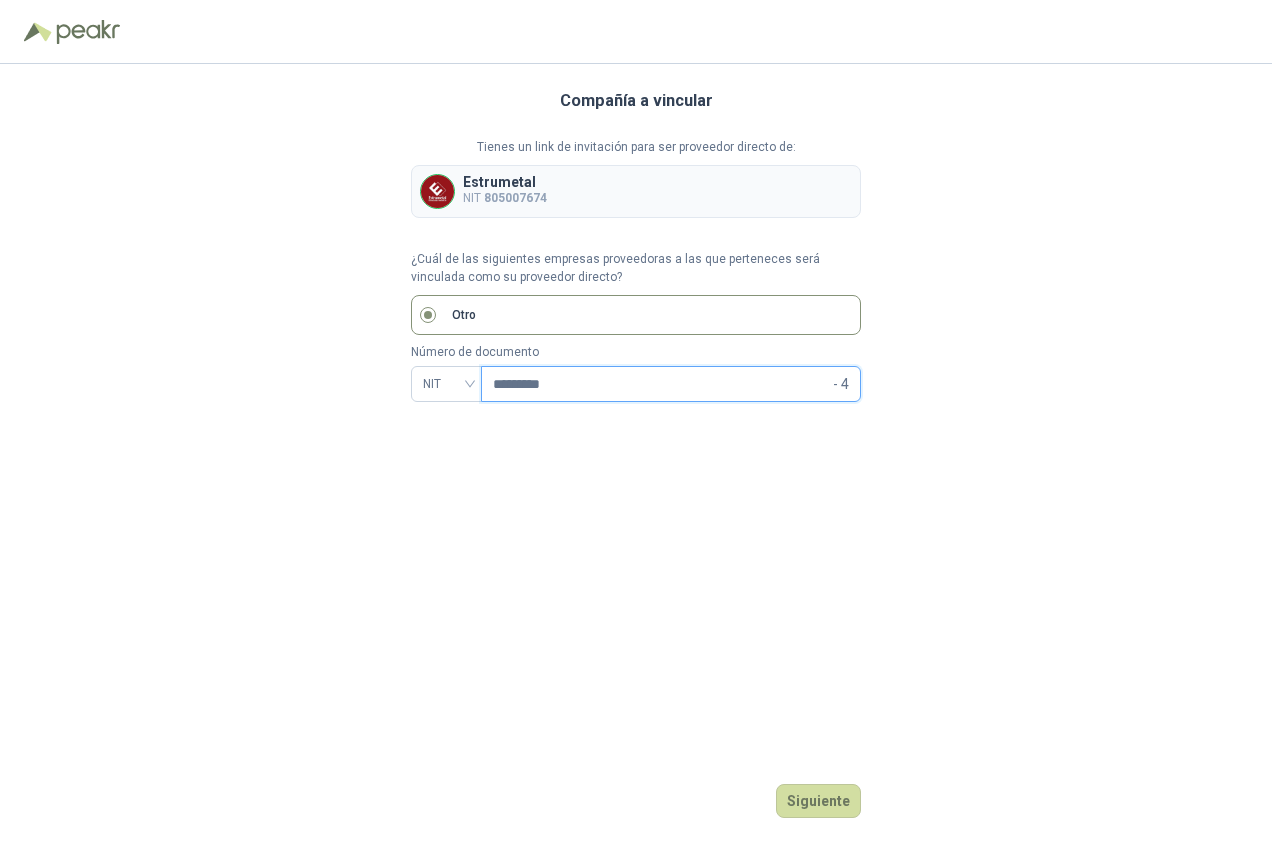 type on "*********" 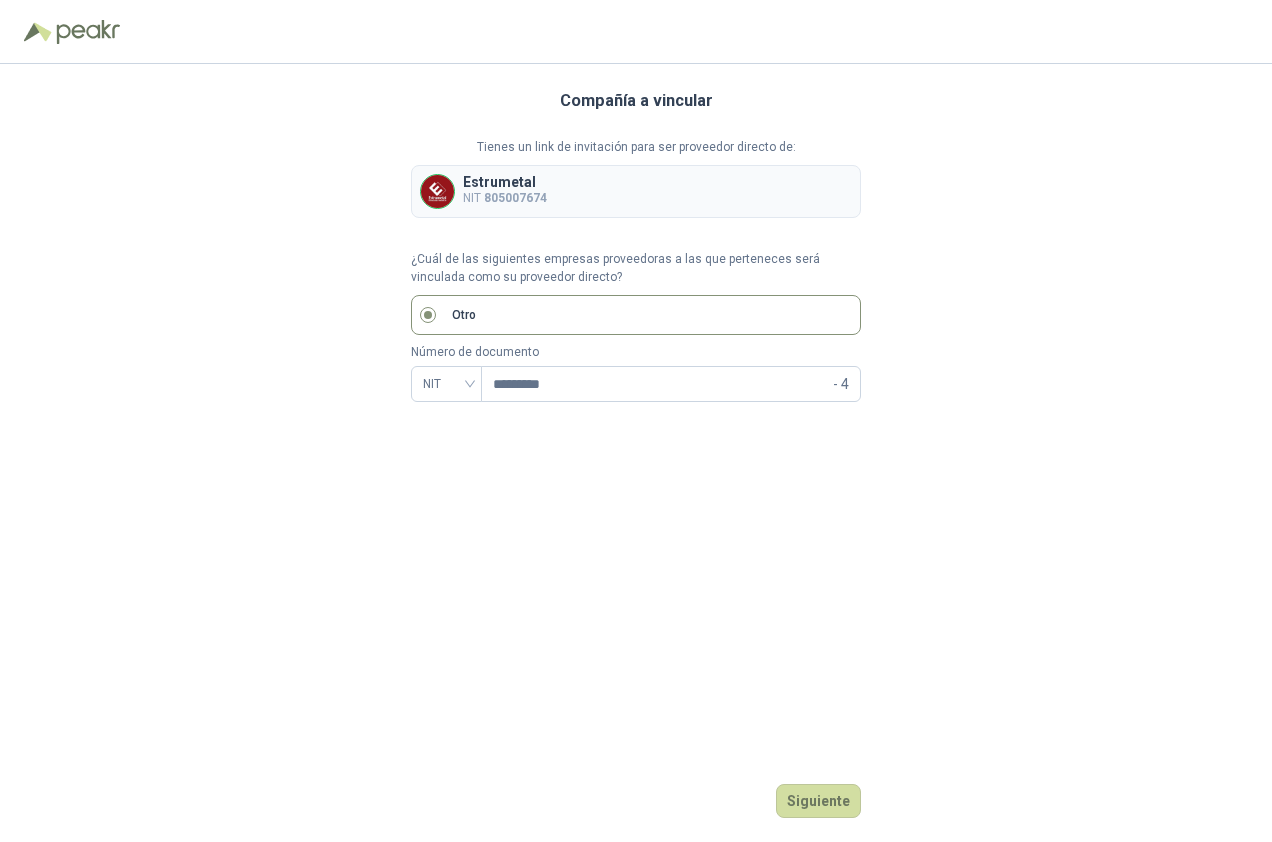 click on "Compañía a vincular Tienes un link de invitación para ser proveedor directo de: Estrumetal NIT   805007674 ¿Cuál de las siguientes empresas proveedoras a las que perteneces será vinculada como su proveedor directo? Otro Número de documento NIT ********* - 4 Siguiente" at bounding box center (636, 453) 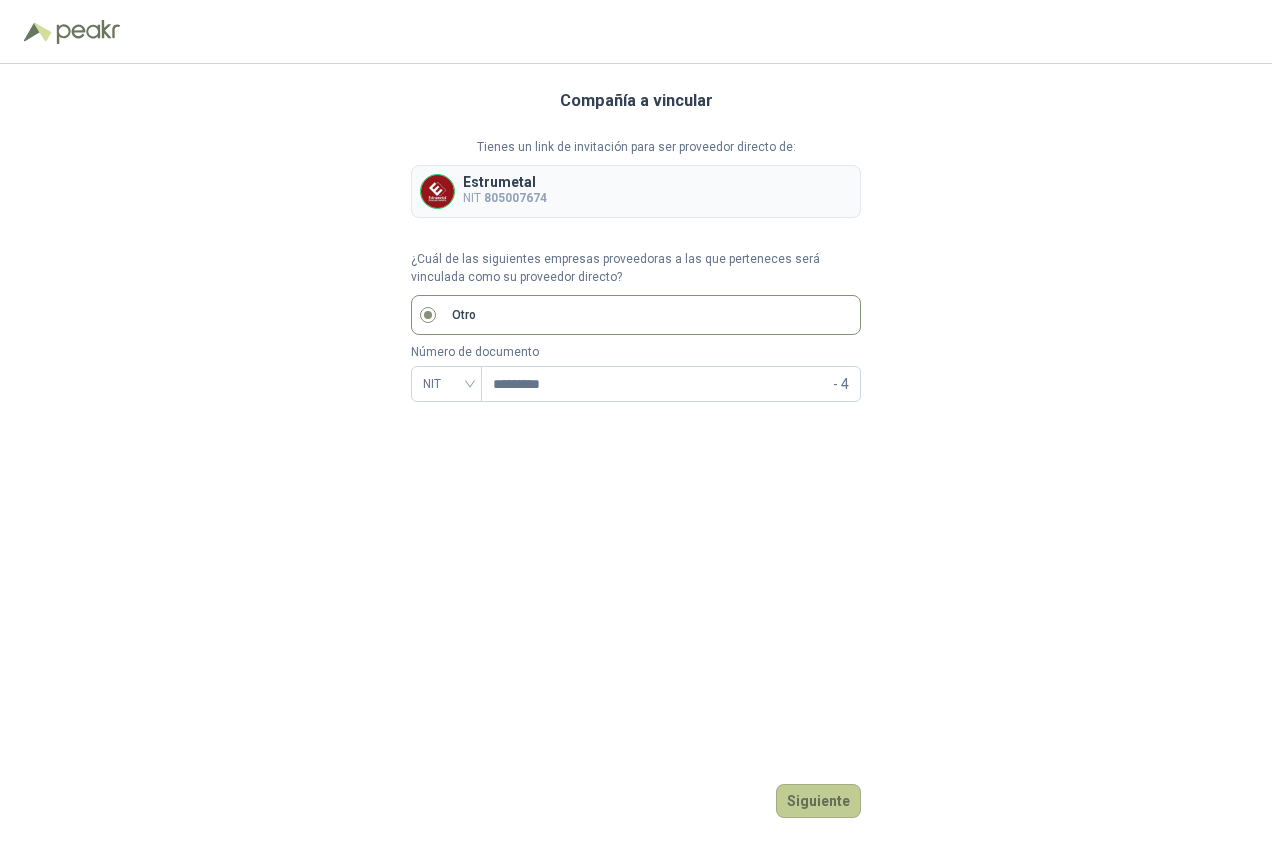 click on "Siguiente" at bounding box center (818, 801) 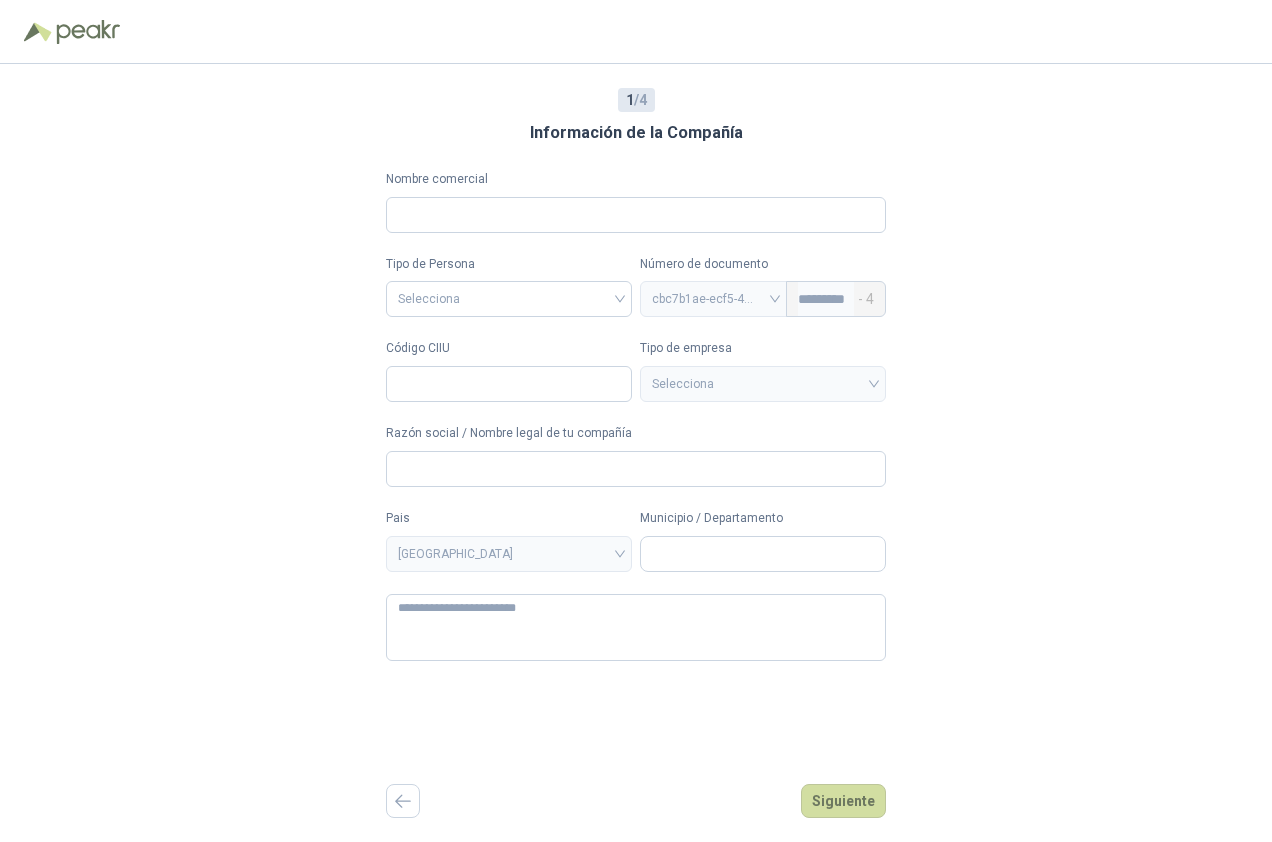 type 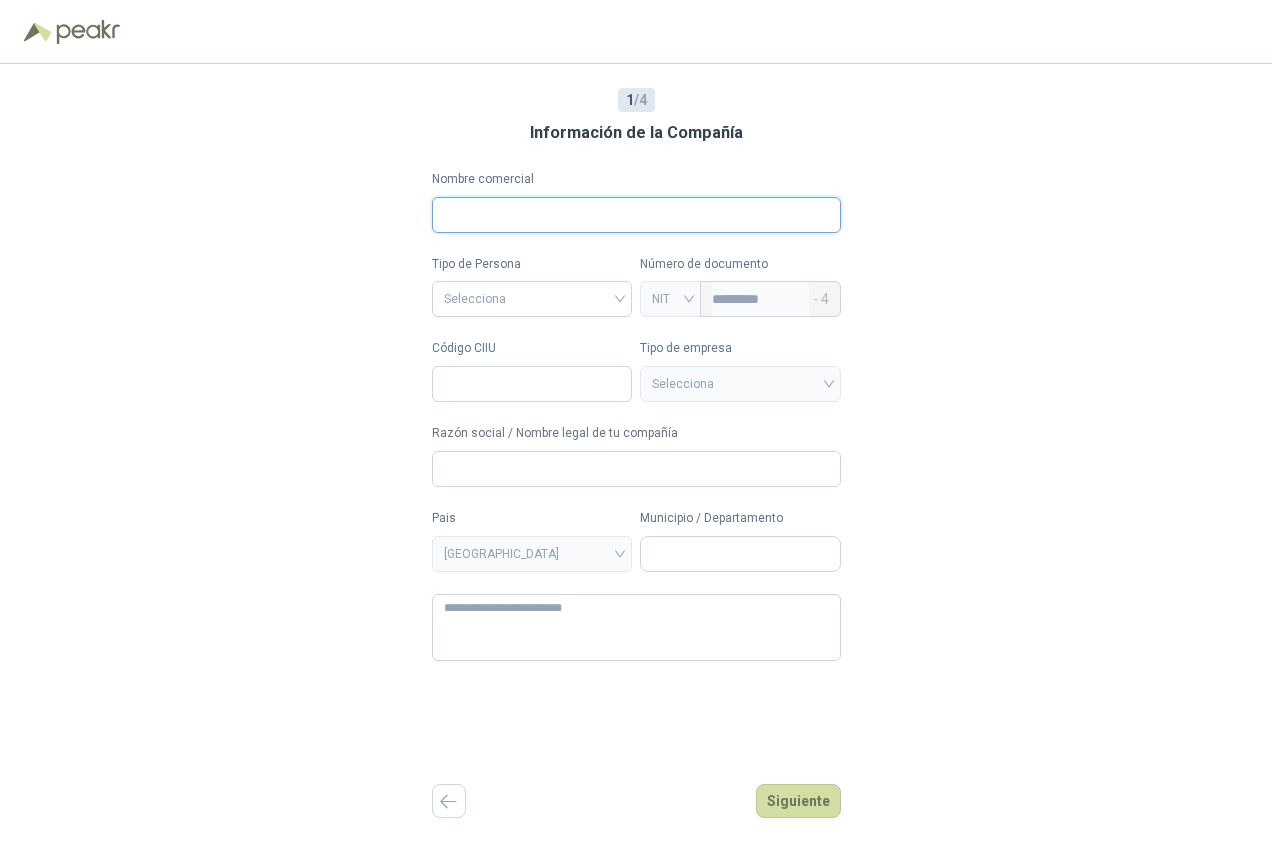 click on "Nombre comercial" at bounding box center (636, 215) 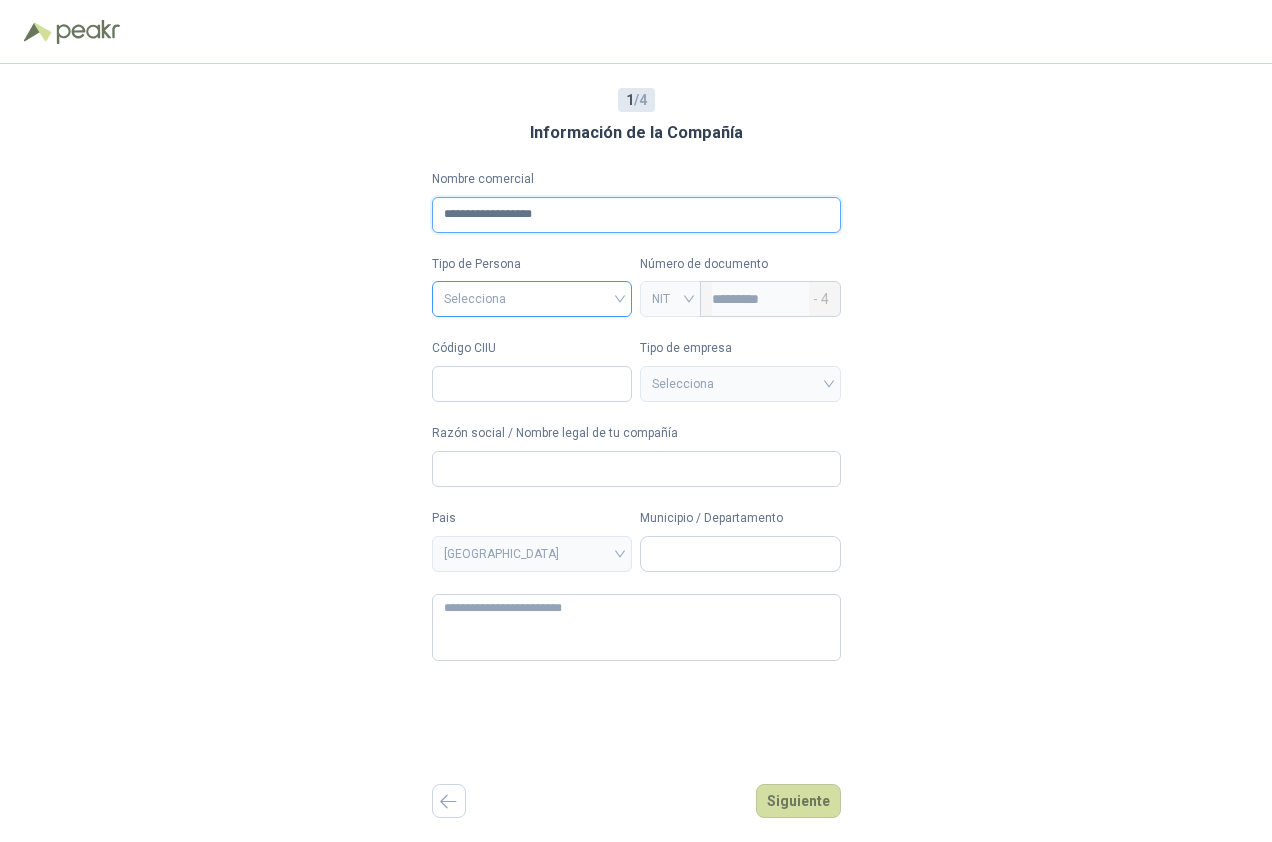 type on "**********" 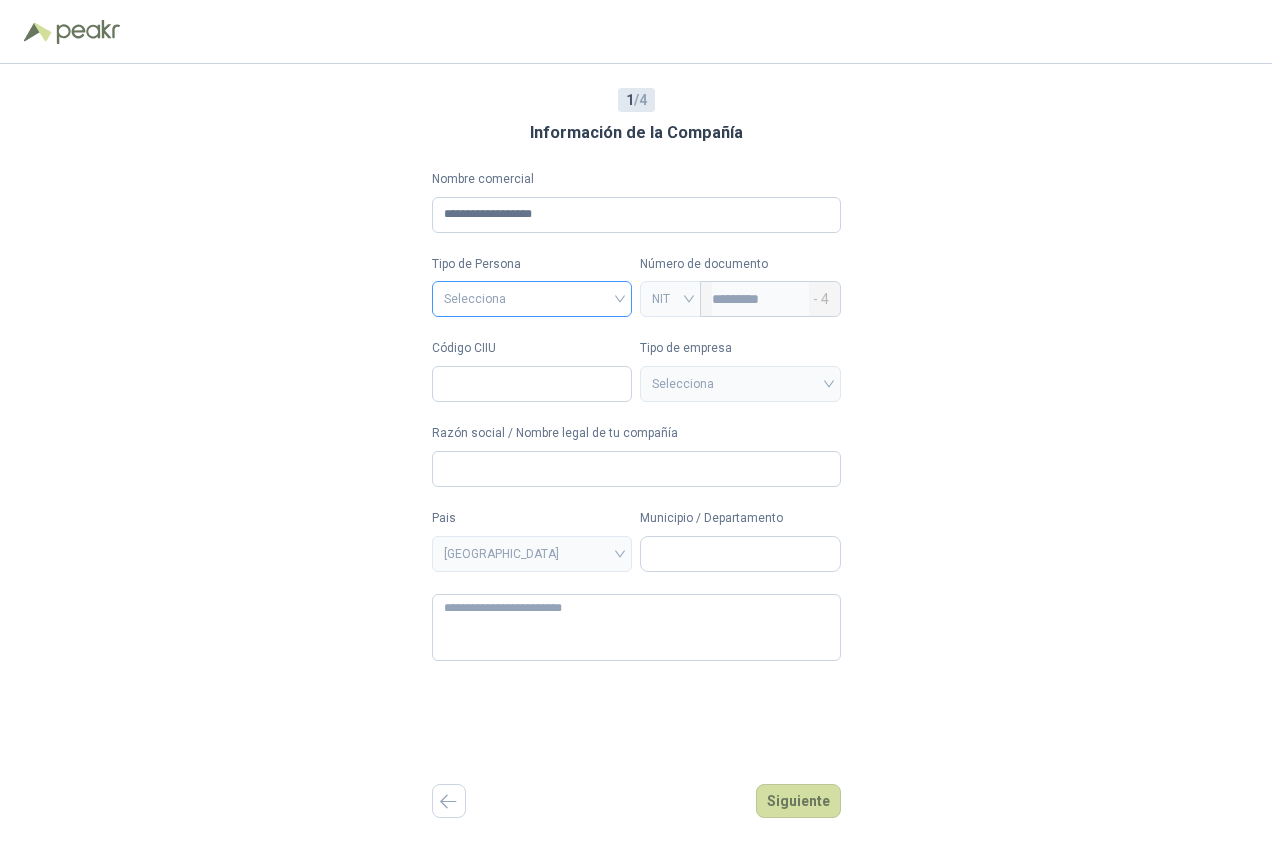 click at bounding box center (532, 297) 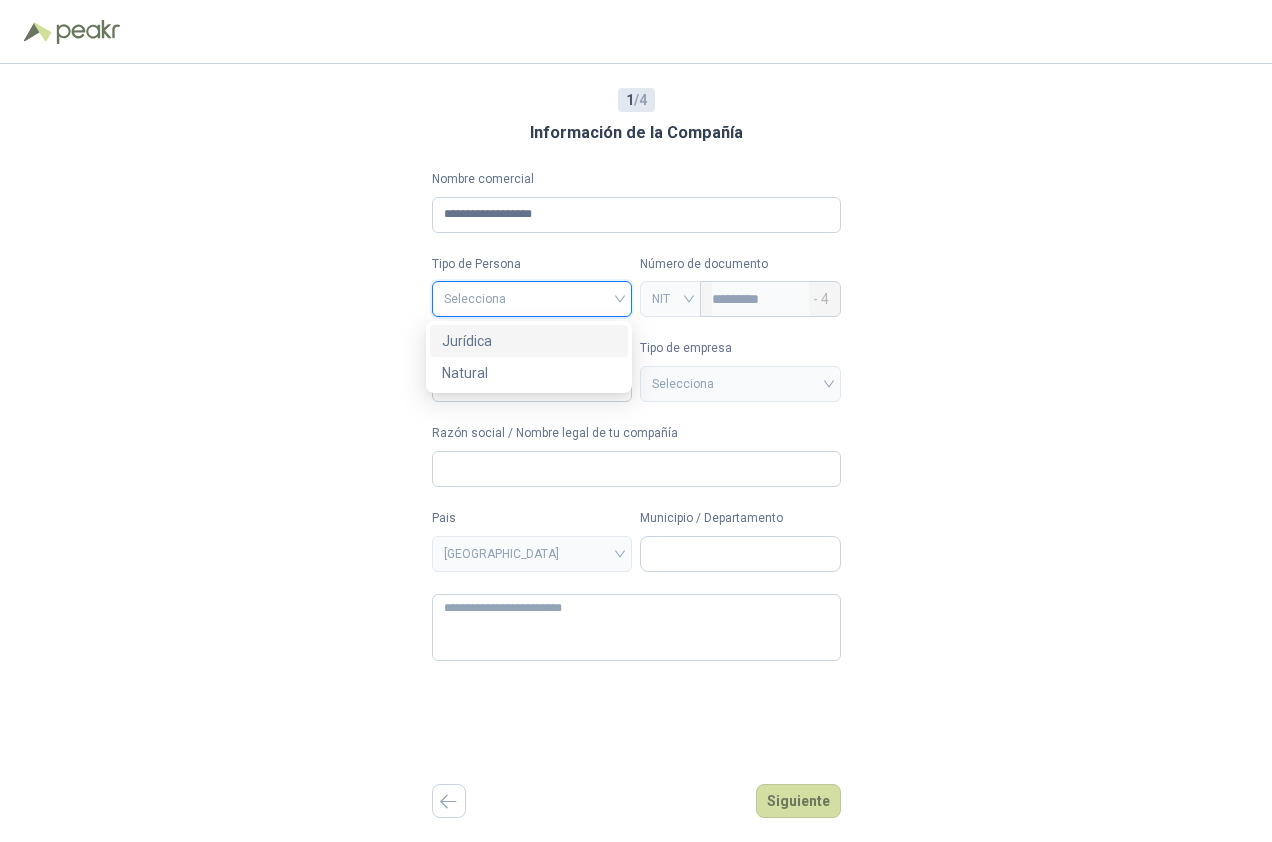 click on "Jurídica" at bounding box center (529, 341) 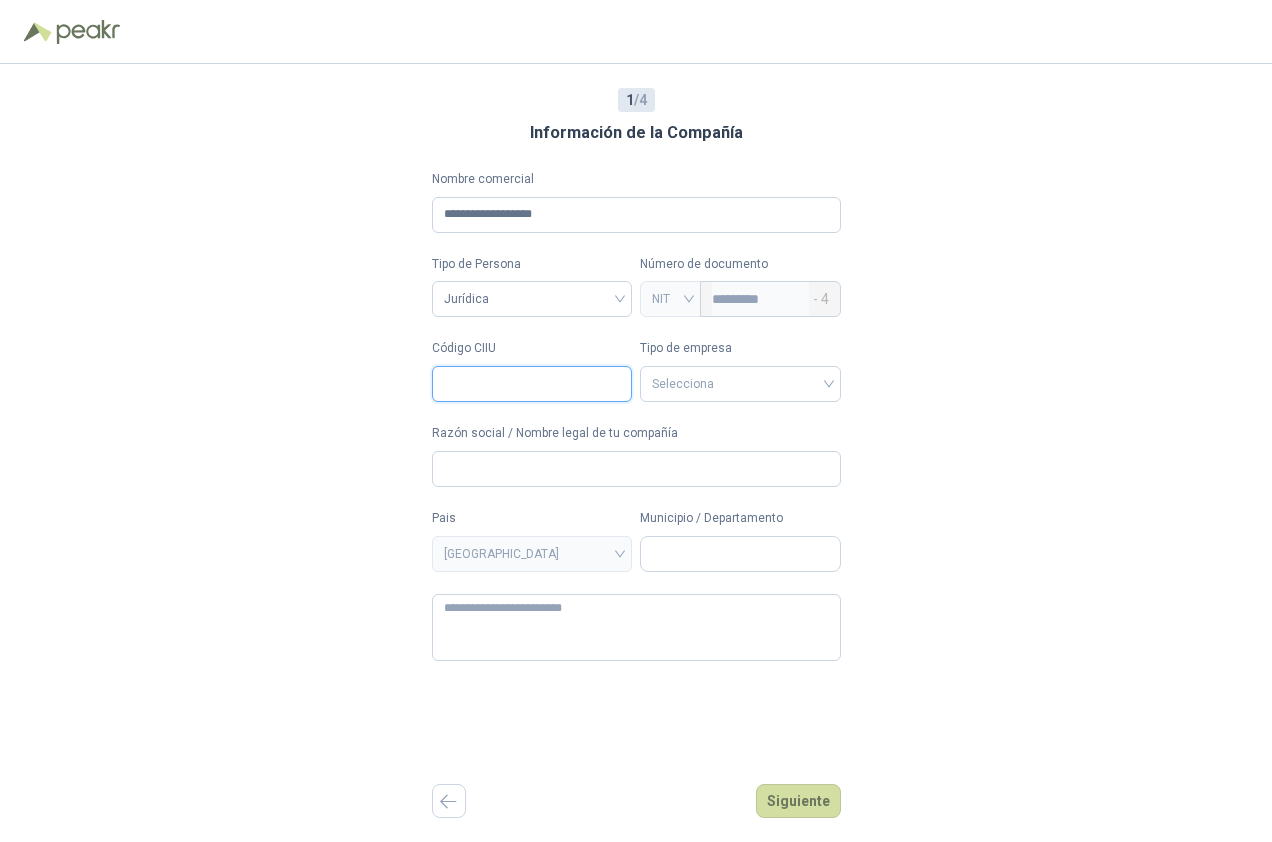 click on "Código CIIU" at bounding box center [532, 384] 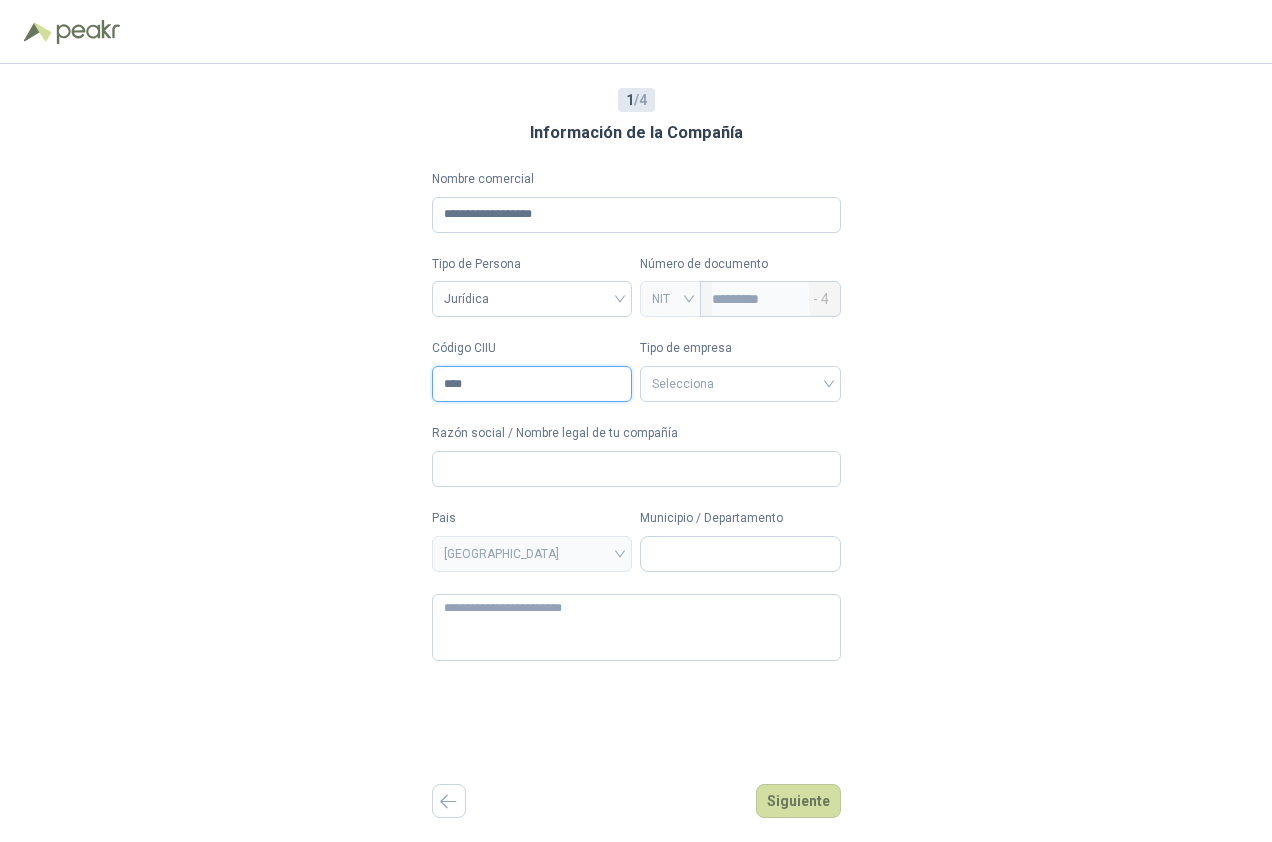 type on "****" 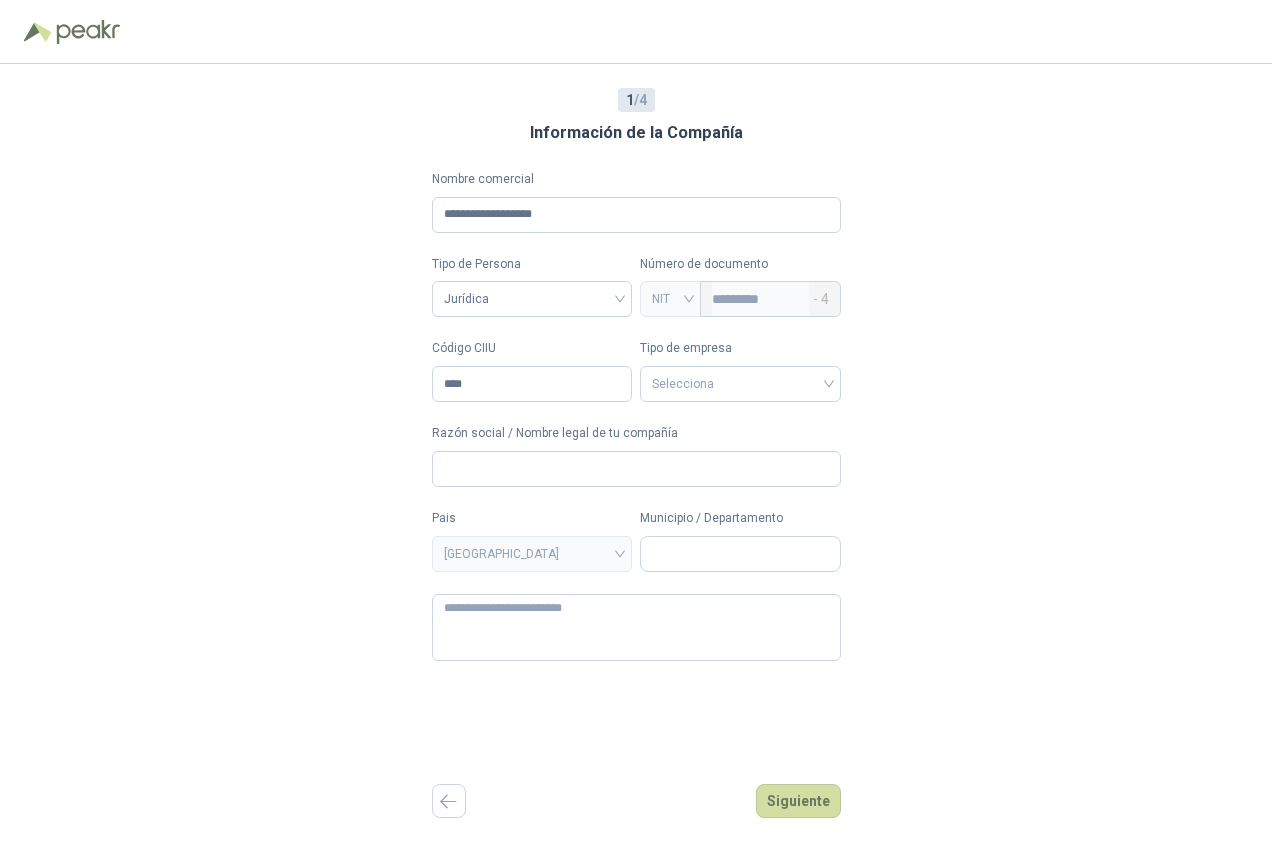 click on "**********" at bounding box center (636, 415) 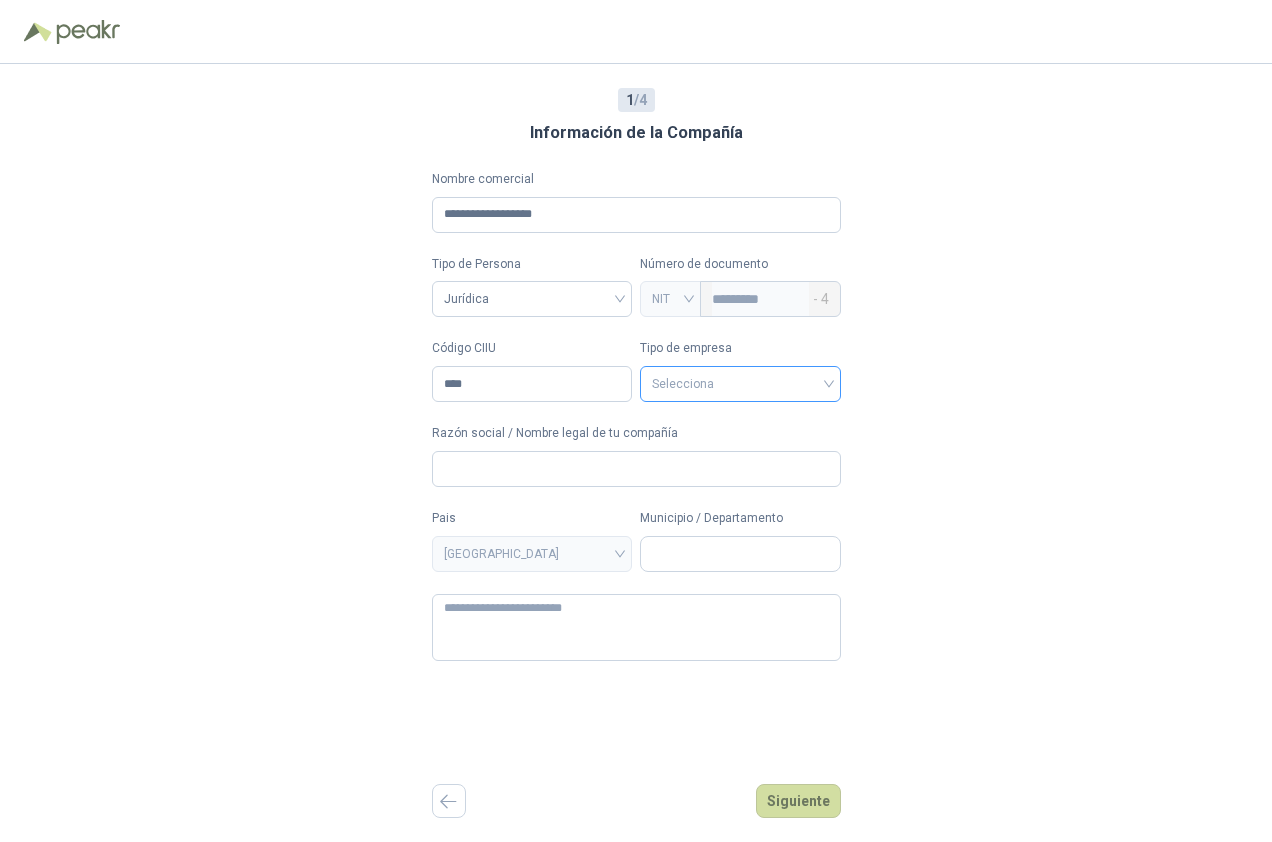 click at bounding box center [740, 382] 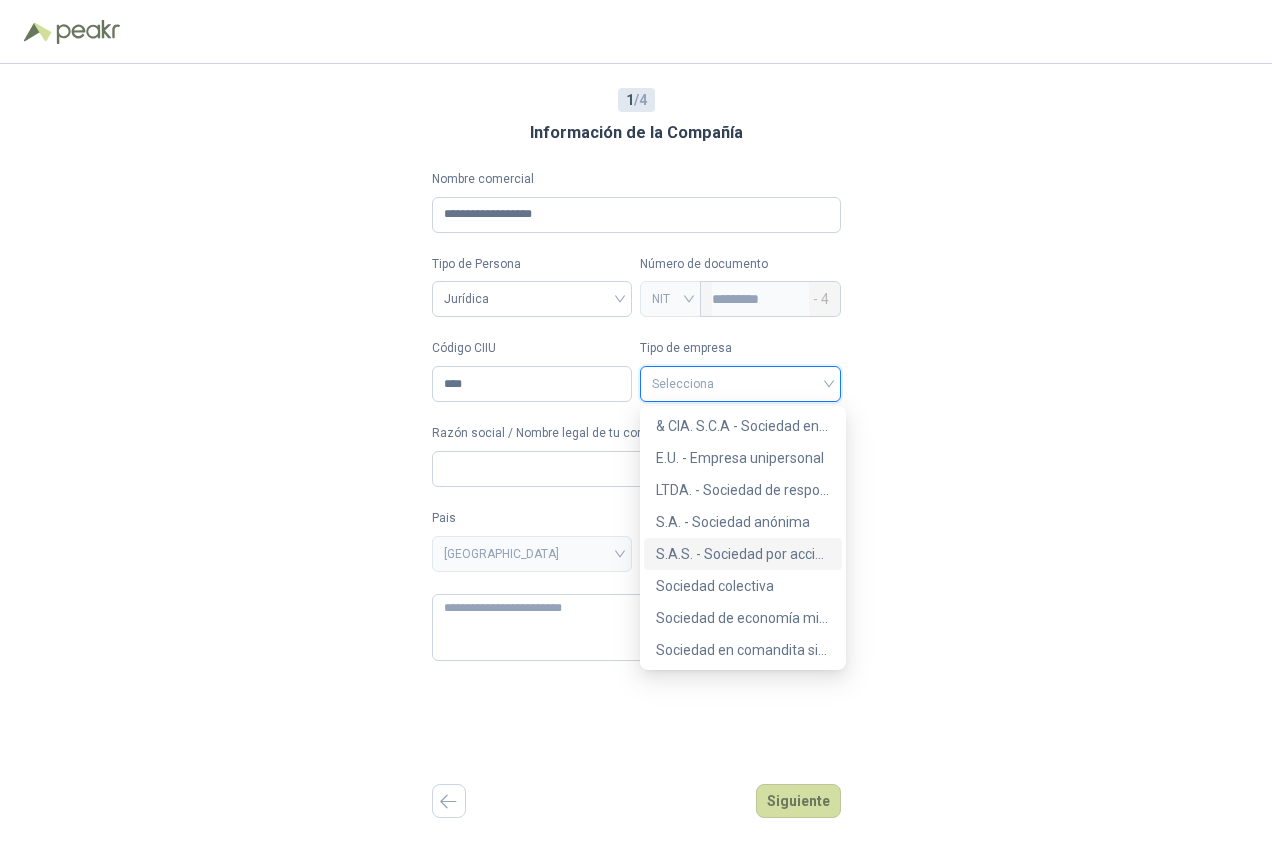 click on "S.A.S. - Sociedad por acciones simplificada" at bounding box center [743, 554] 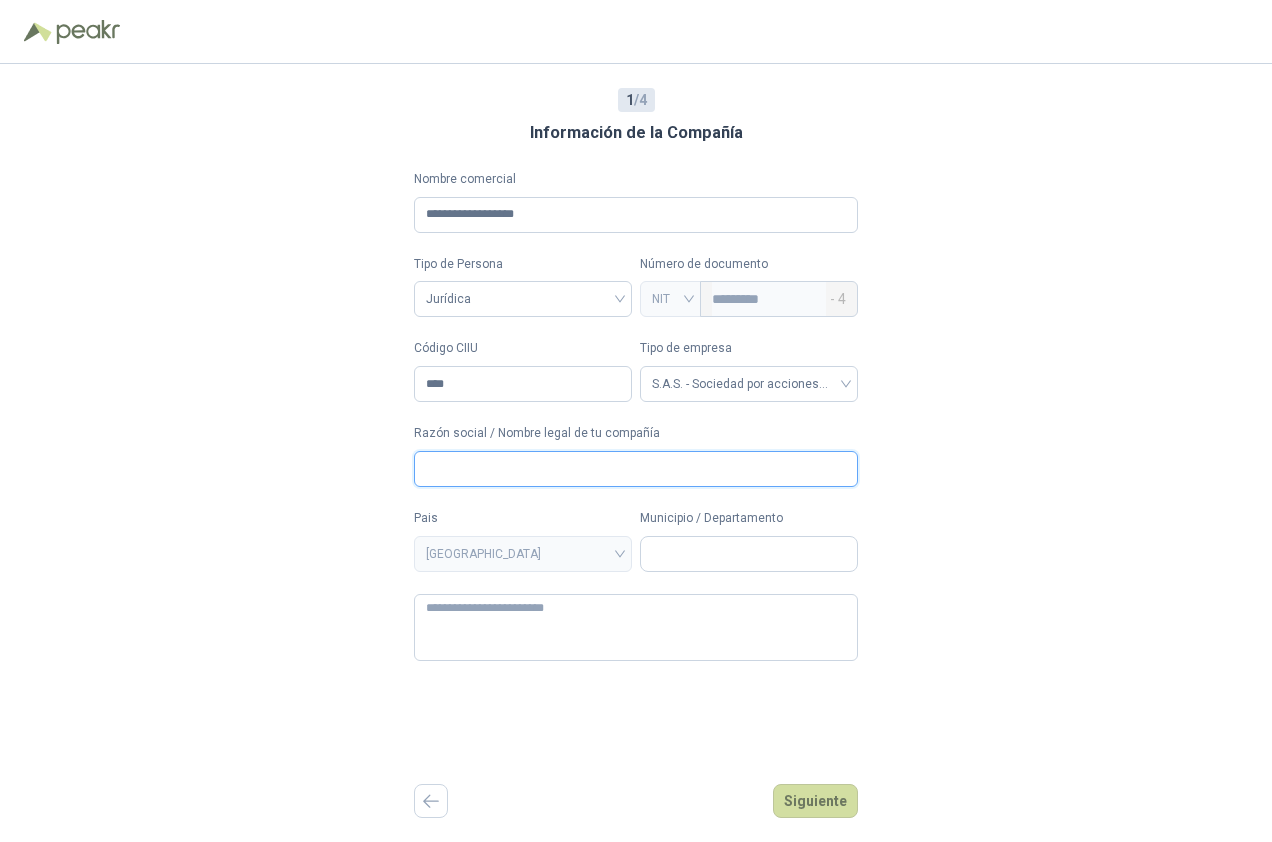 click on "Razón social / Nombre legal de tu compañía" at bounding box center (636, 469) 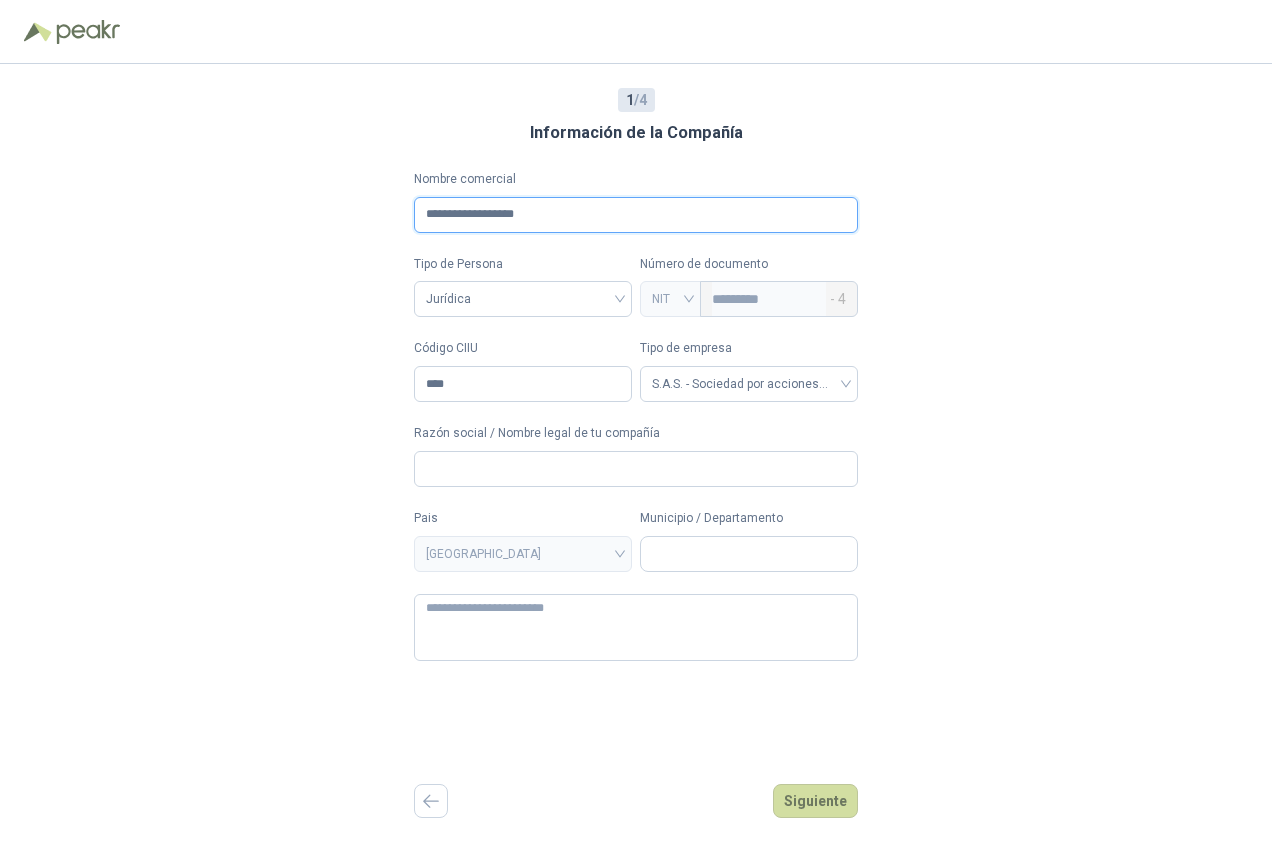 drag, startPoint x: 496, startPoint y: 223, endPoint x: 403, endPoint y: 225, distance: 93.0215 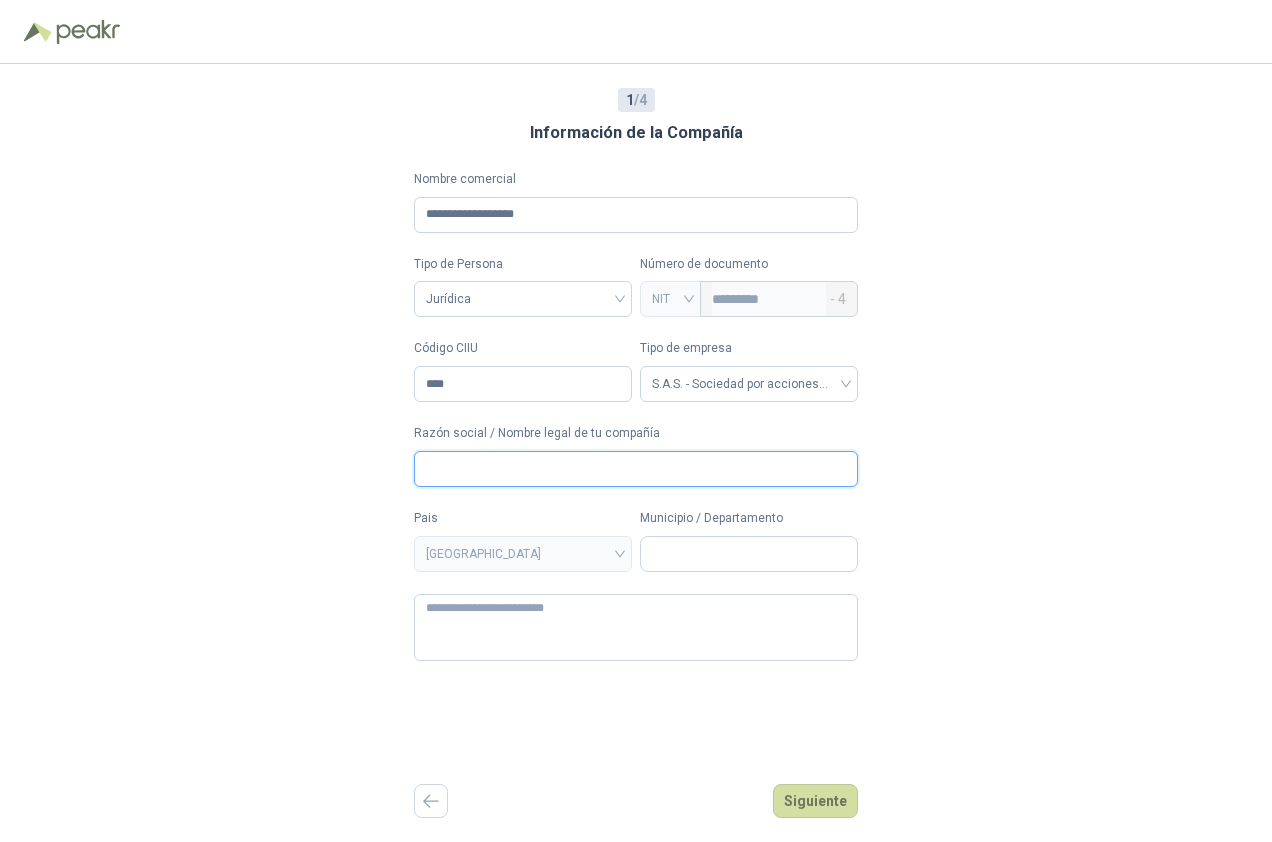 click on "Razón social / Nombre legal de tu compañía" at bounding box center (636, 469) 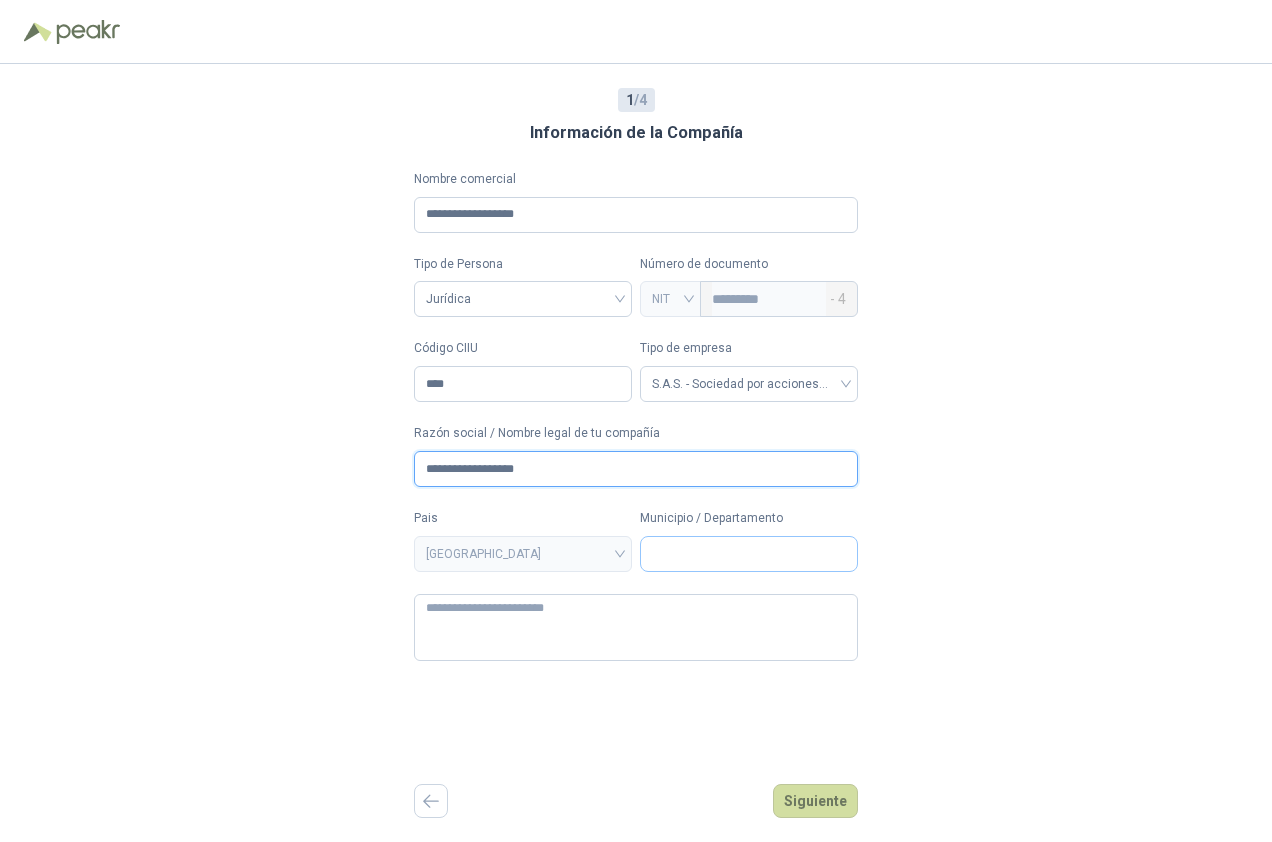 type on "**********" 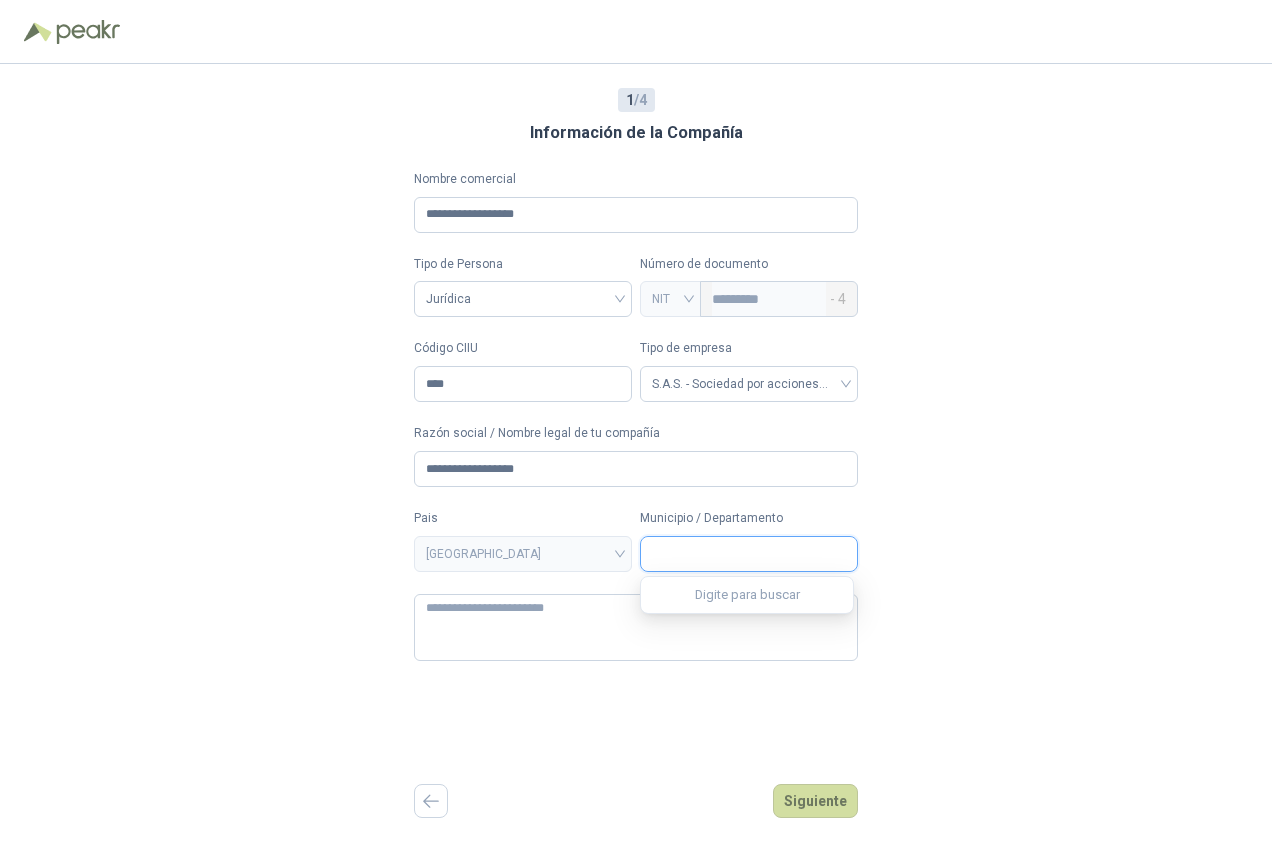click on "Municipio / Departamento" at bounding box center (749, 554) 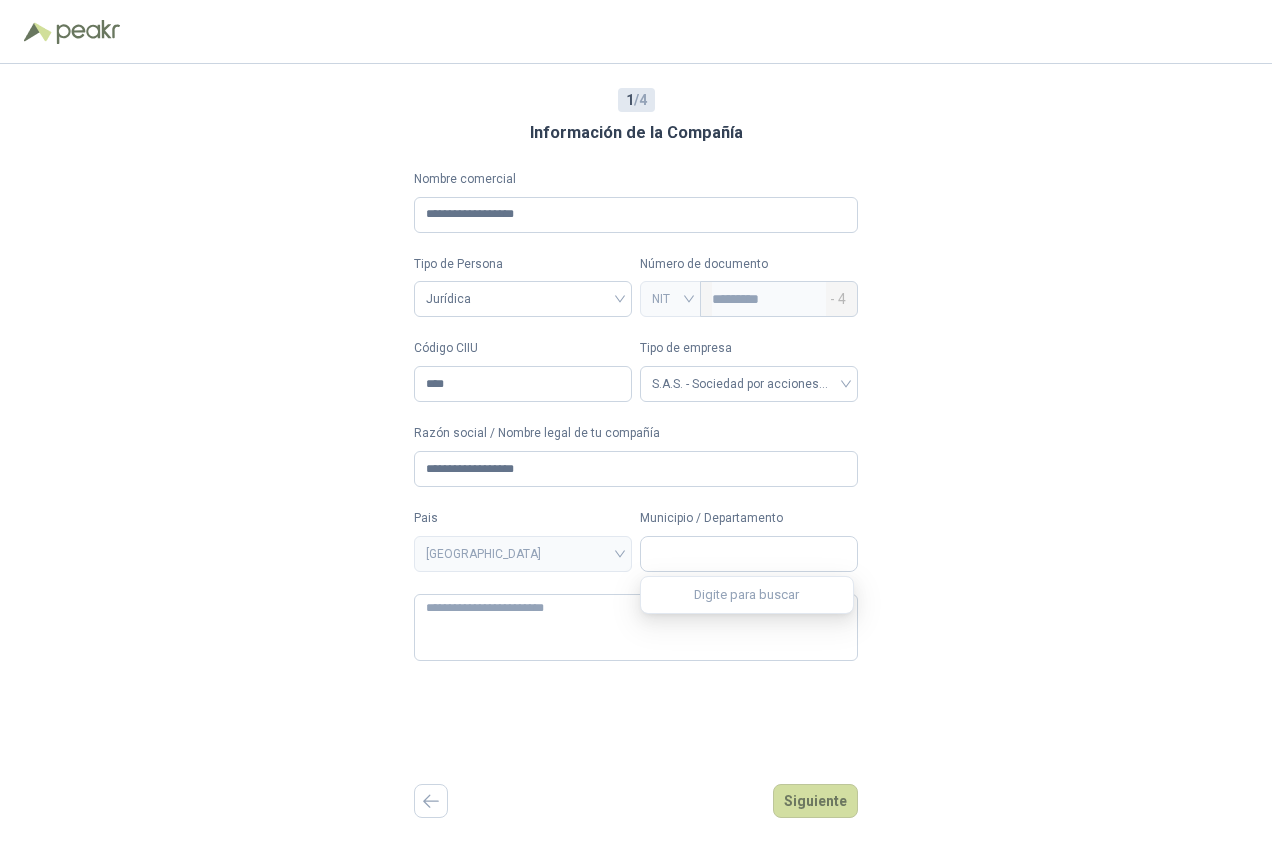 click on "Digite para buscar" at bounding box center [747, 595] 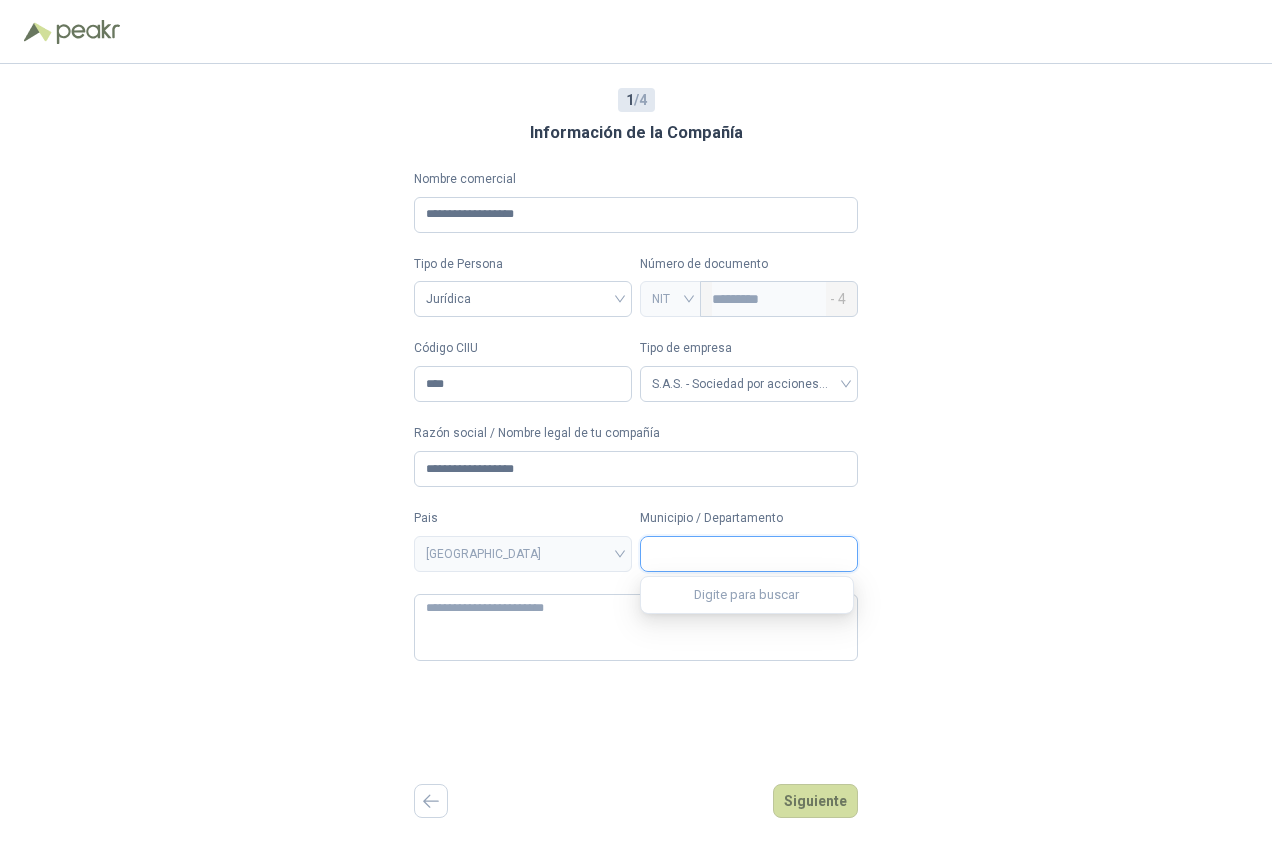 click on "Municipio / Departamento" at bounding box center (749, 554) 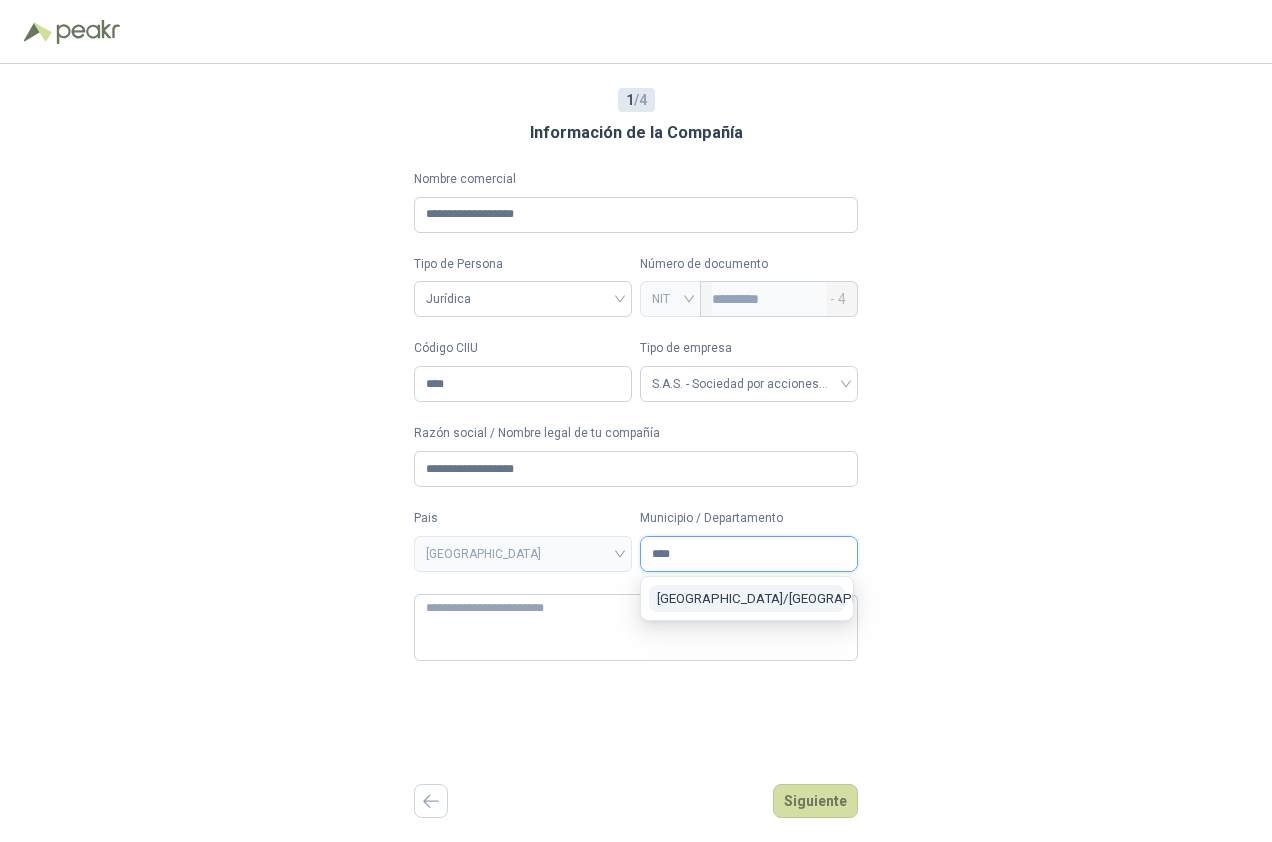 type on "****" 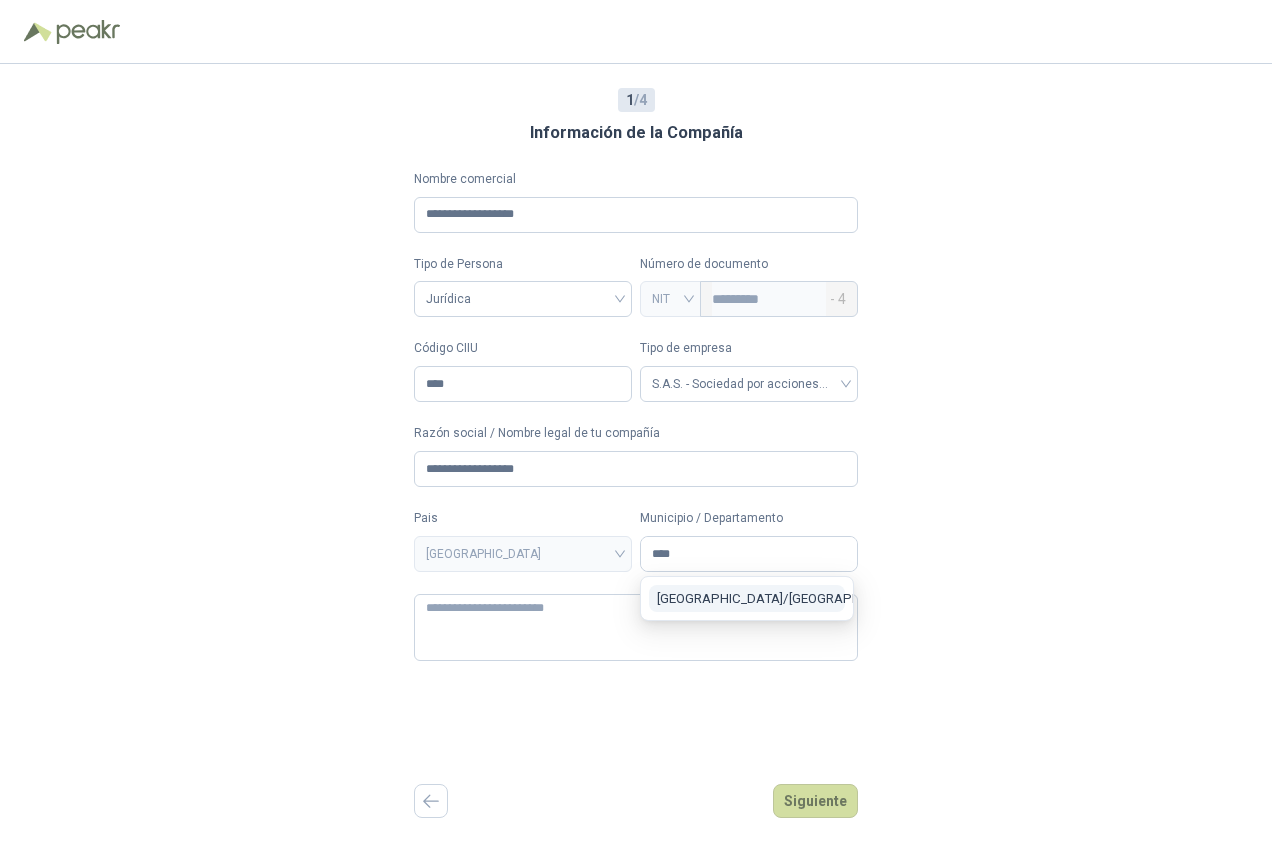 click on "Medellín  /  Antioquia" at bounding box center [786, 598] 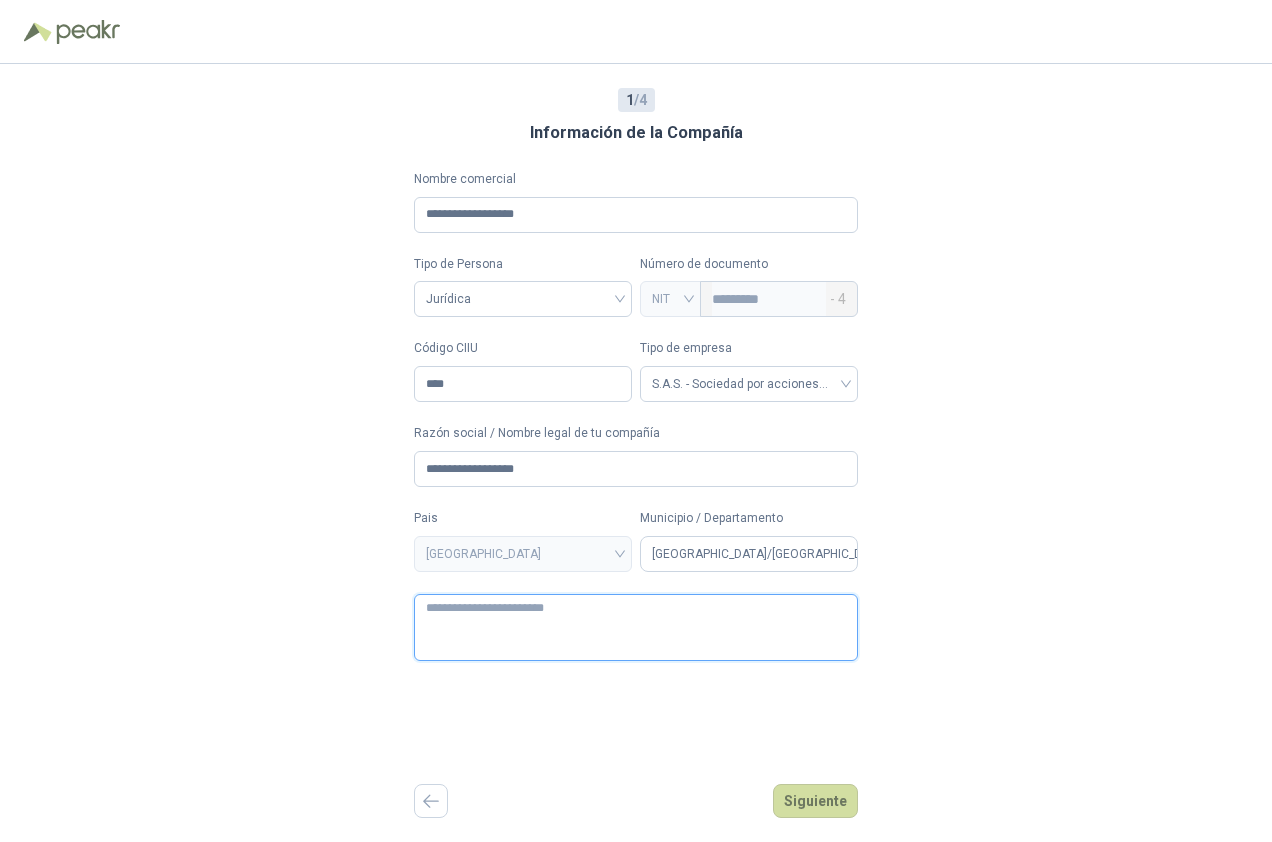 click at bounding box center [636, 627] 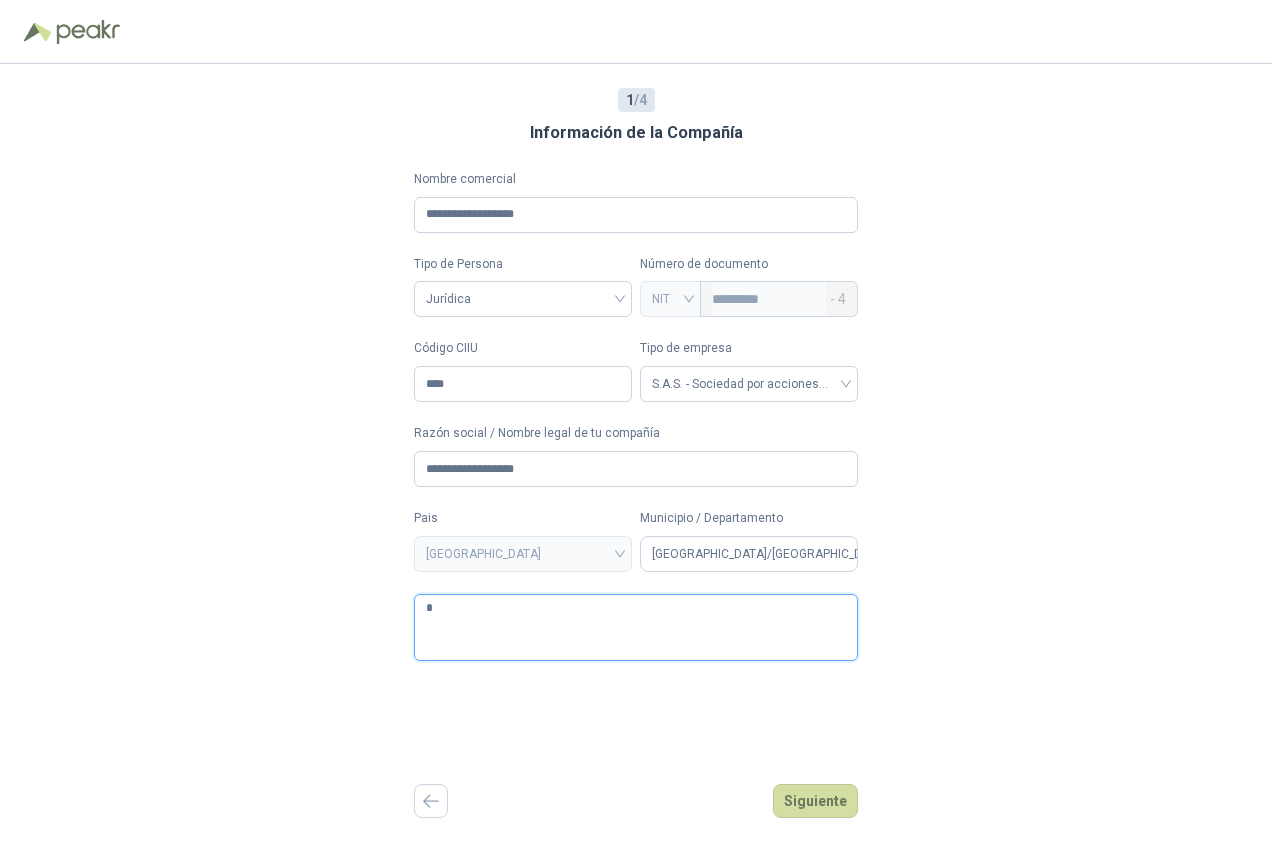 type 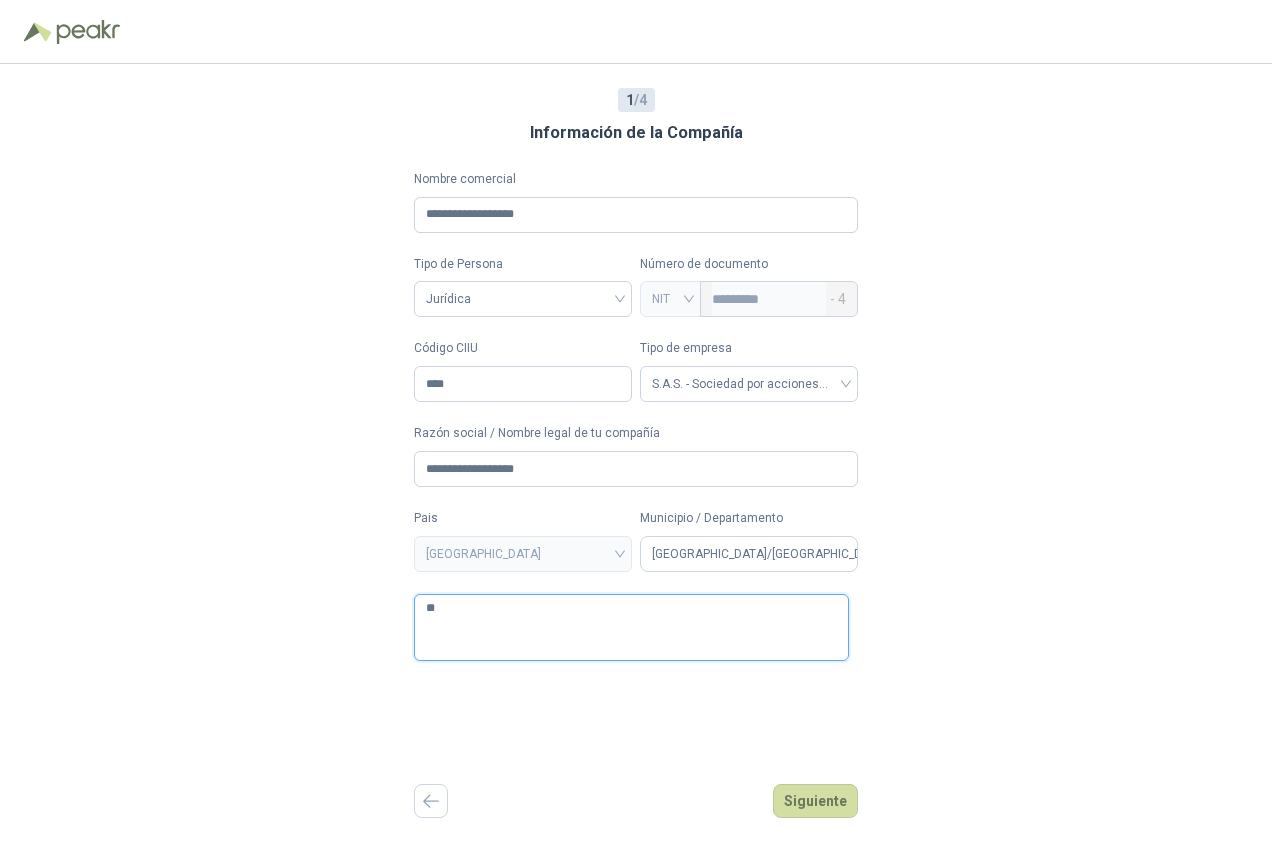 type 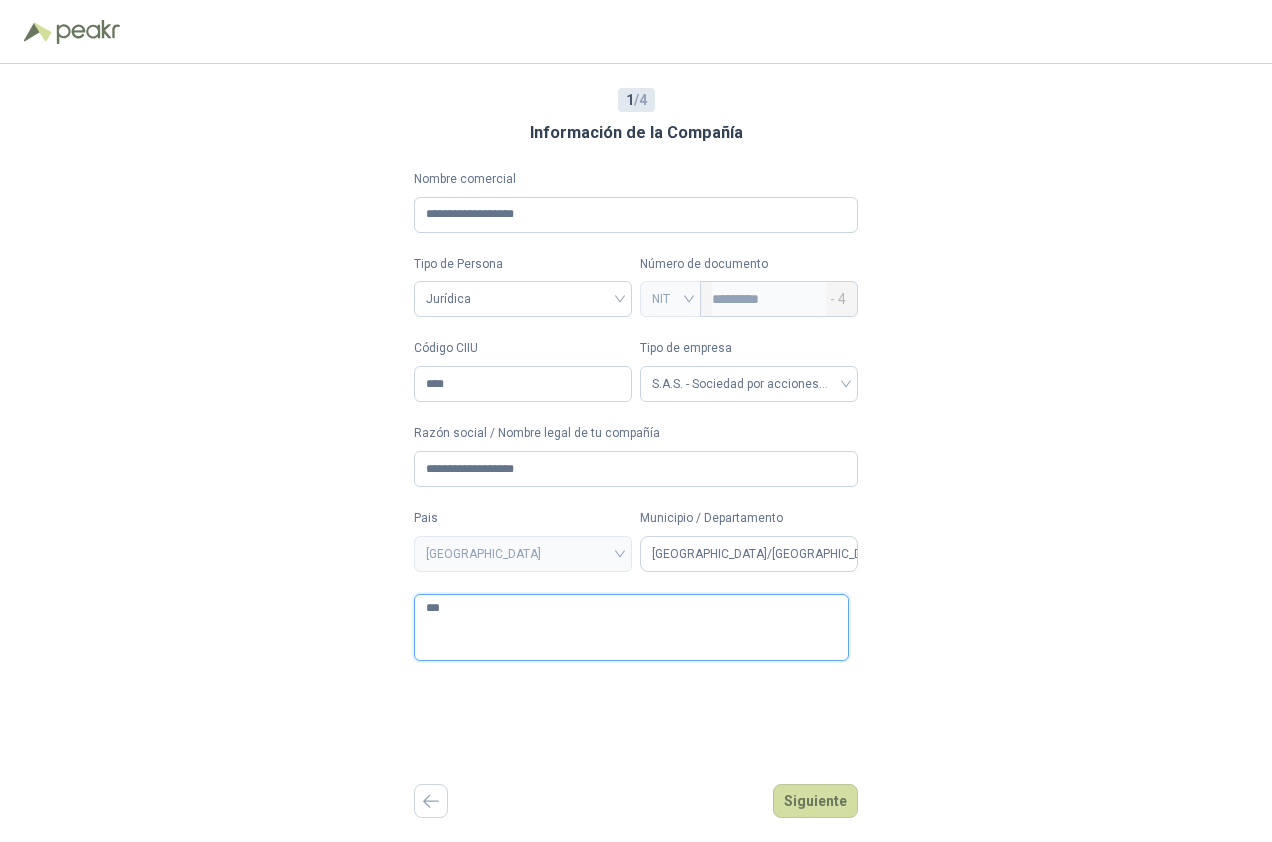 type 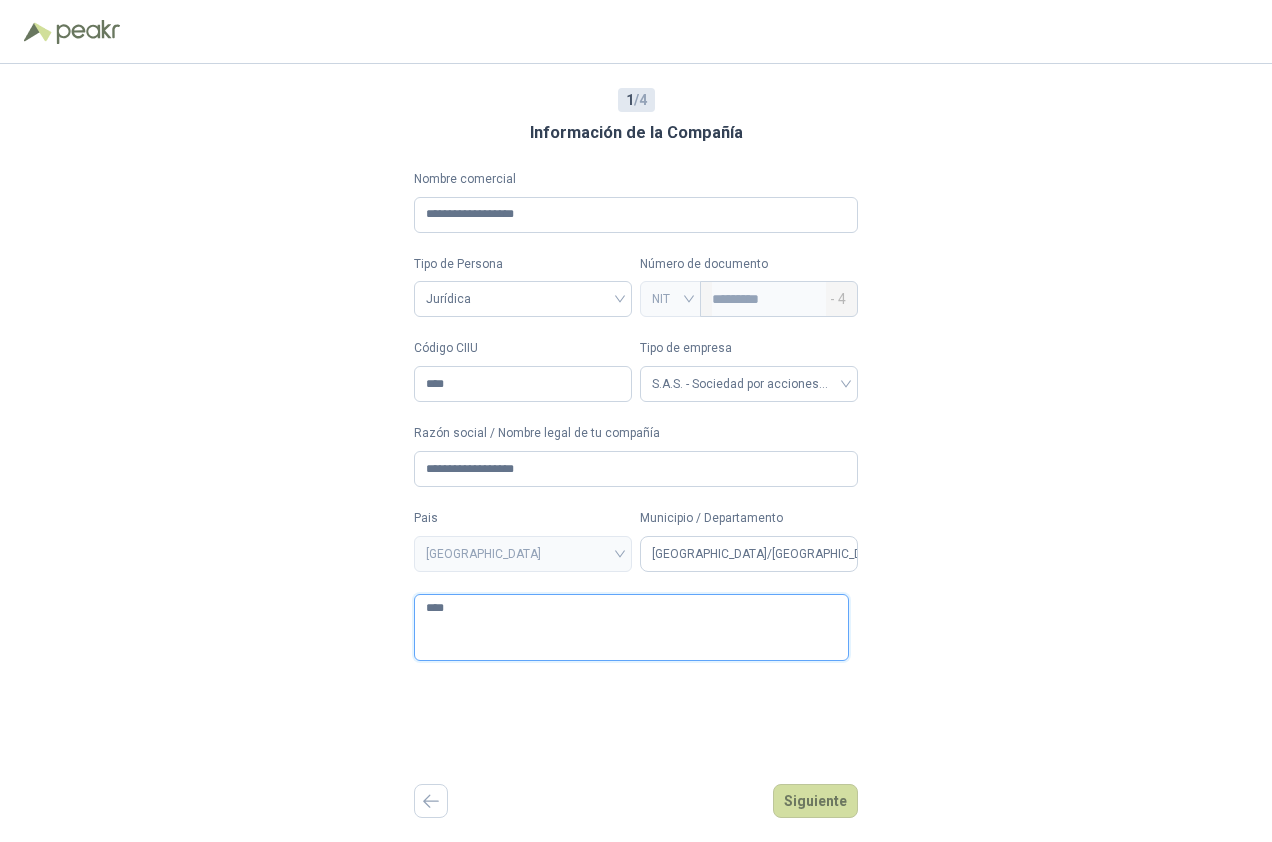 type 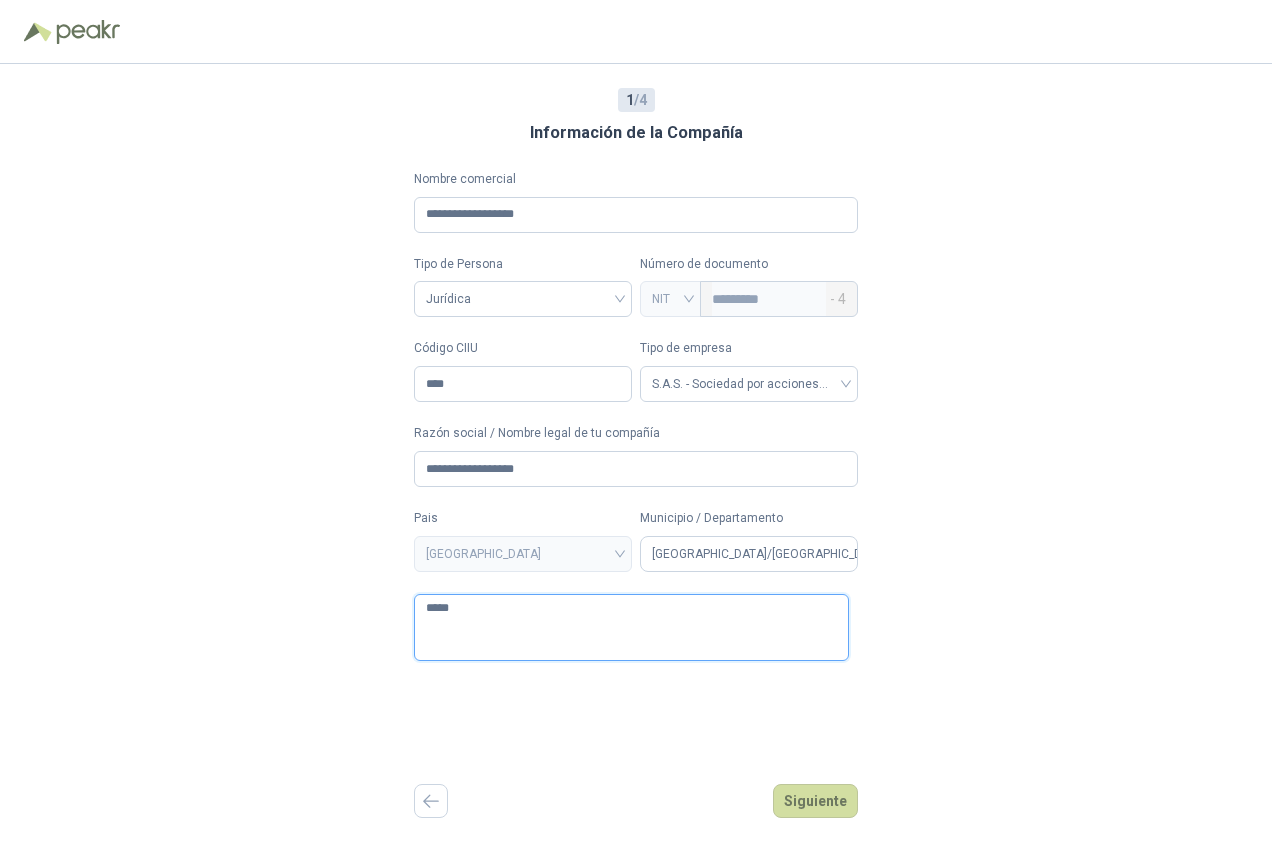 type 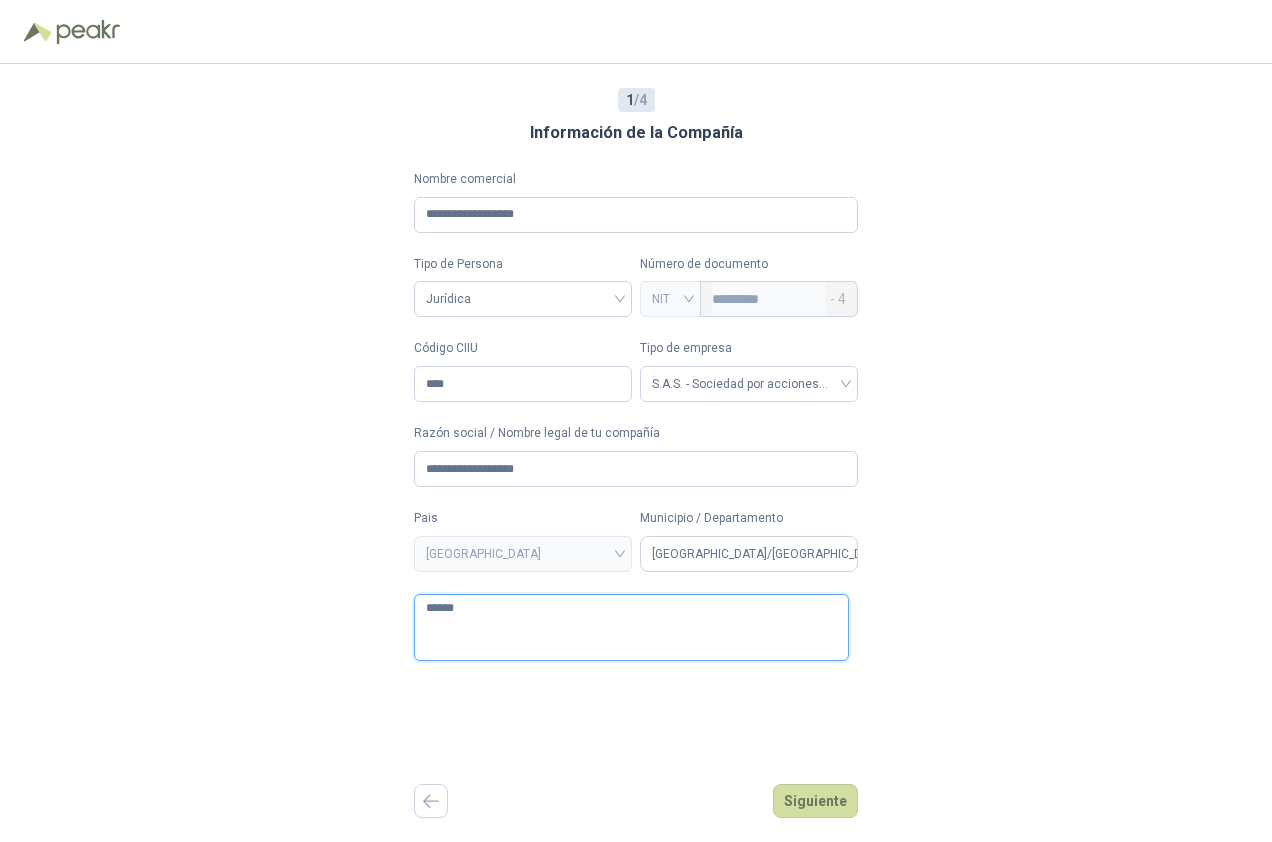 type 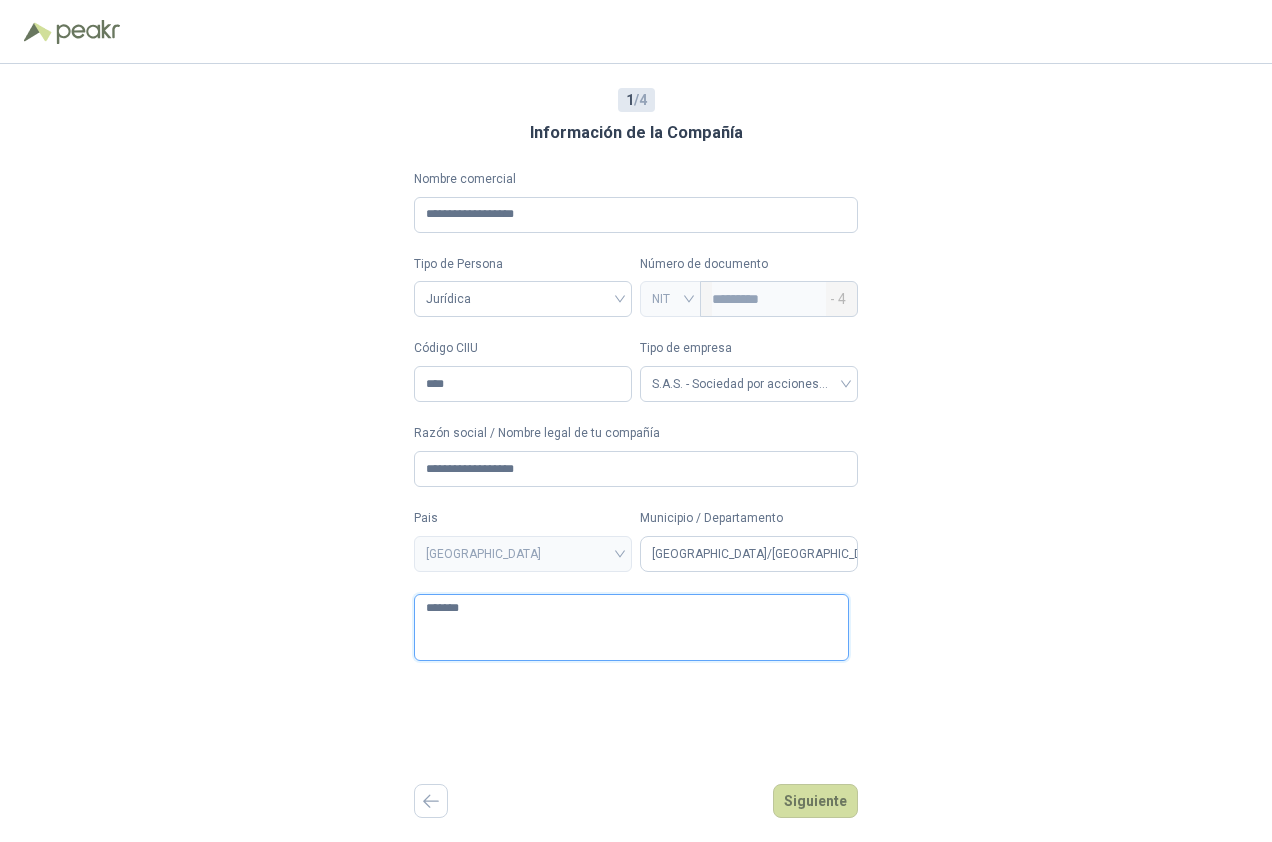 type 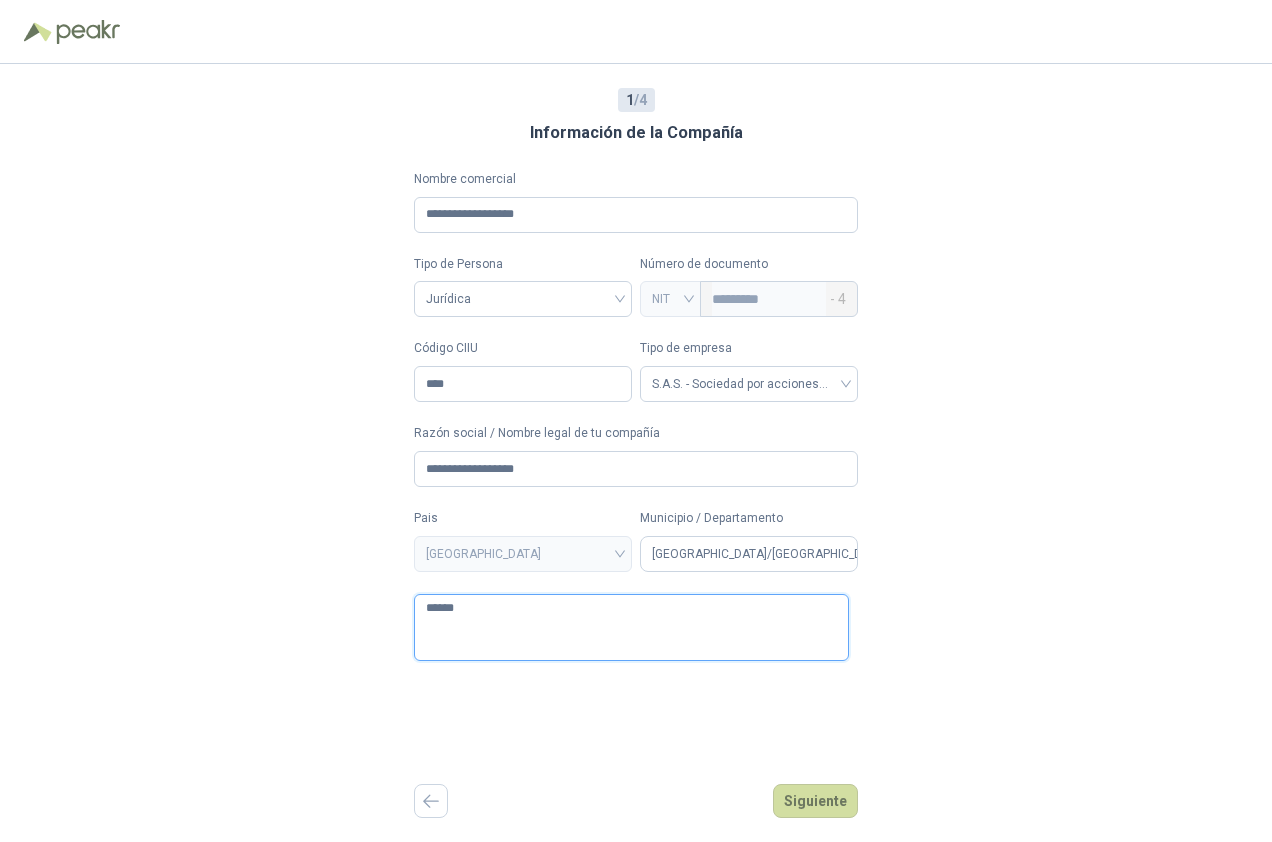 type 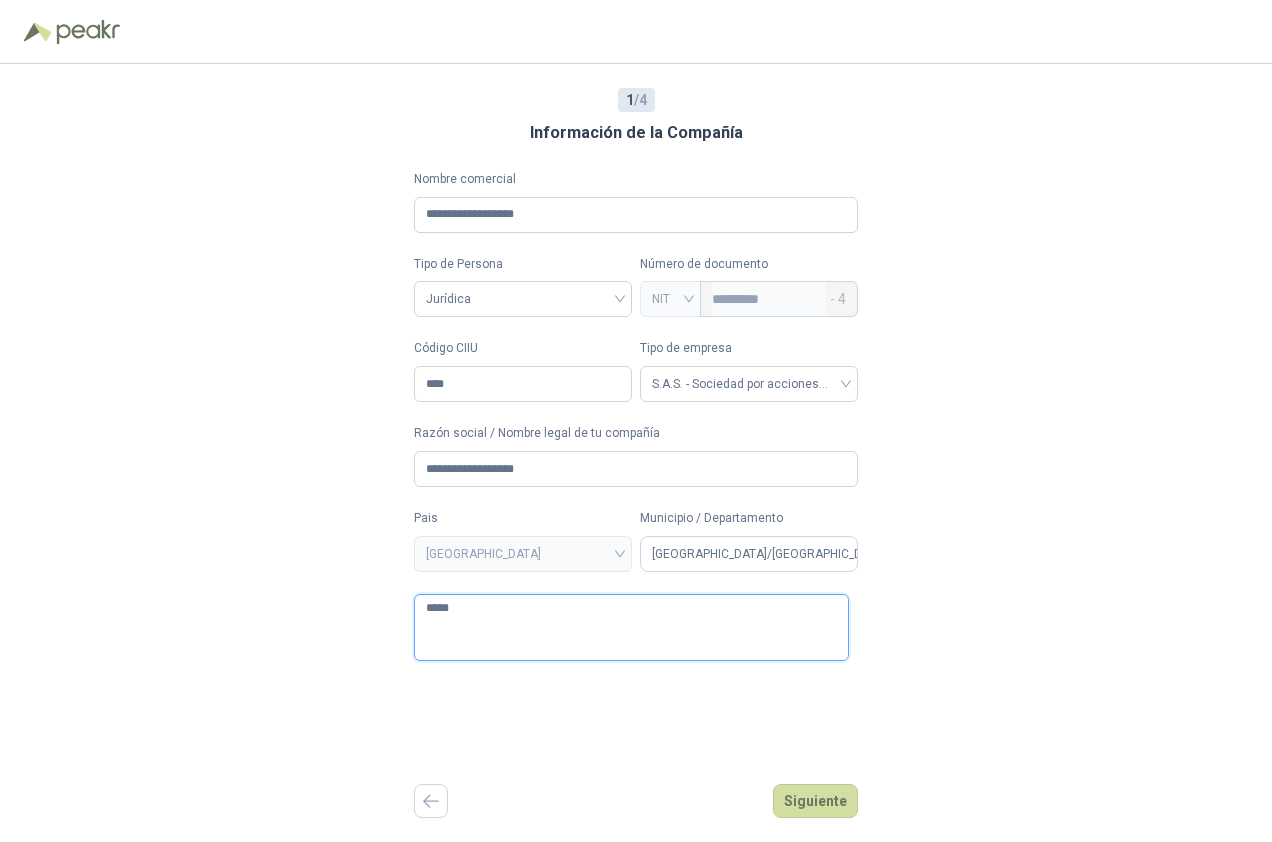 type 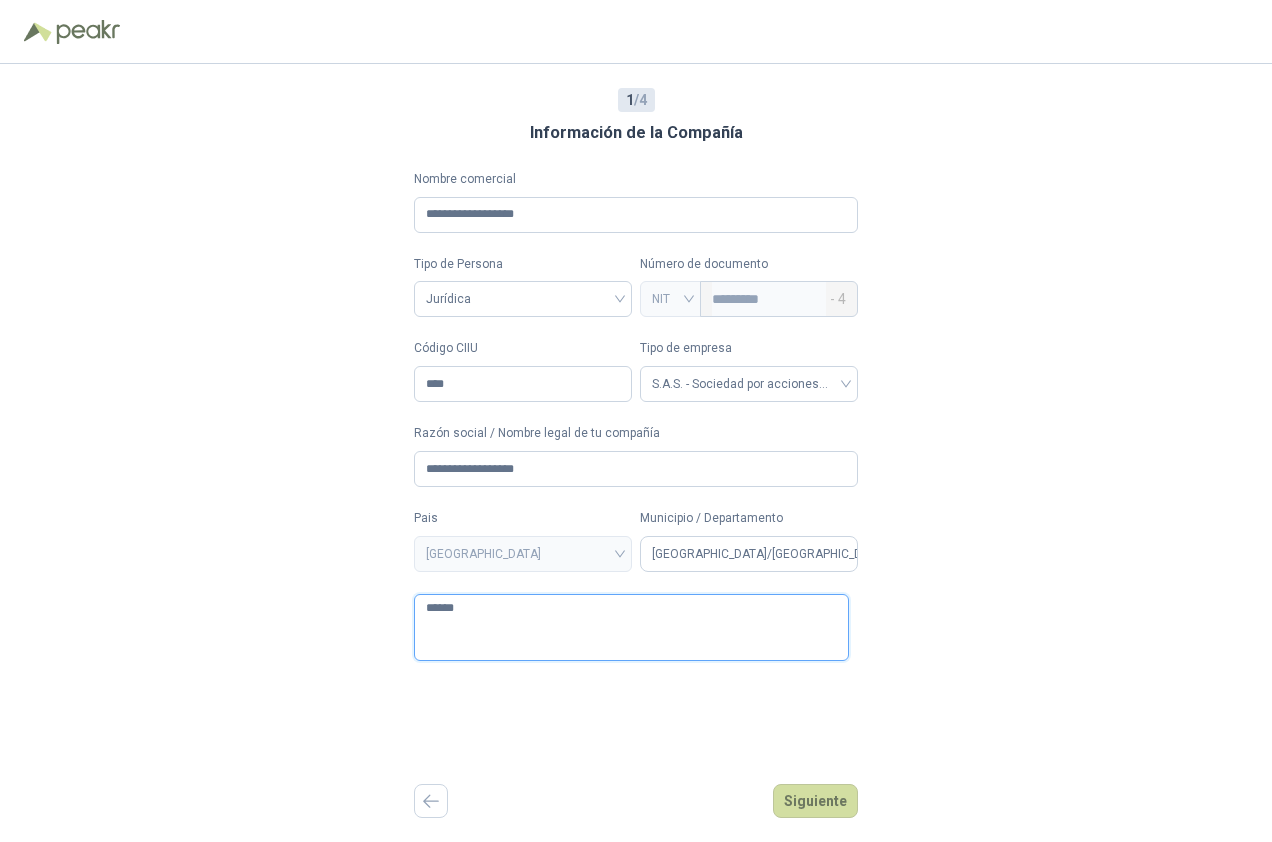 type 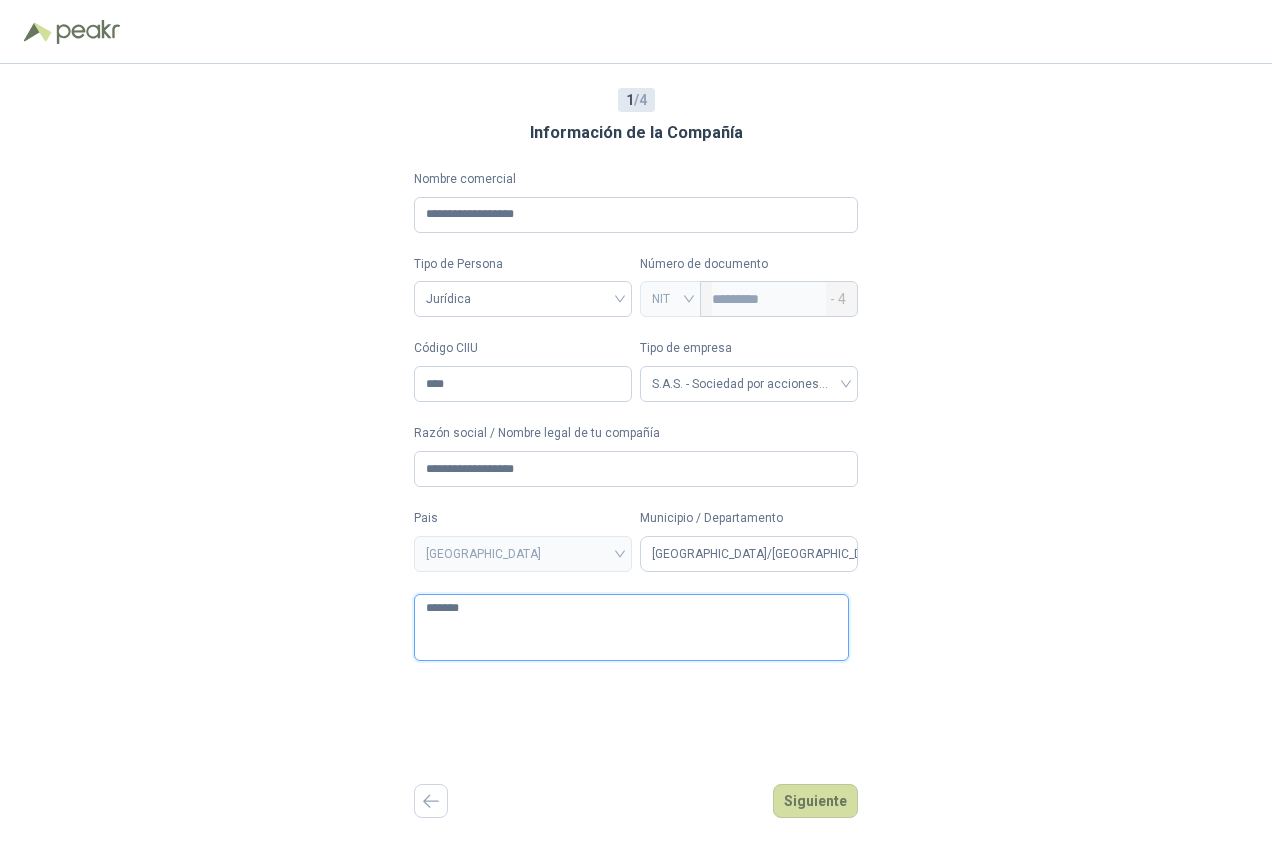 type 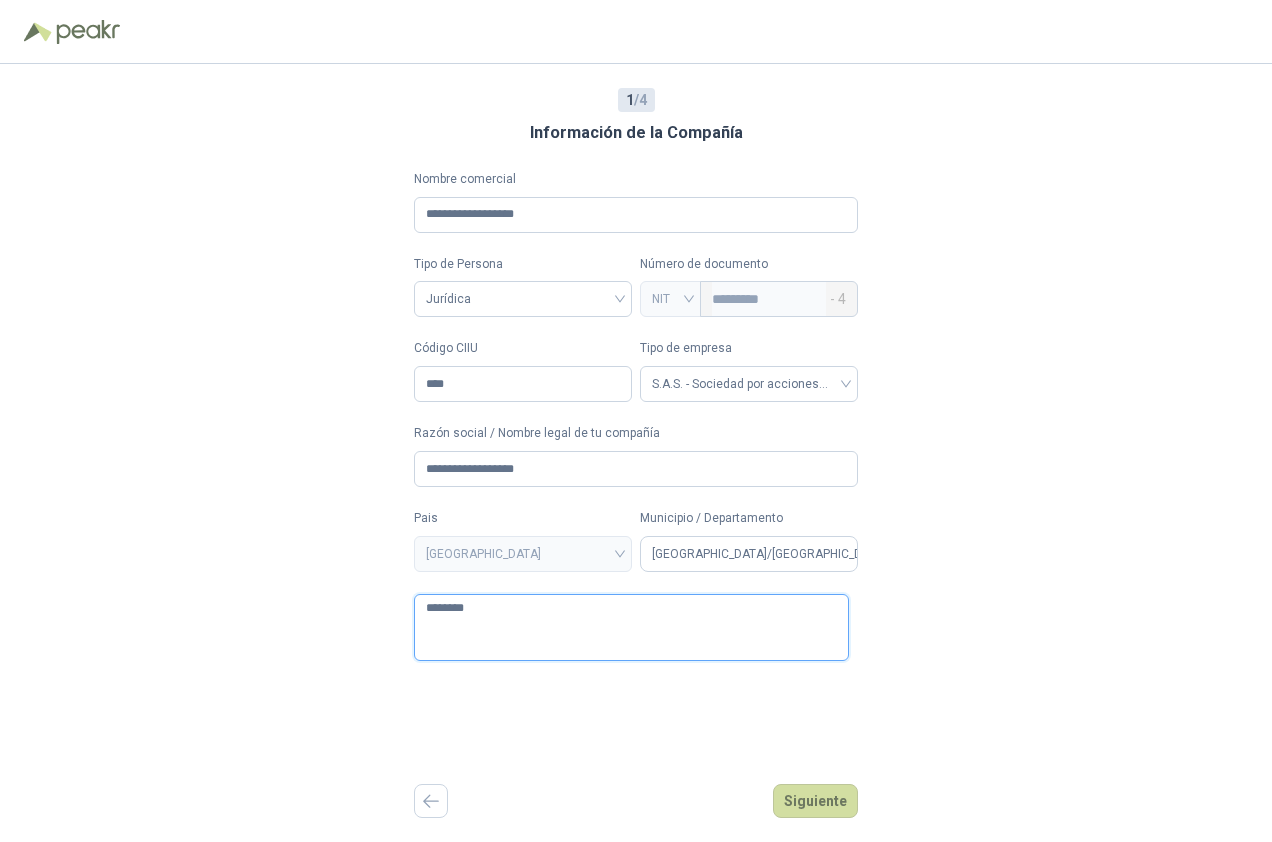 type 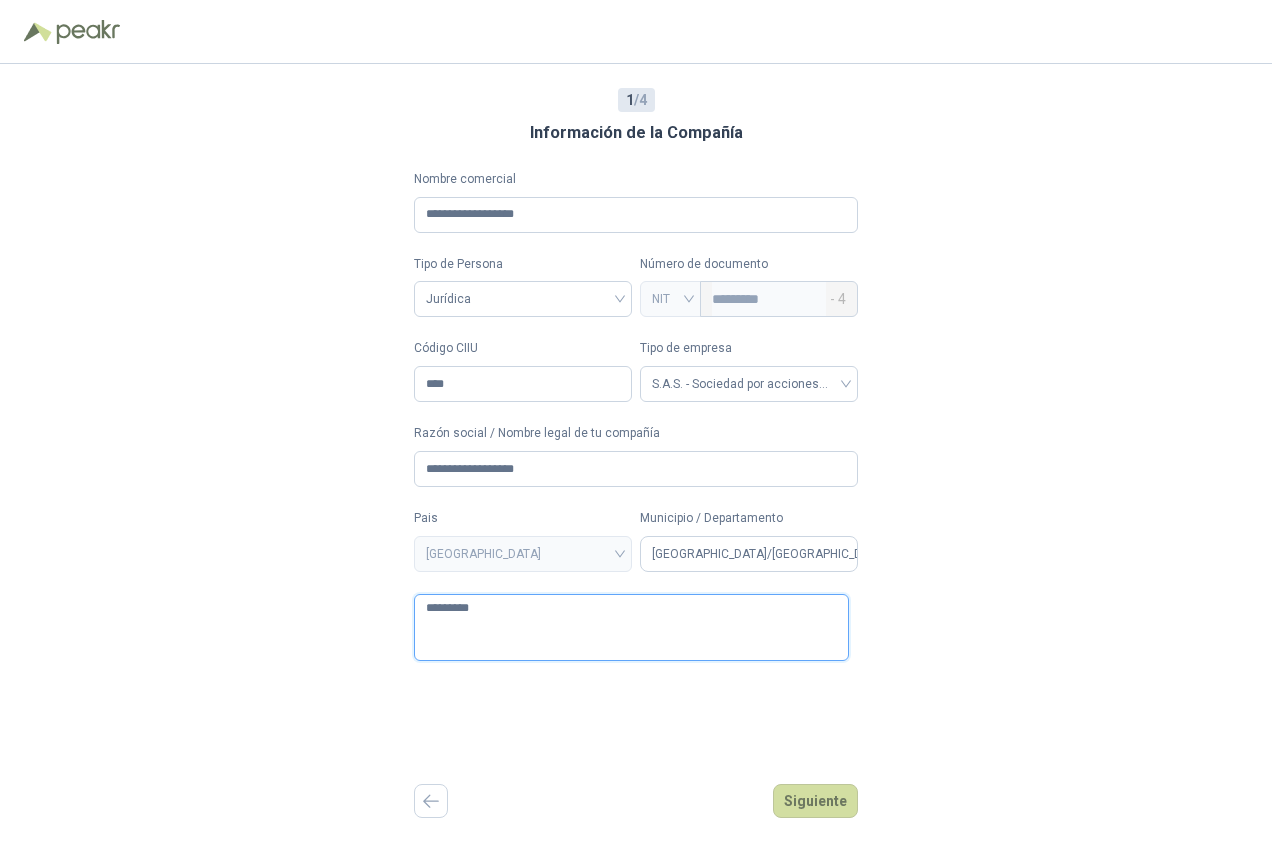 type 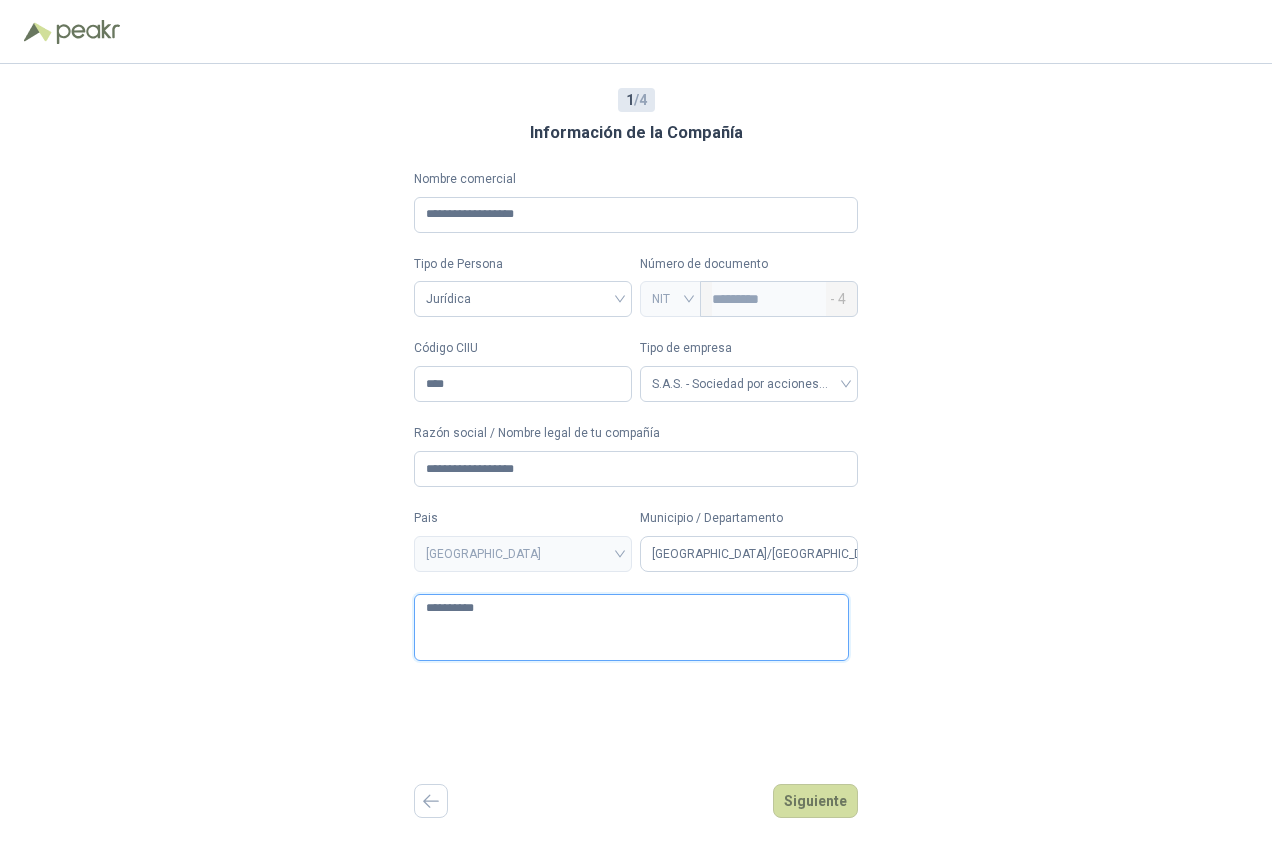 type 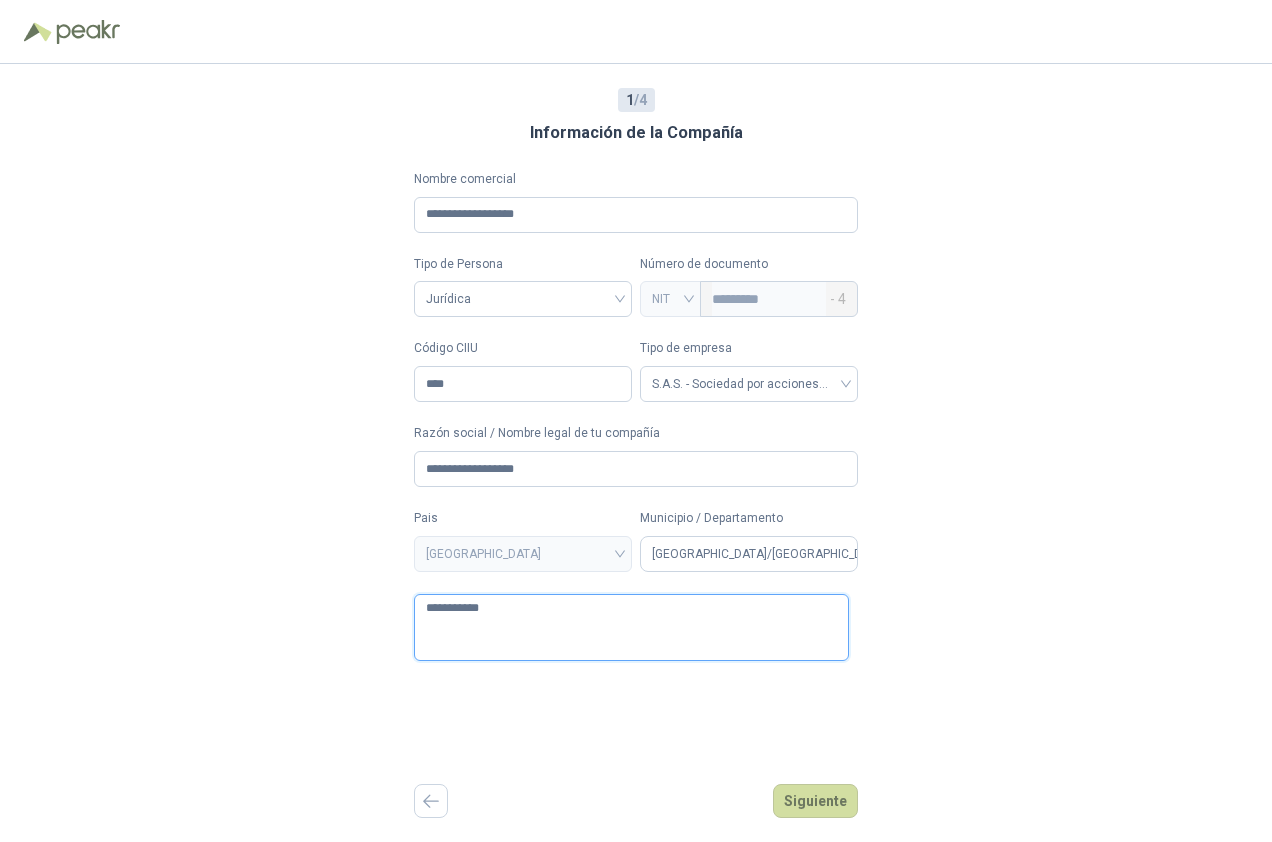 type 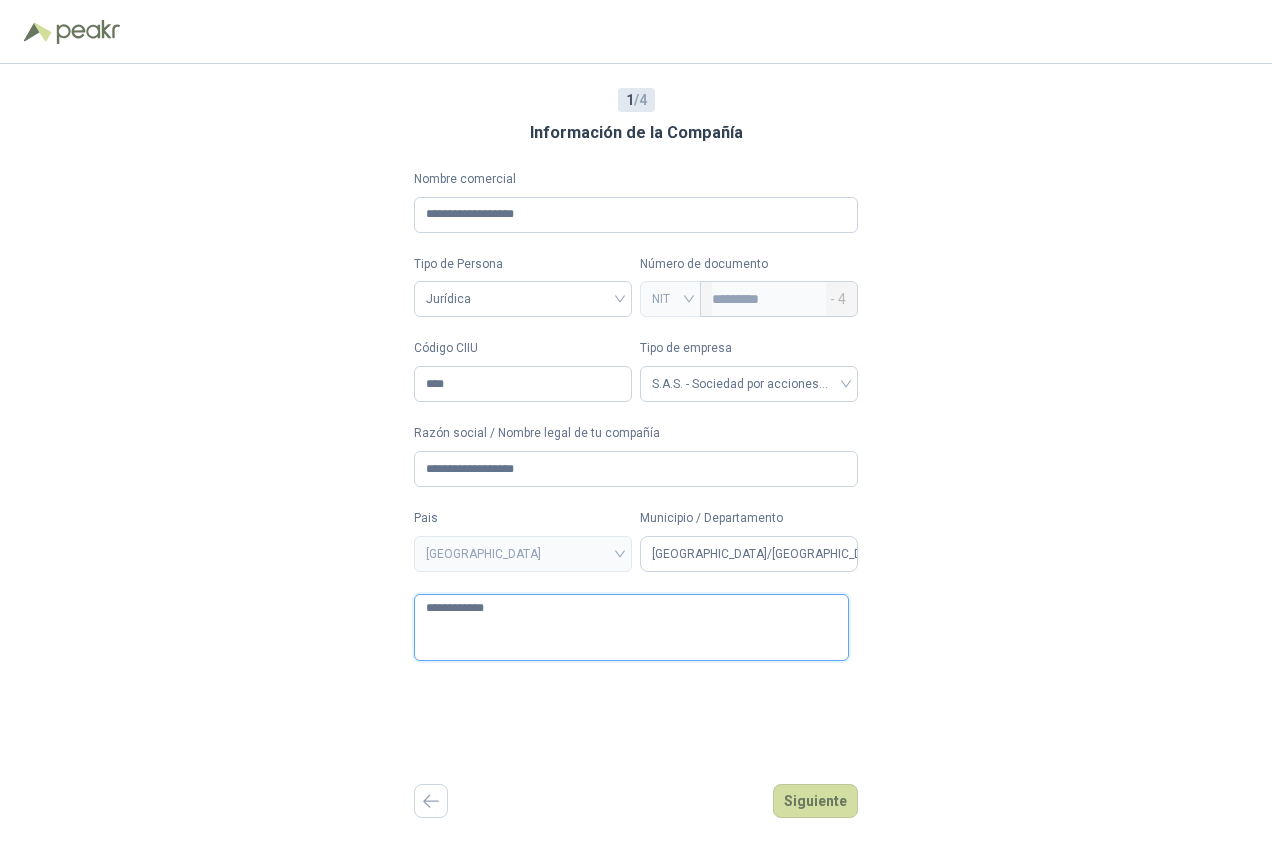 type 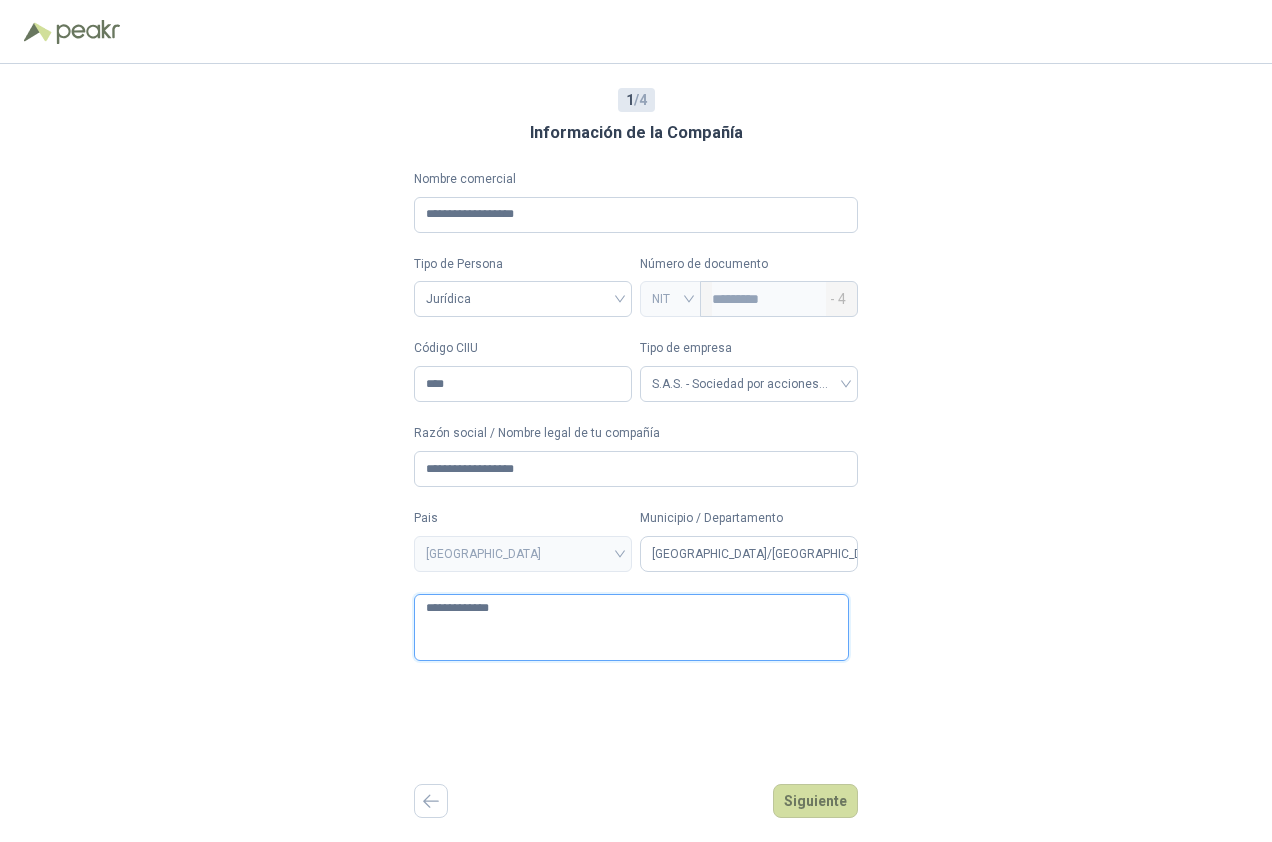 type 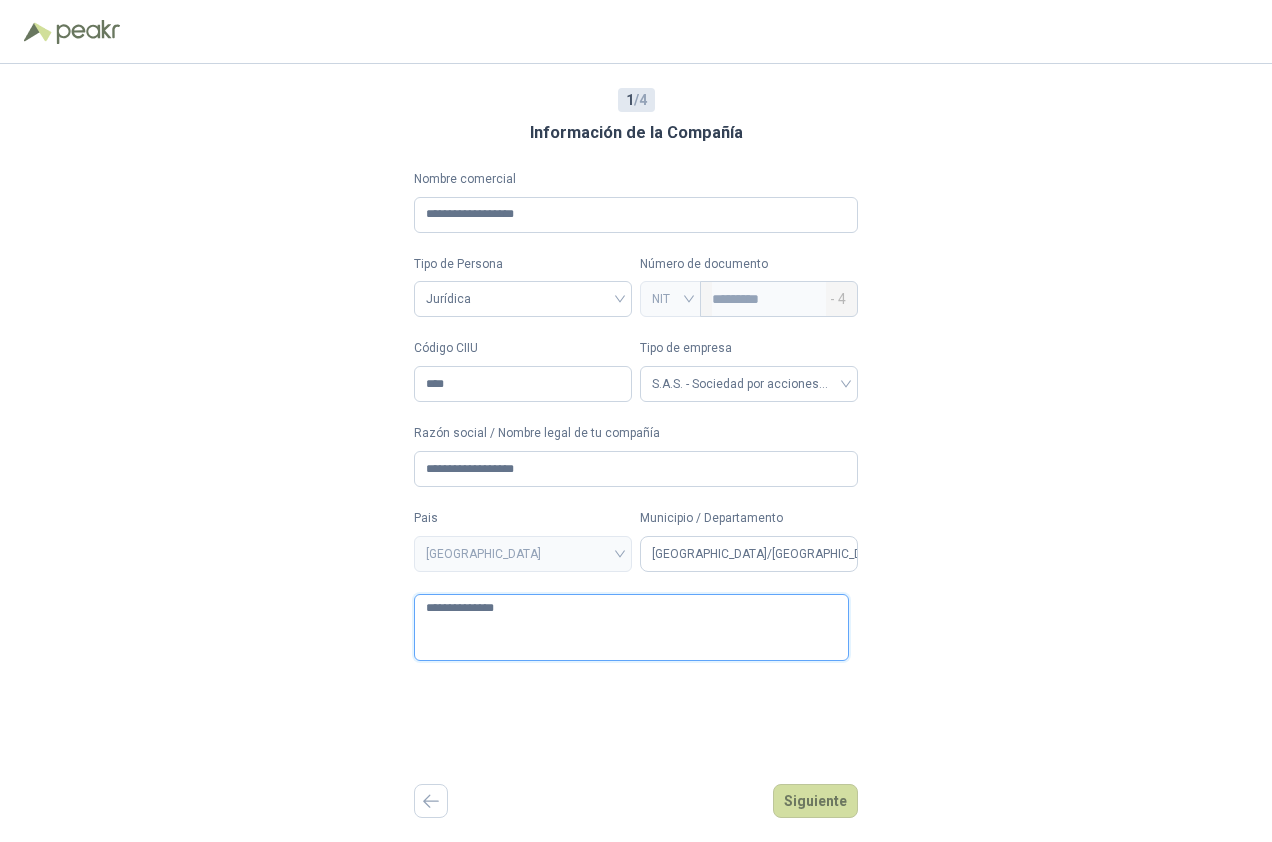 type 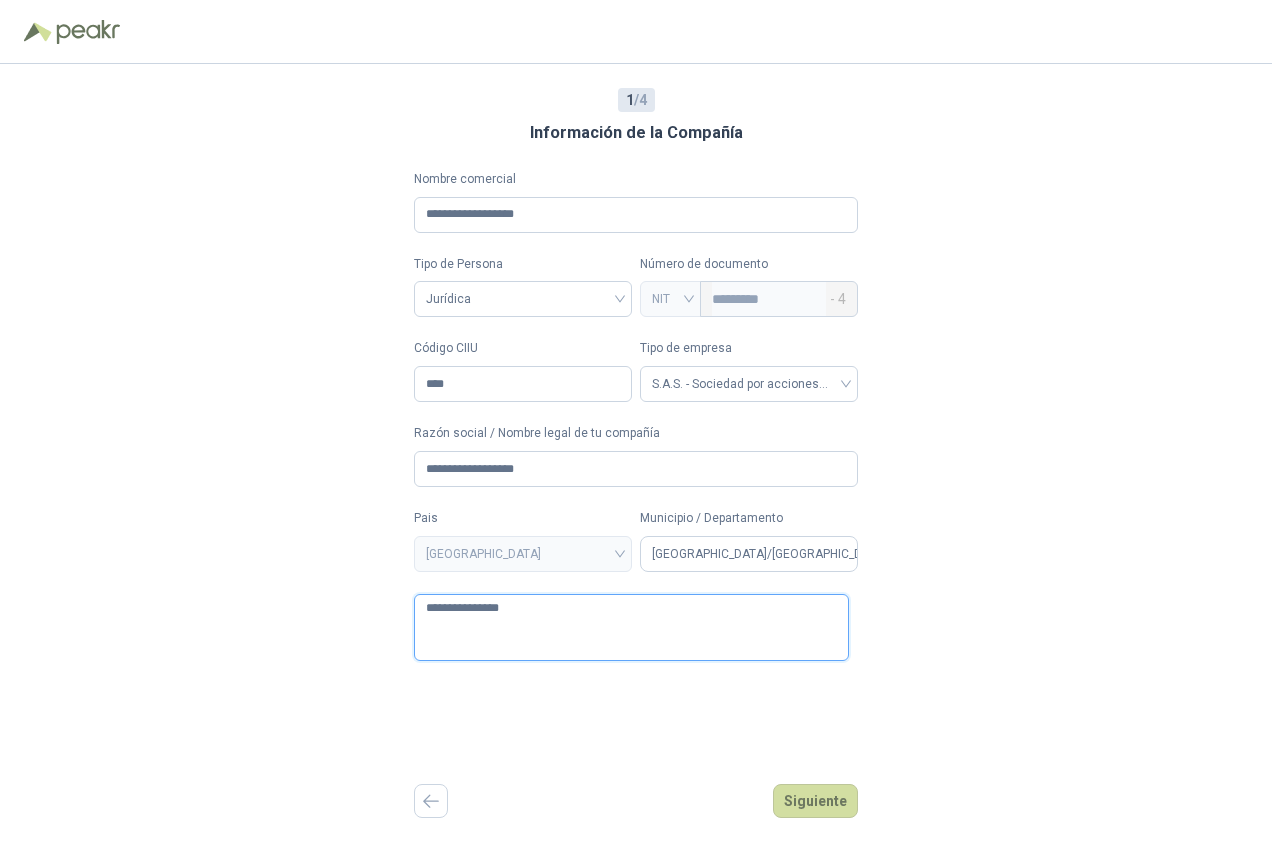 type 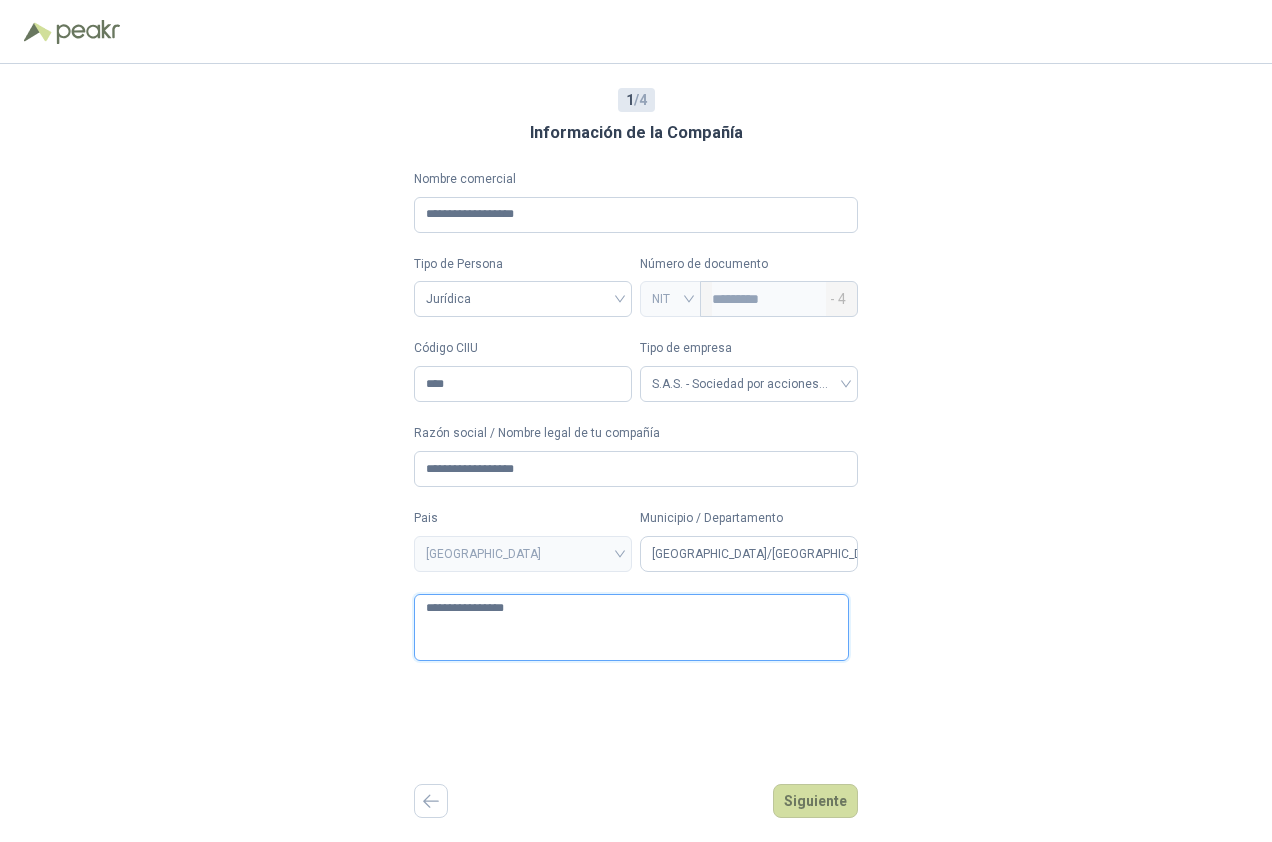 type 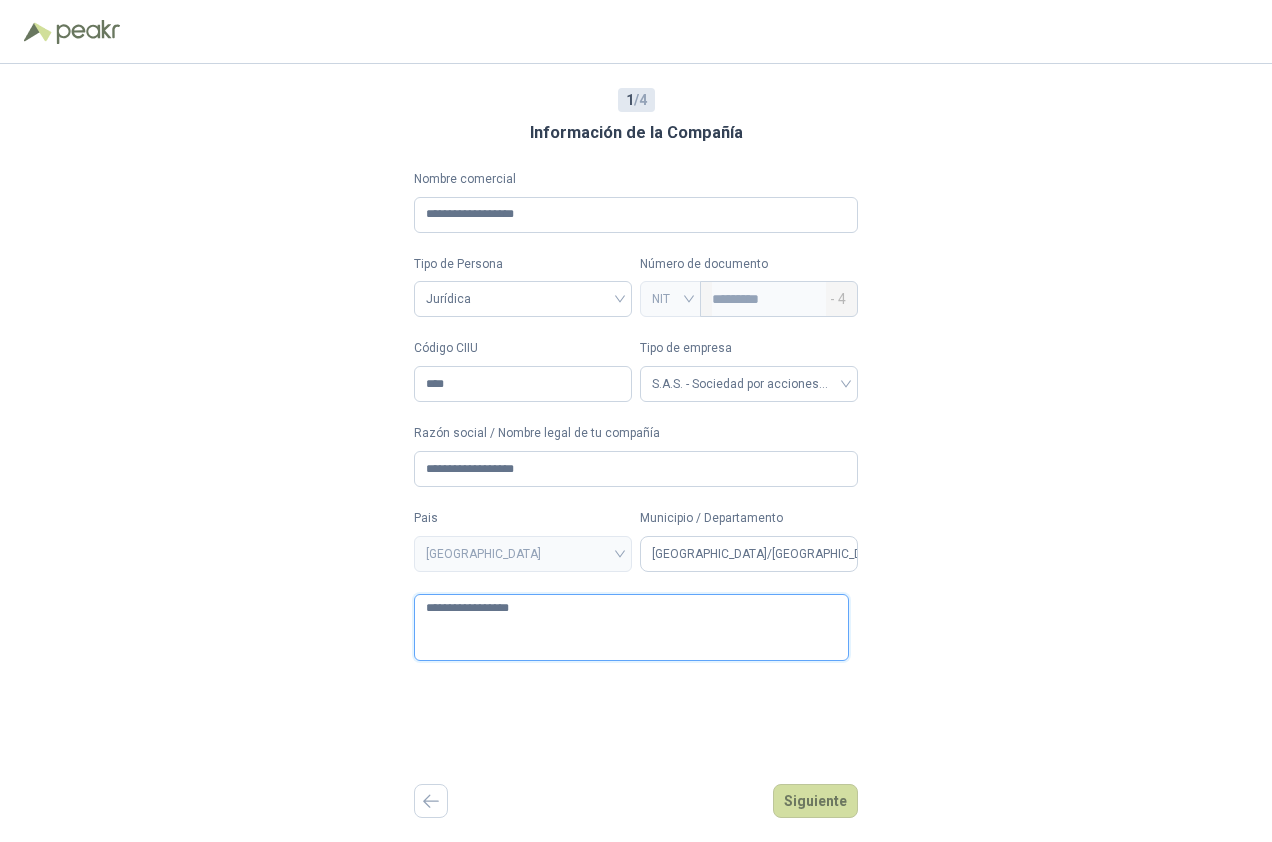 type 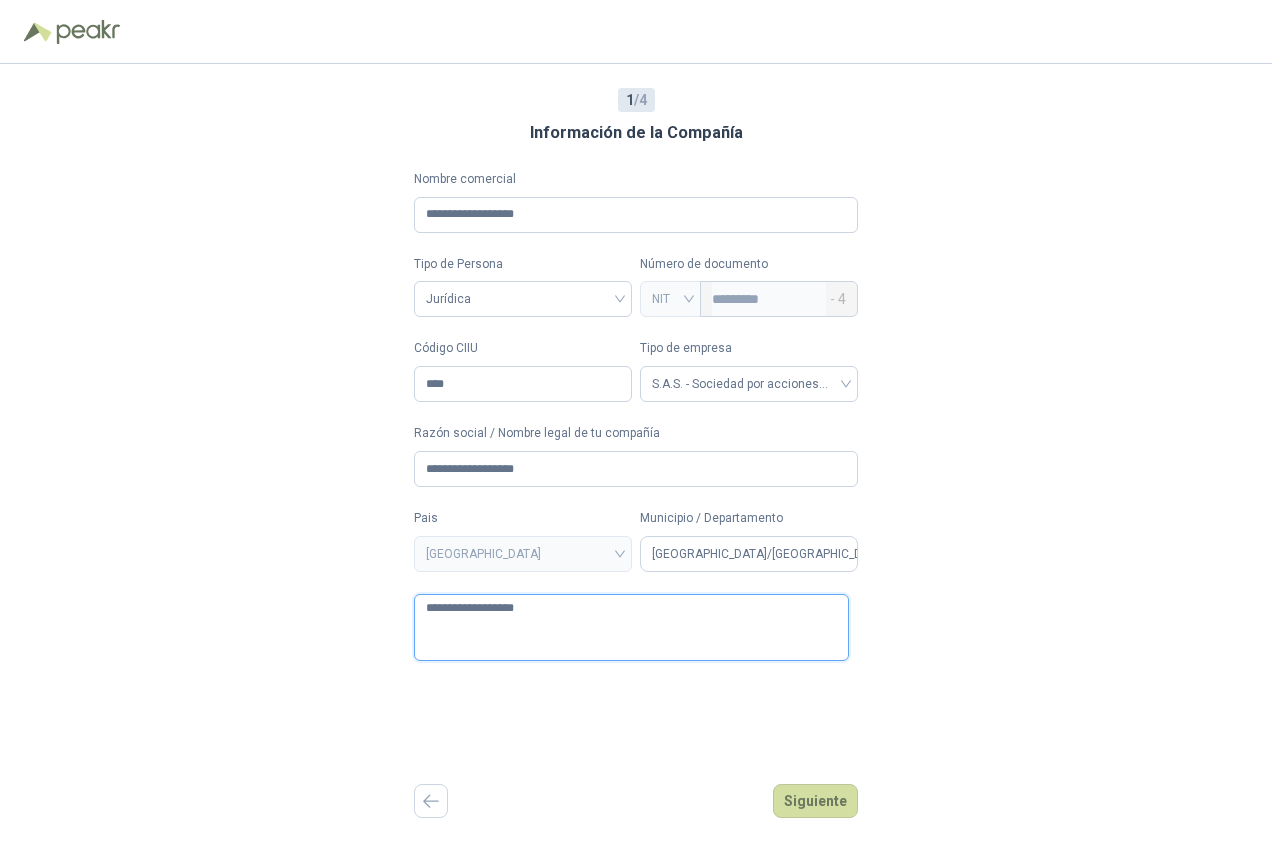 type 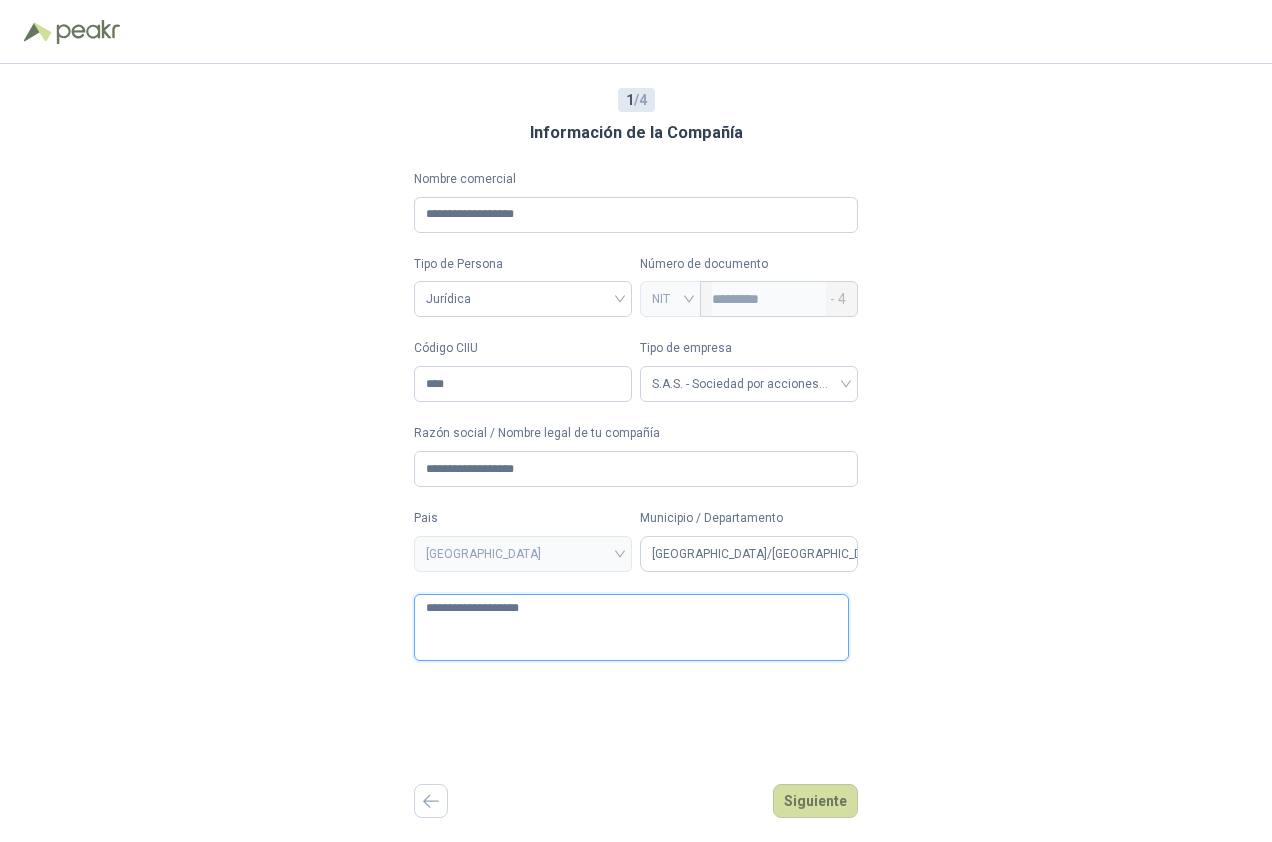 click on "**********" at bounding box center (631, 627) 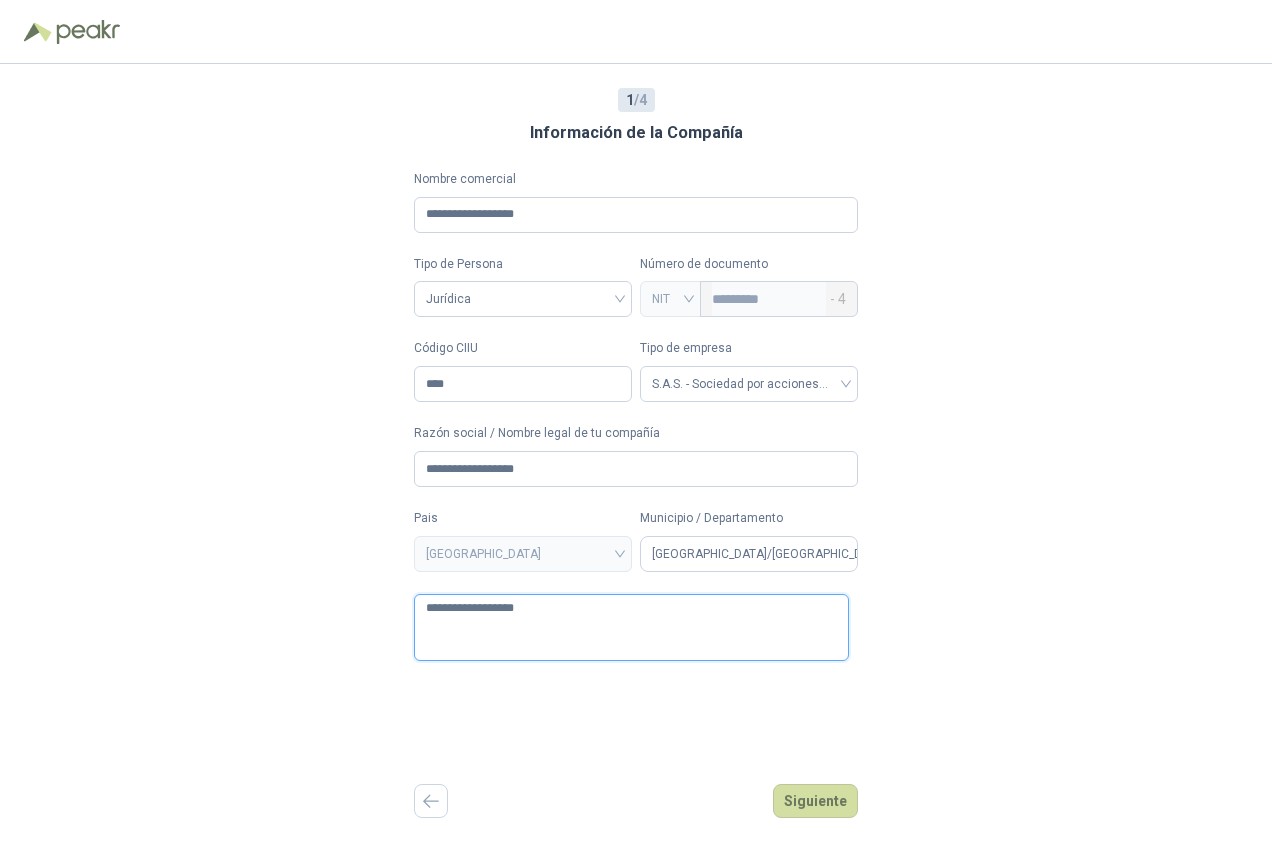 type 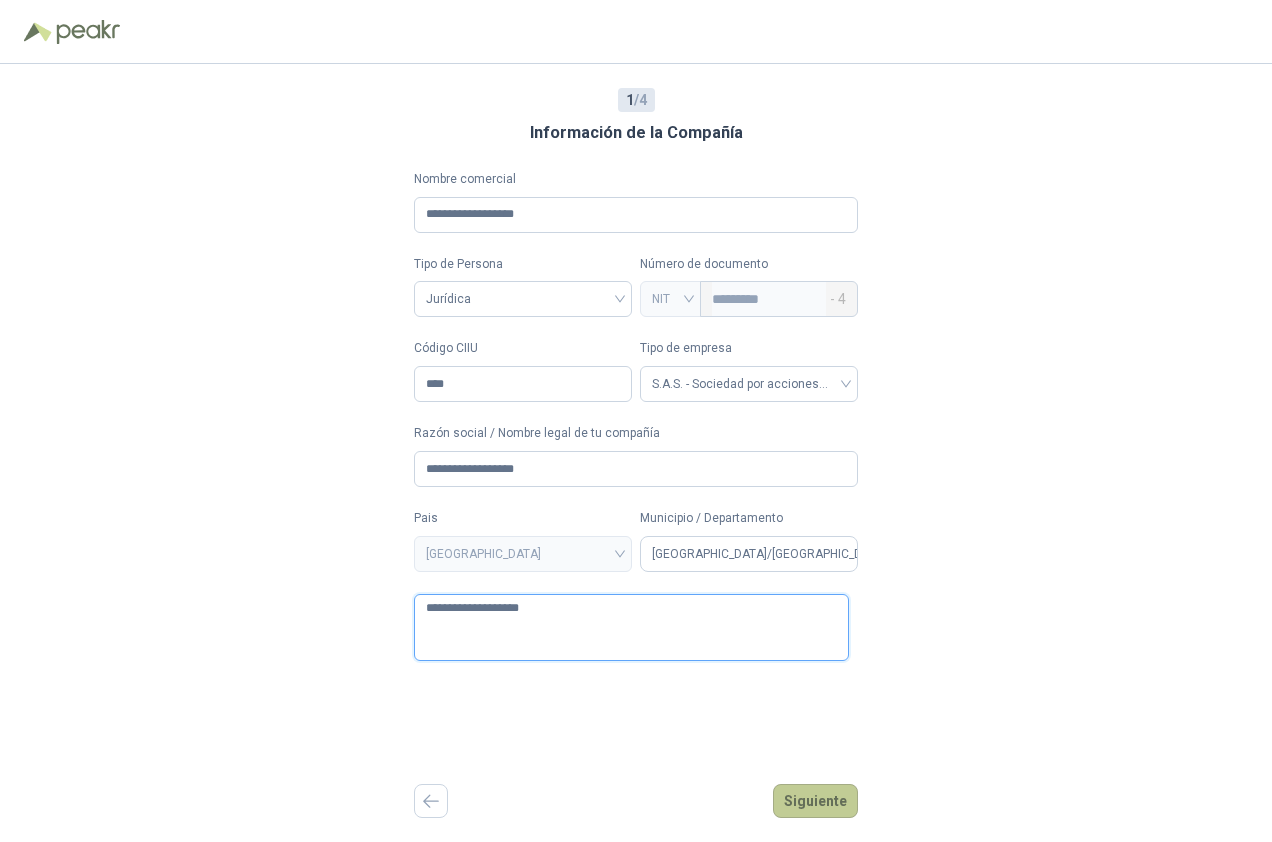 type on "**********" 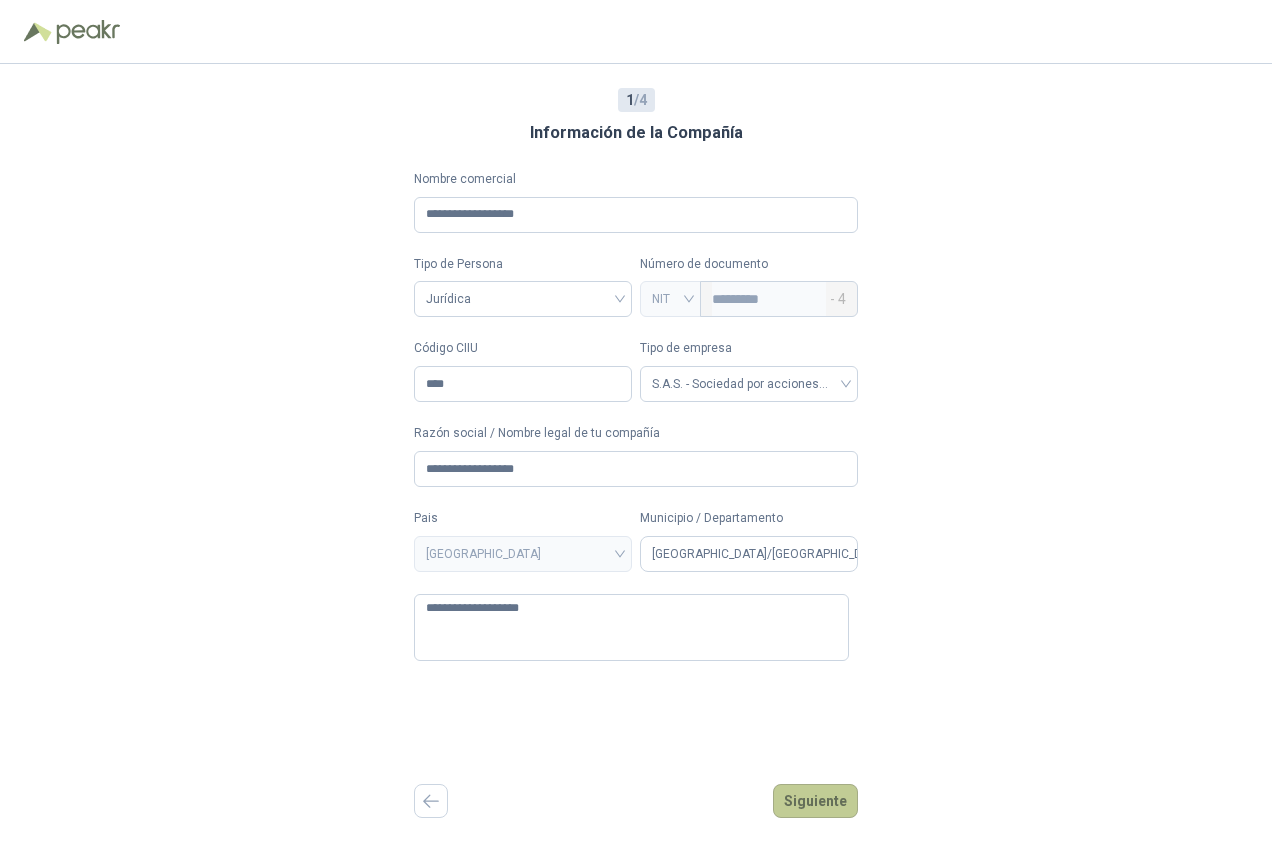 click on "Siguiente" at bounding box center (815, 801) 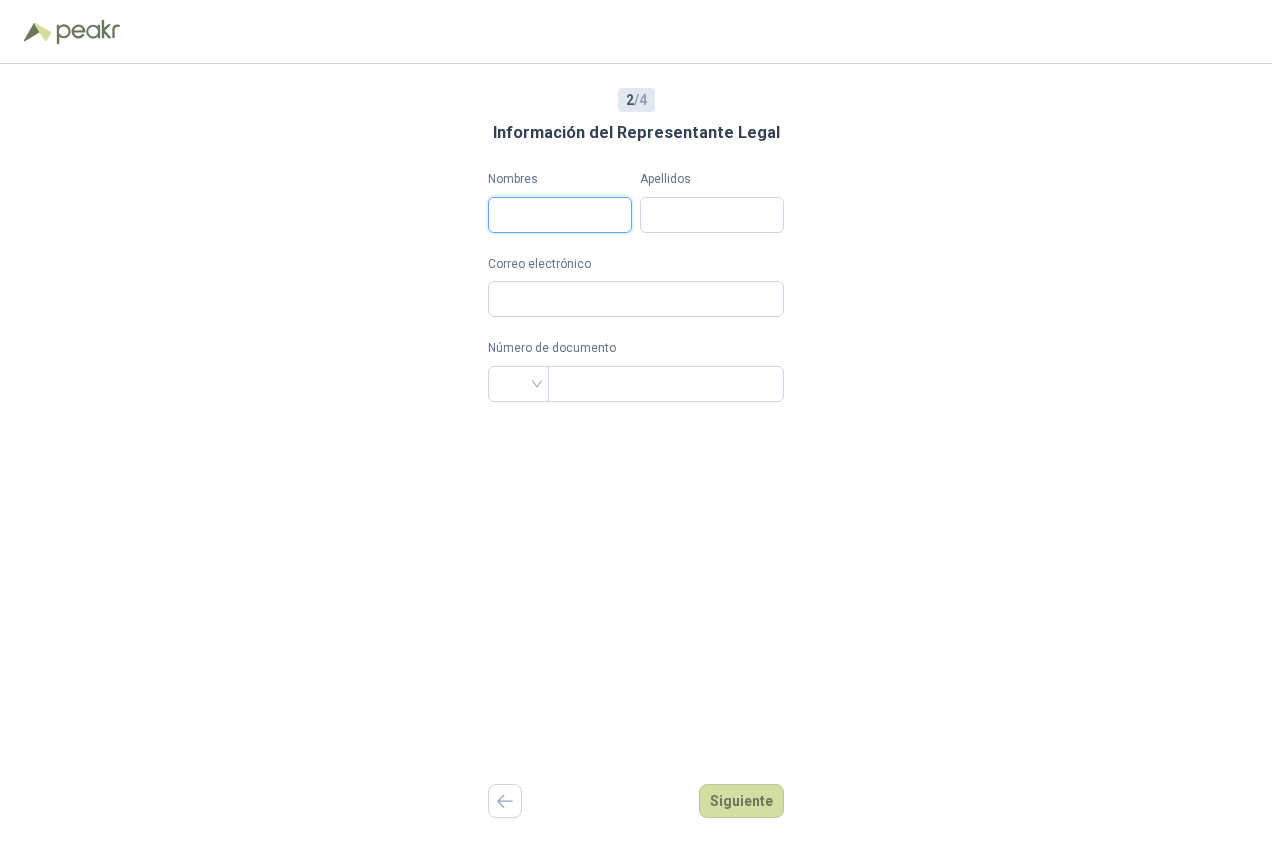 click on "Nombres" at bounding box center [560, 215] 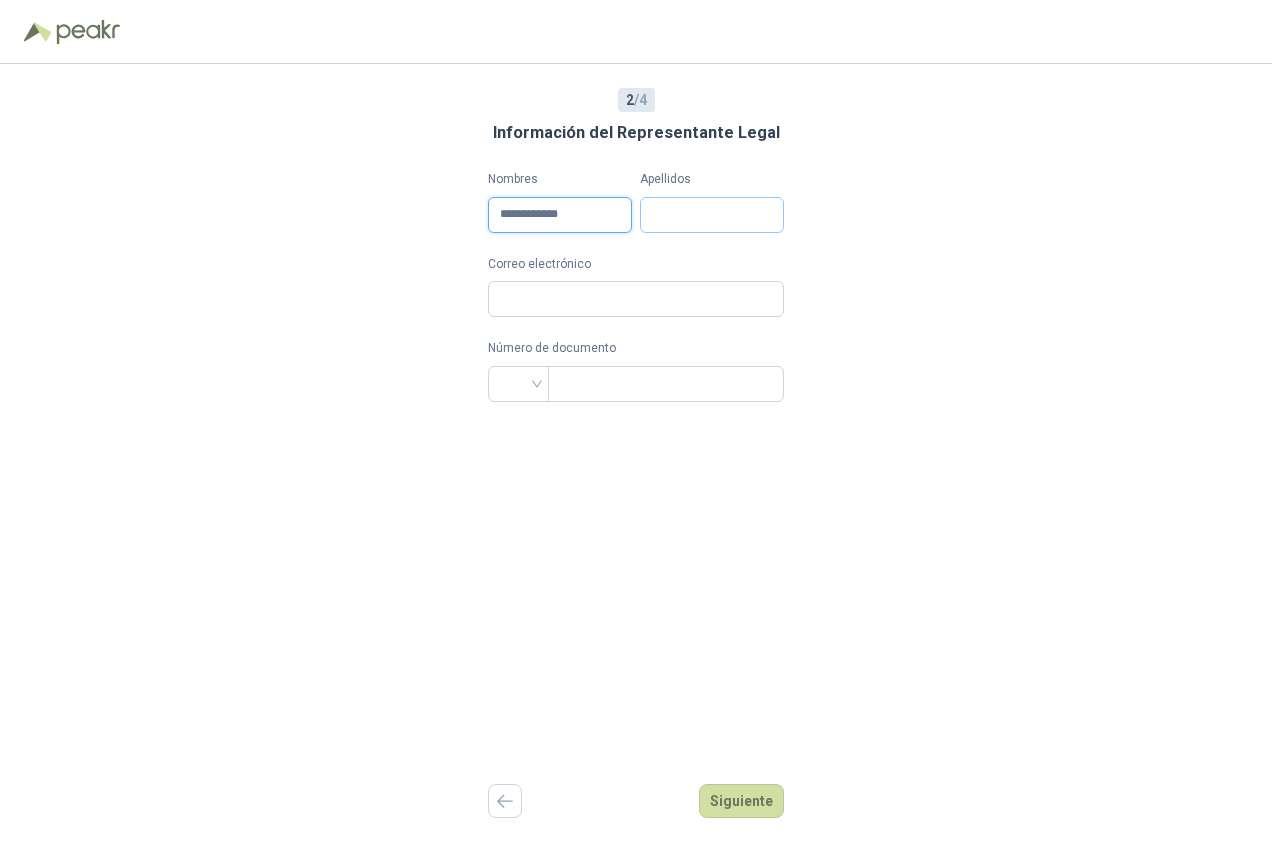 type on "**********" 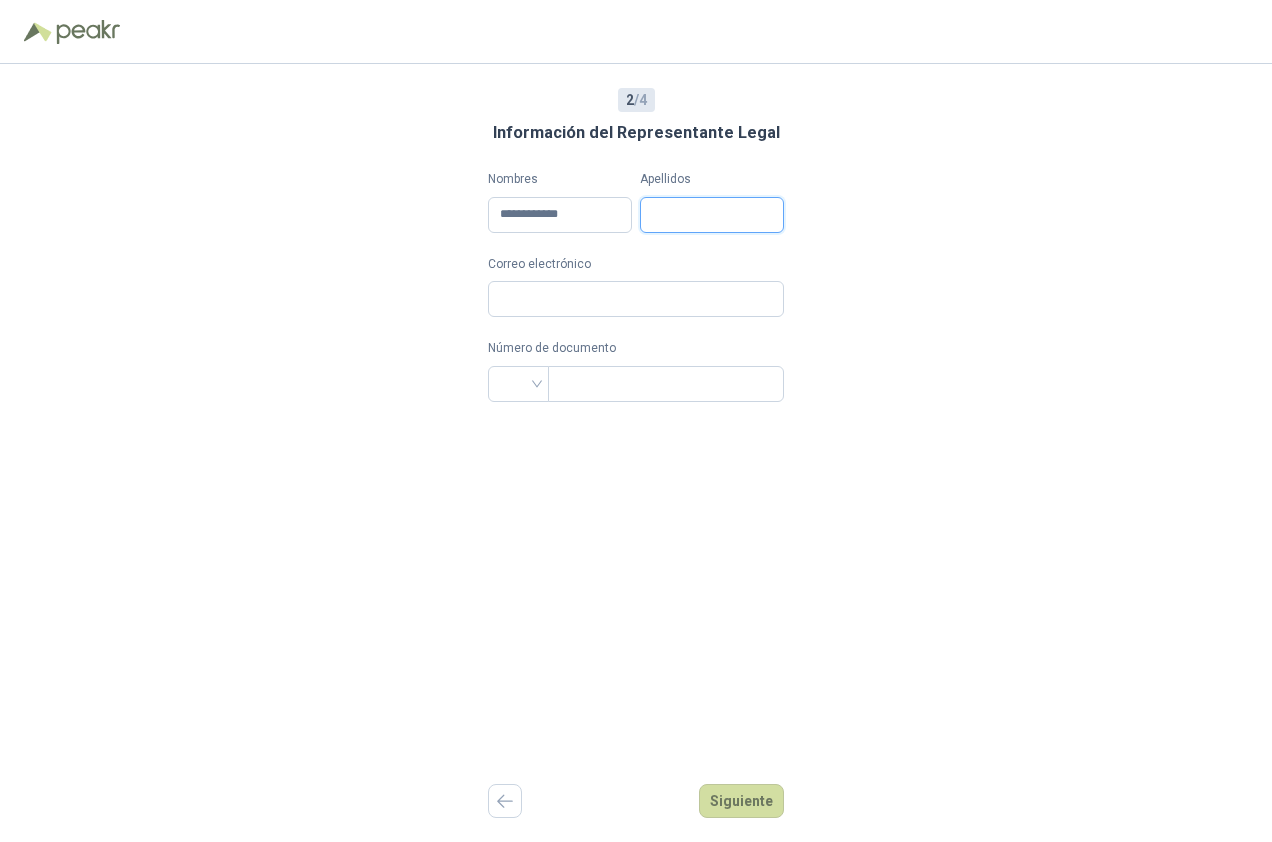 click on "Apellidos" at bounding box center (712, 215) 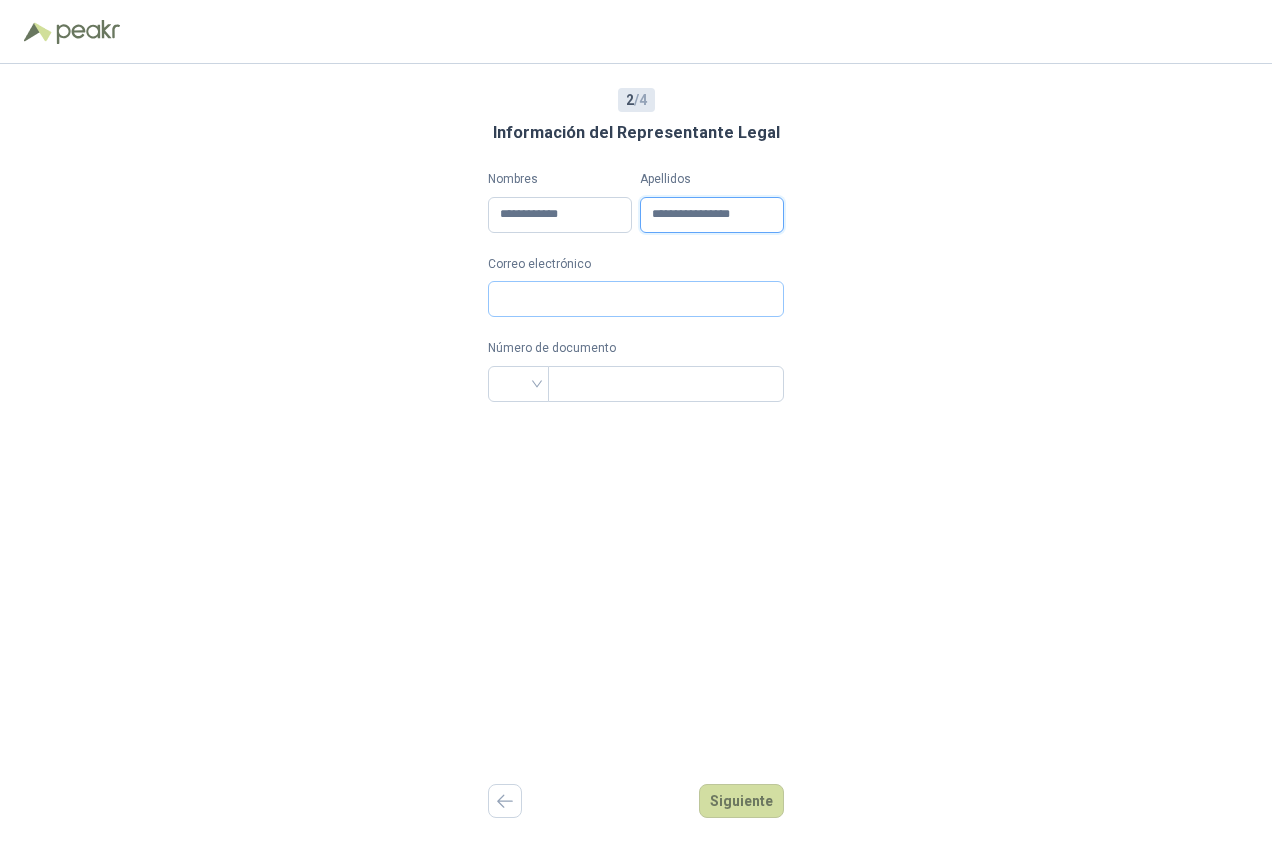 type on "**********" 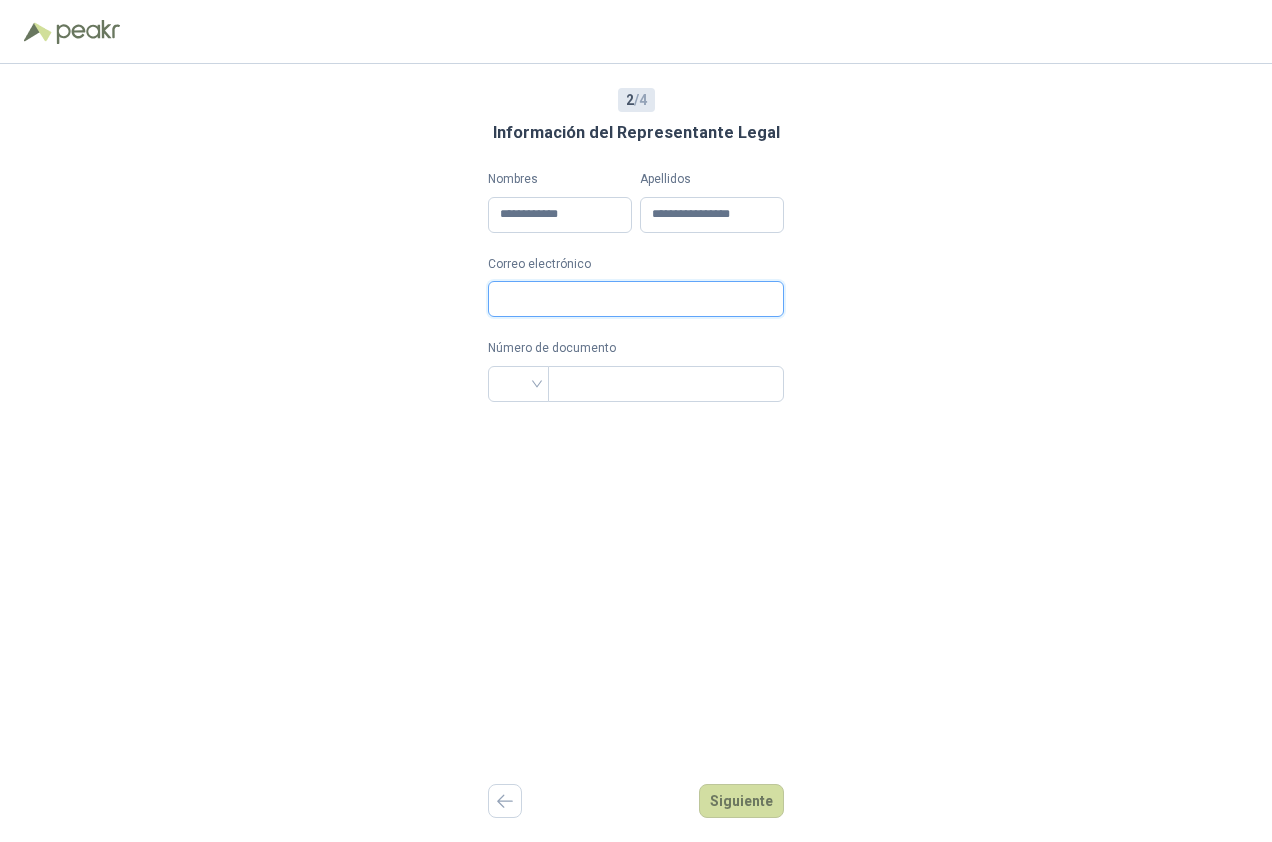 click on "Correo electrónico" at bounding box center [636, 299] 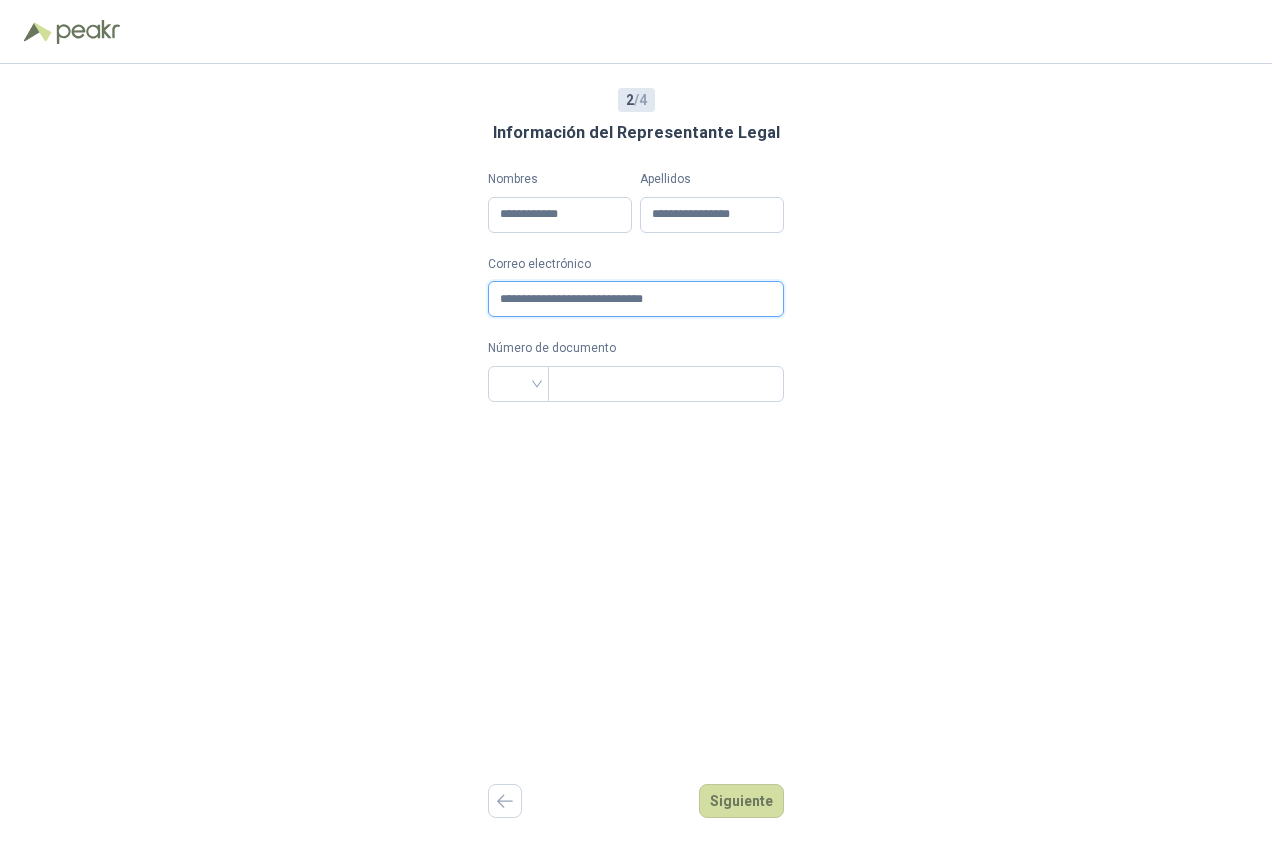 type on "**********" 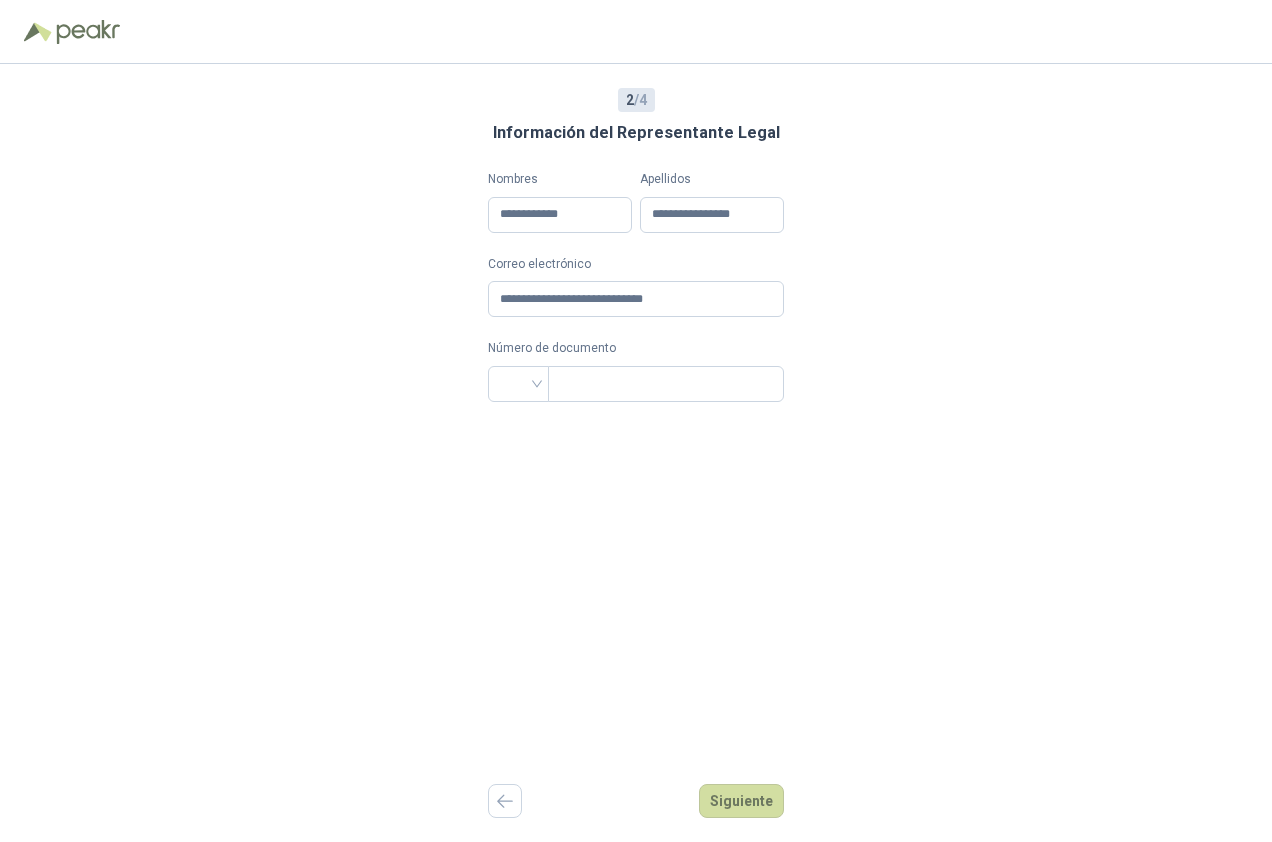 click on "**********" at bounding box center (636, 453) 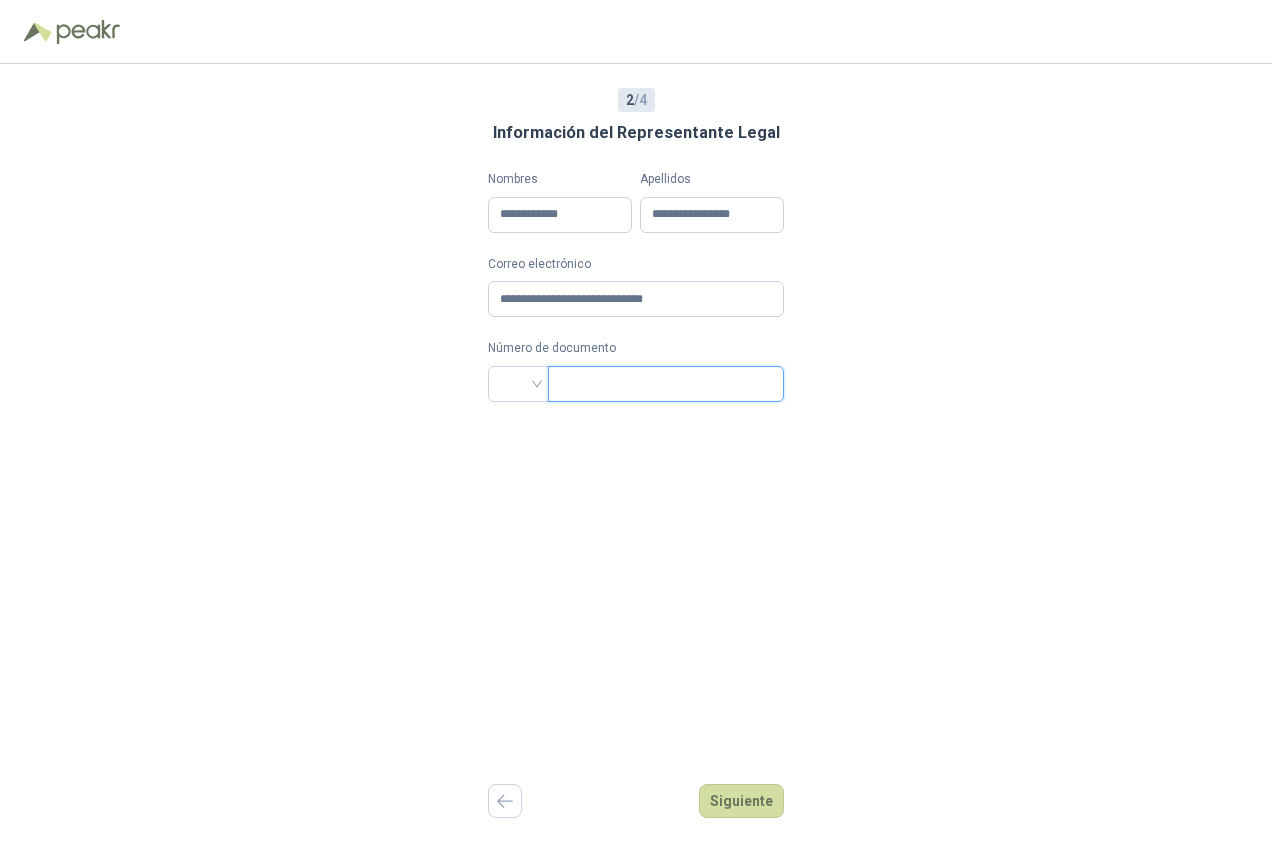 click at bounding box center (664, 384) 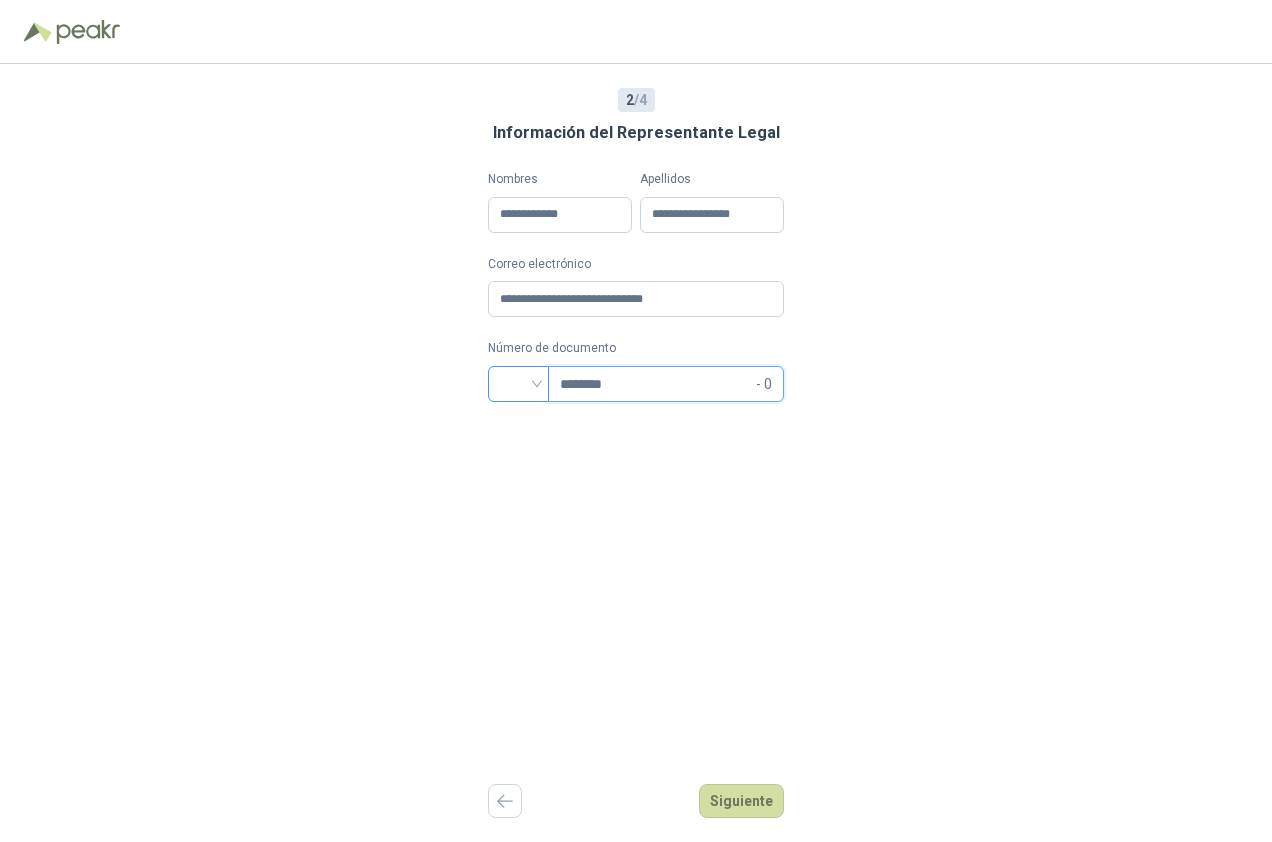 type on "********" 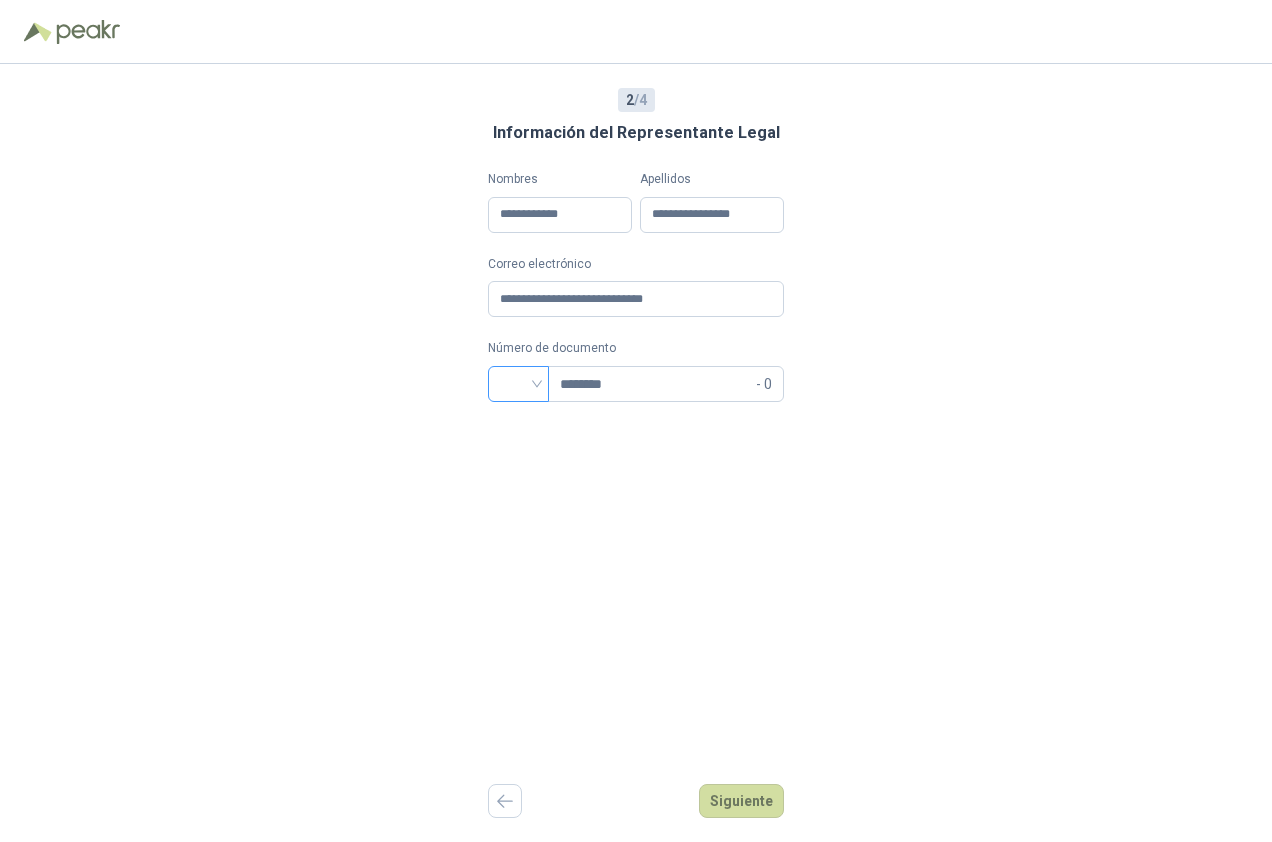 click at bounding box center (518, 382) 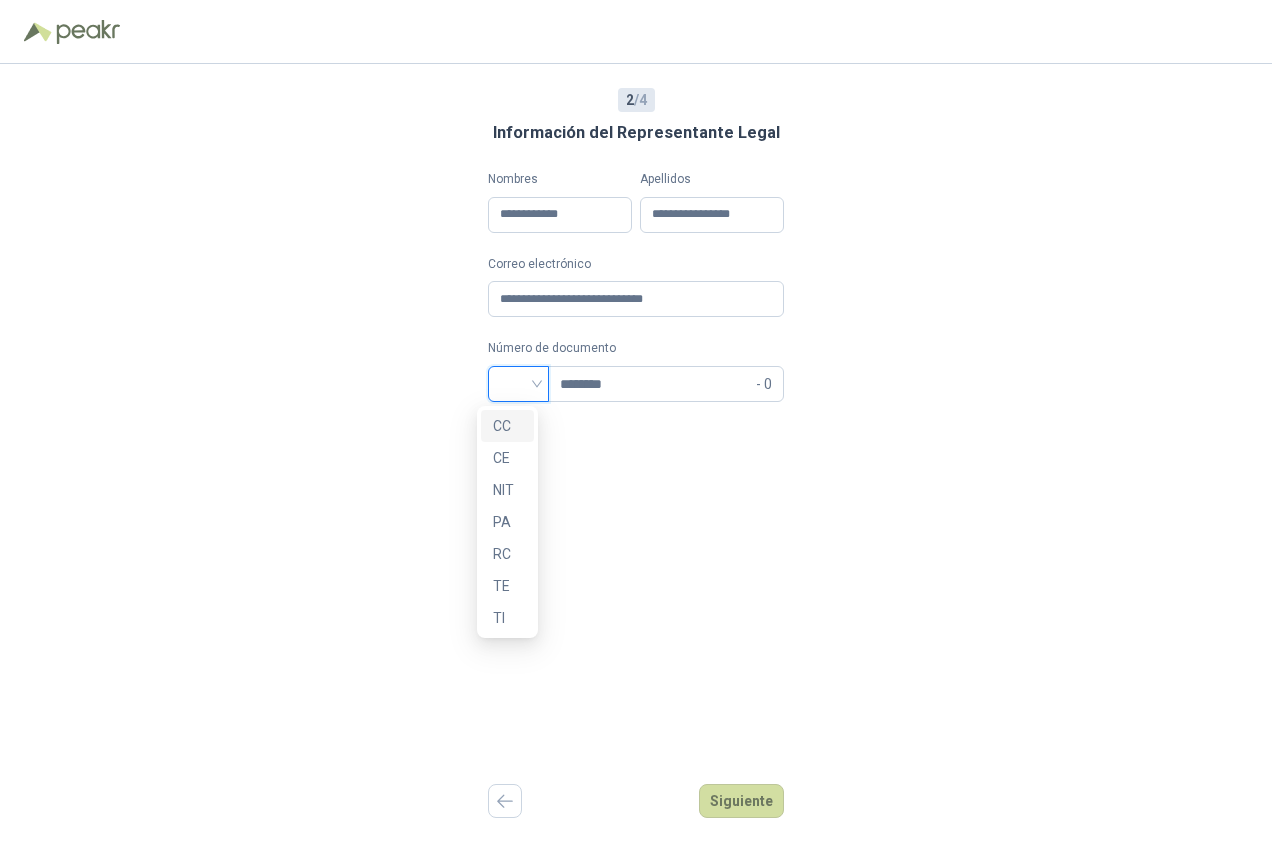 click on "CC" at bounding box center [507, 426] 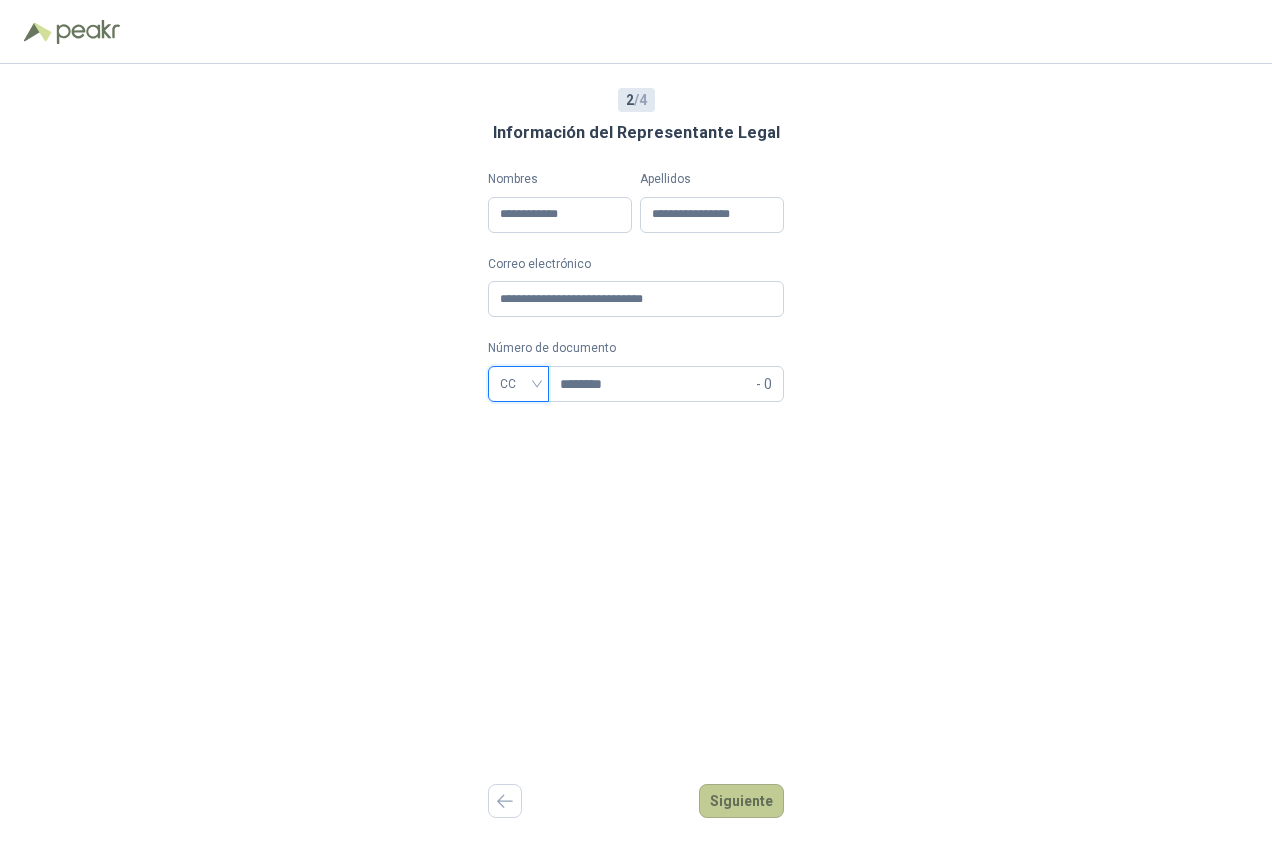 click on "Siguiente" at bounding box center (741, 801) 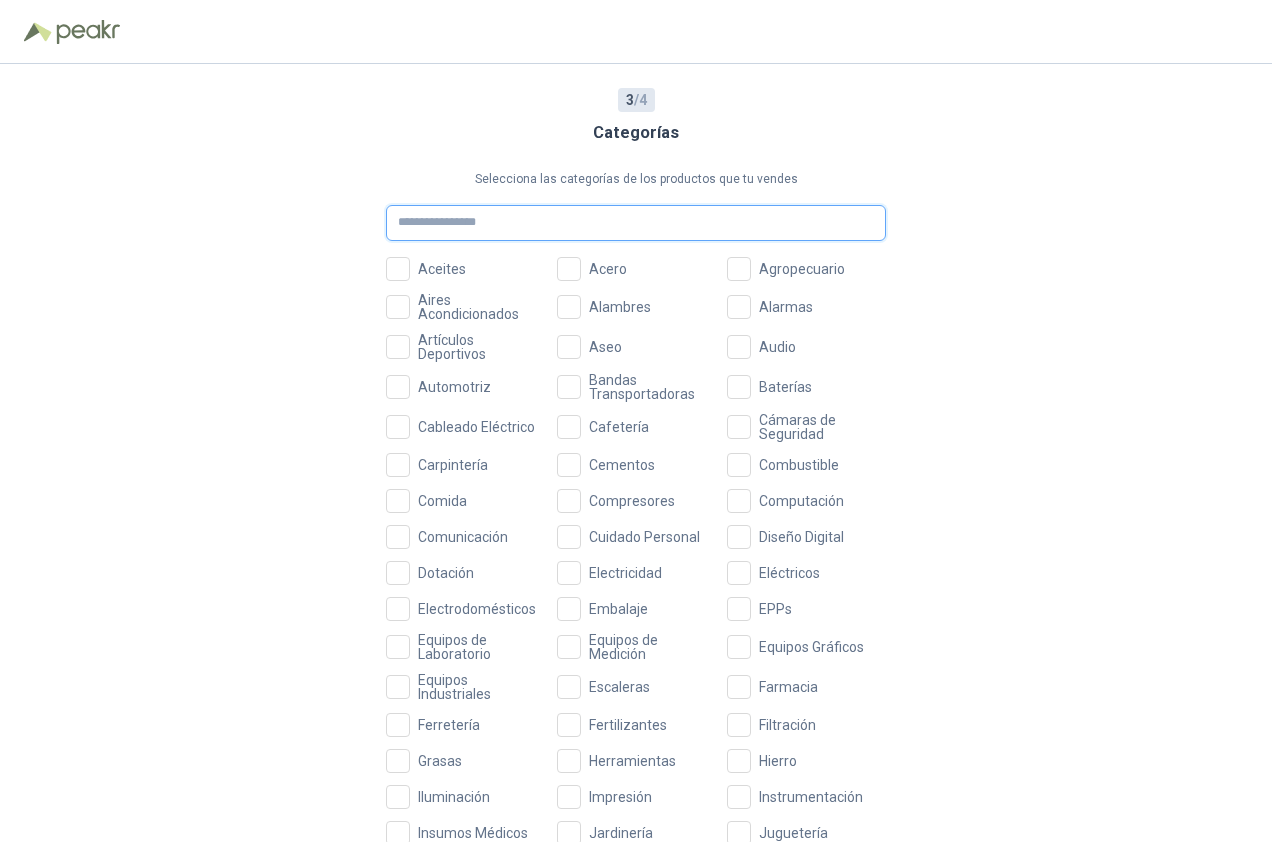click at bounding box center (636, 223) 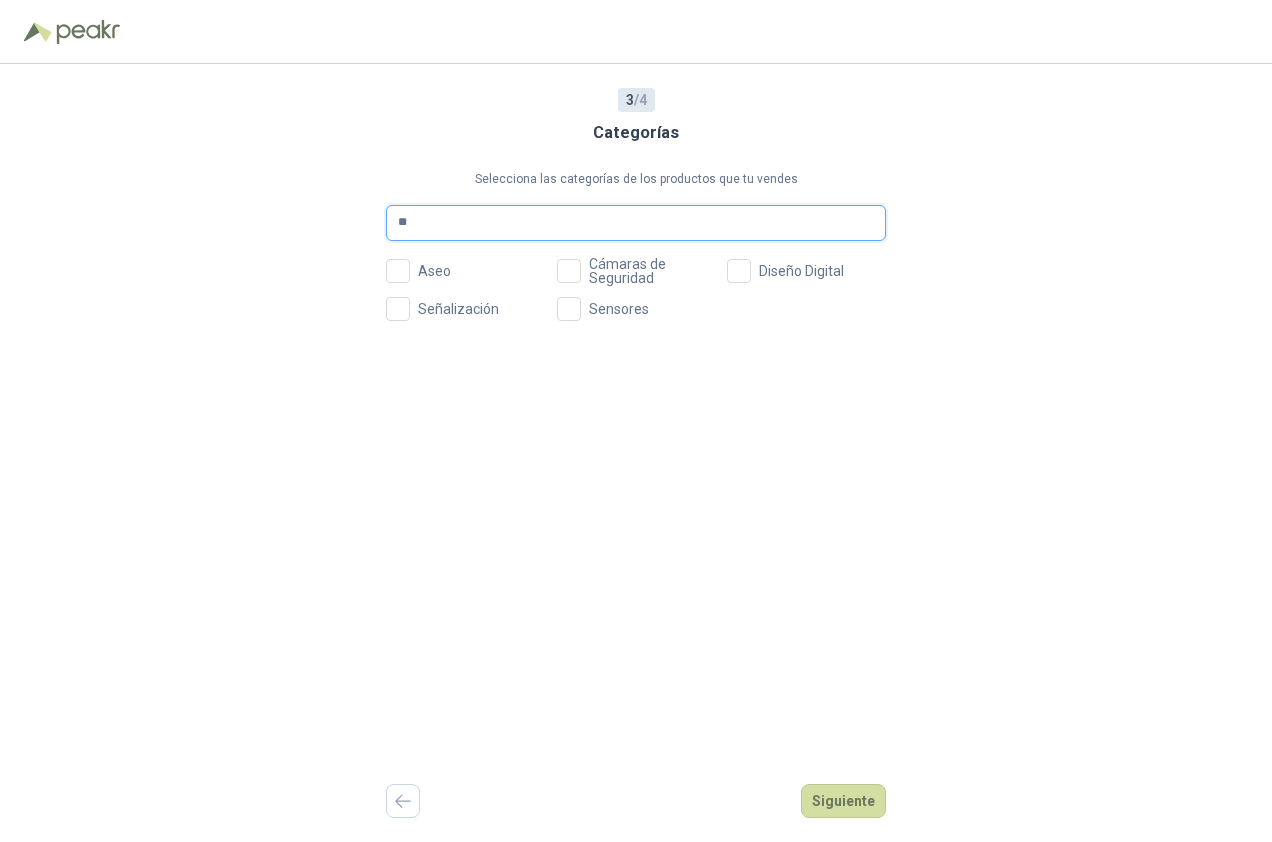 type on "*" 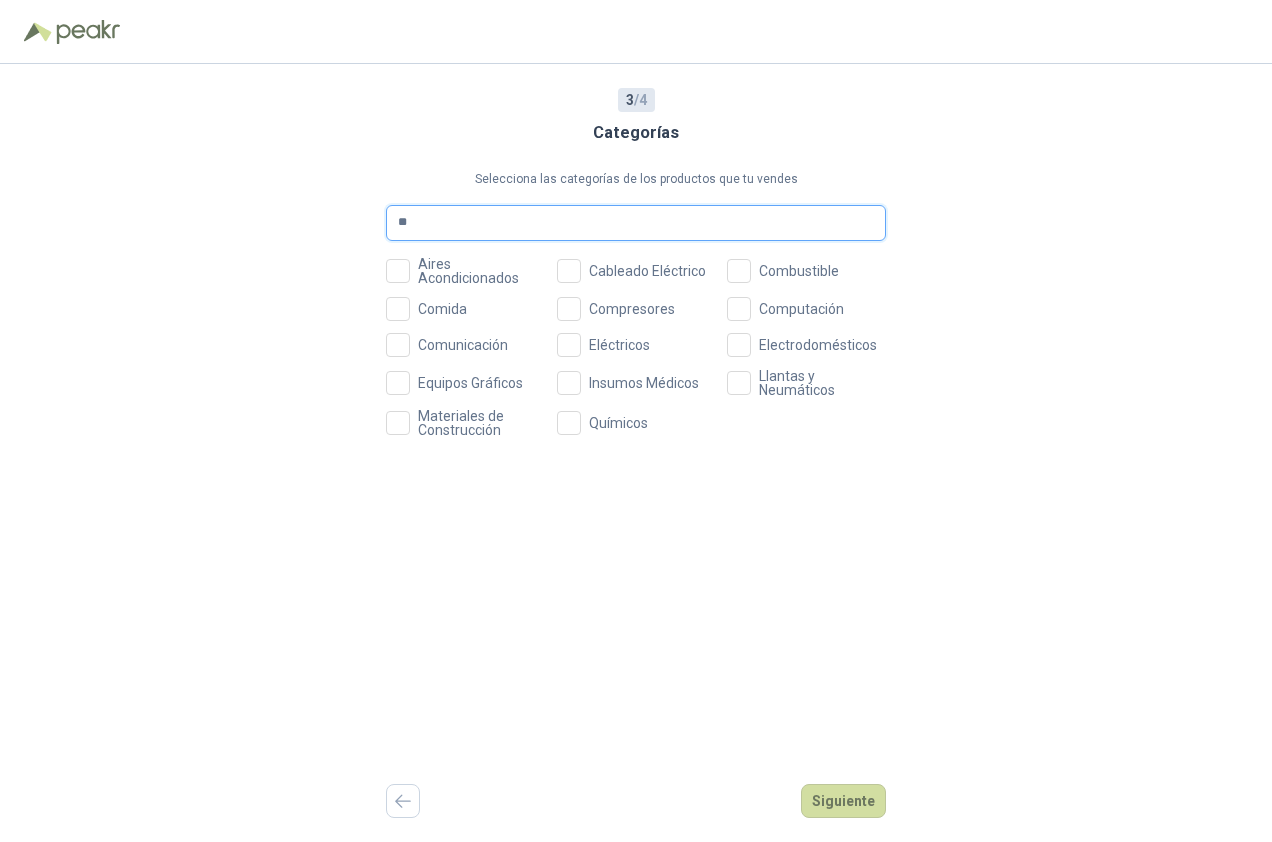 type on "*" 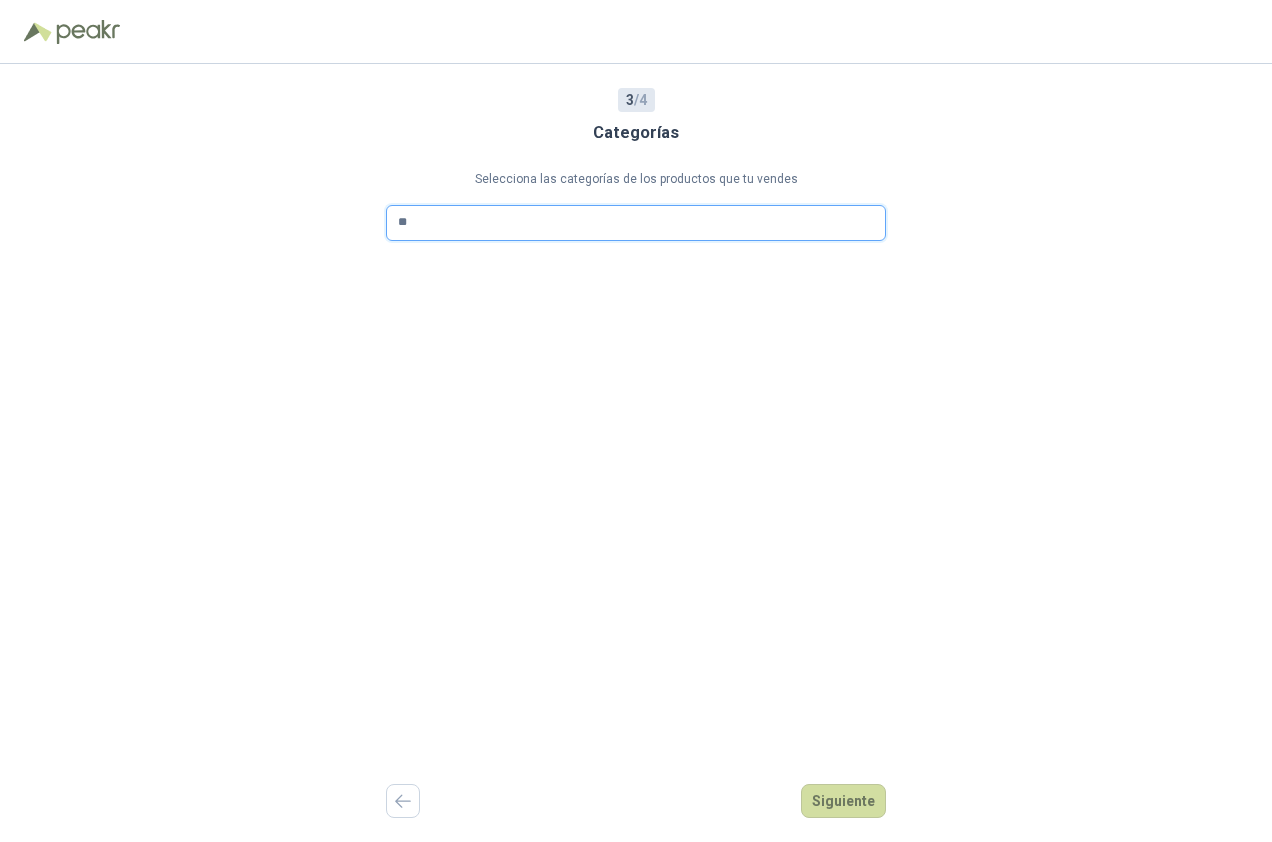 type on "*" 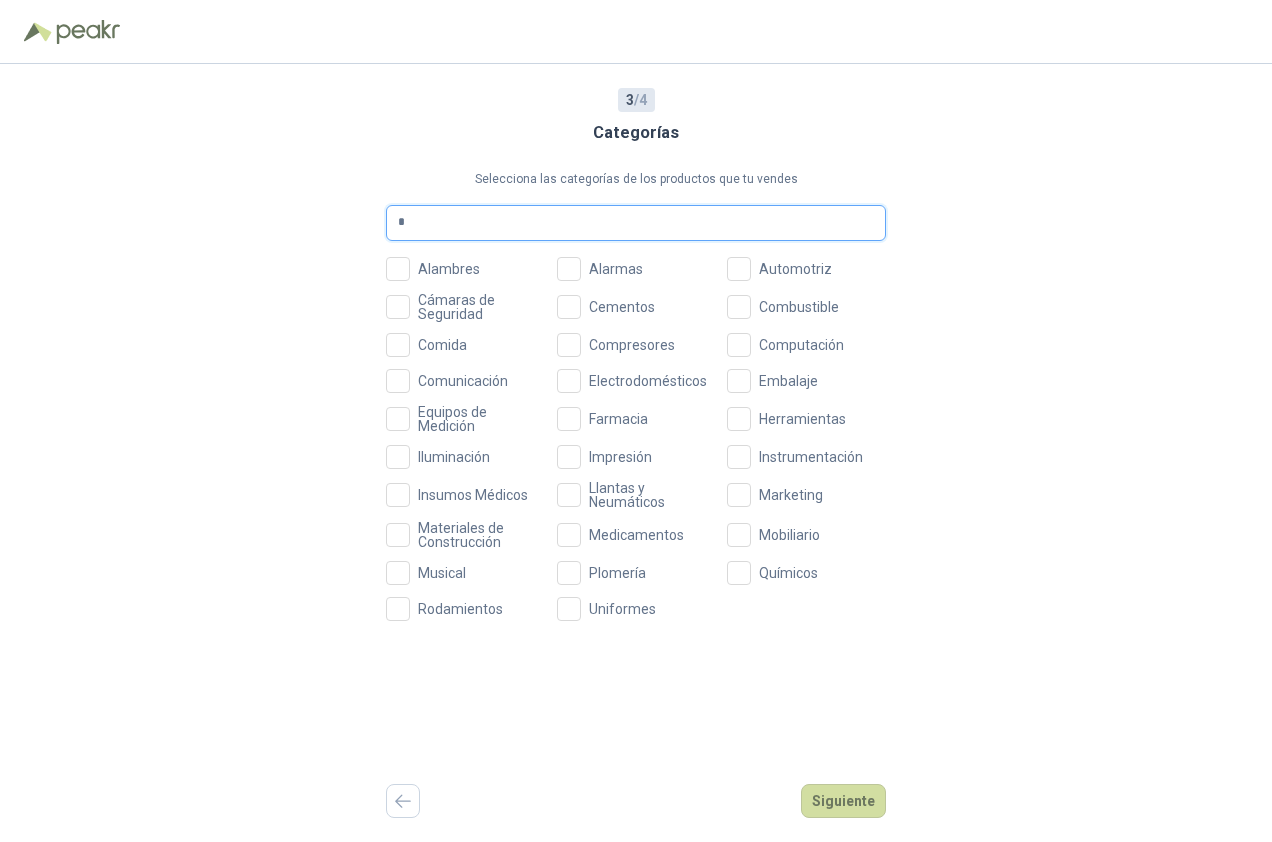 type 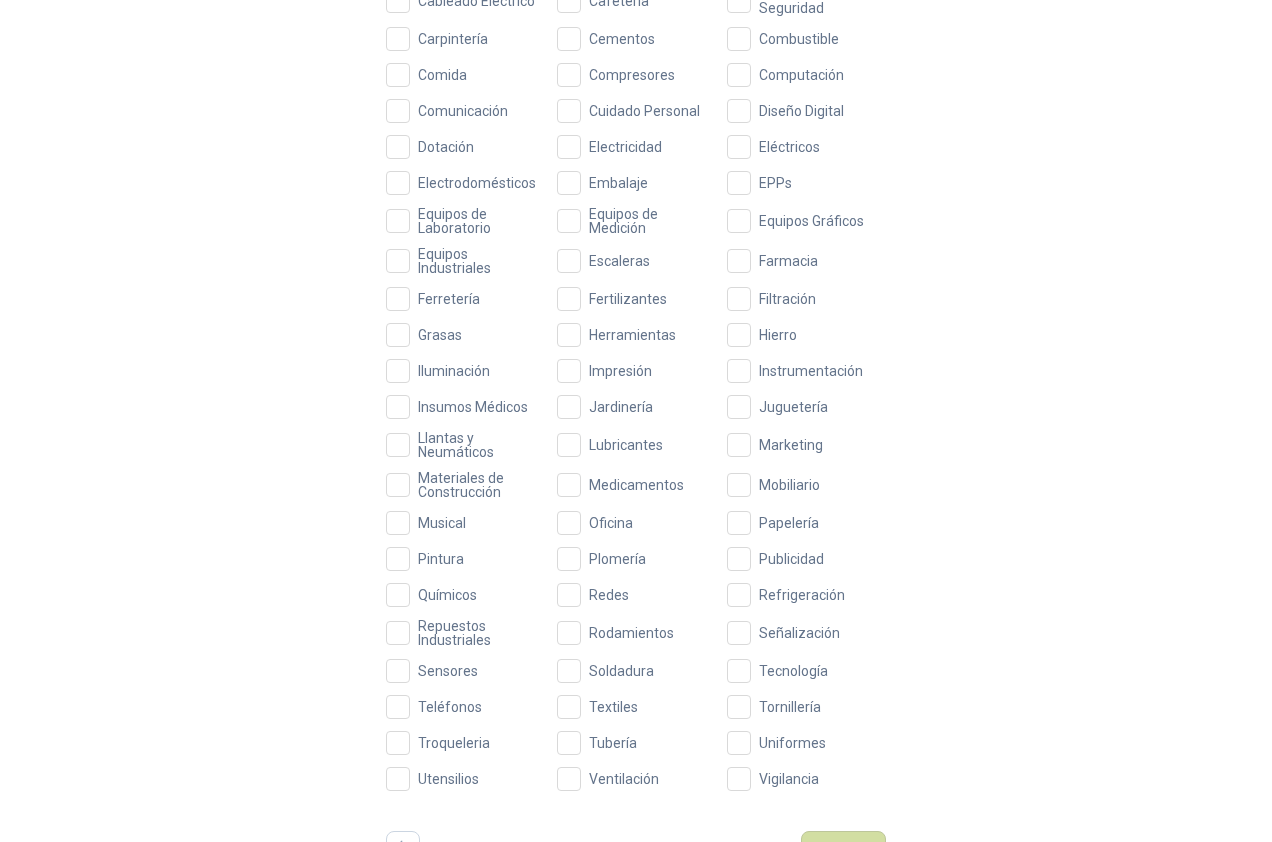 scroll, scrollTop: 449, scrollLeft: 0, axis: vertical 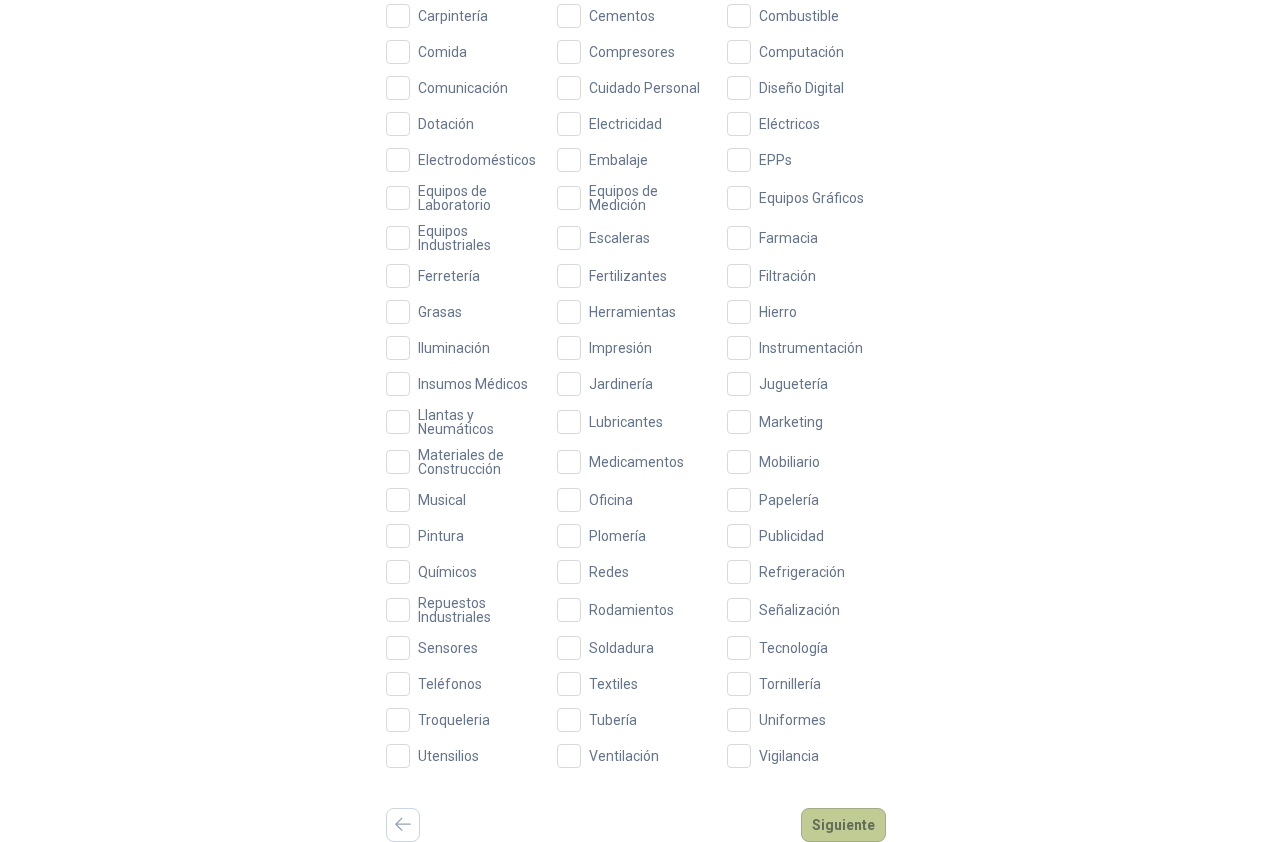 click on "Siguiente" at bounding box center (843, 825) 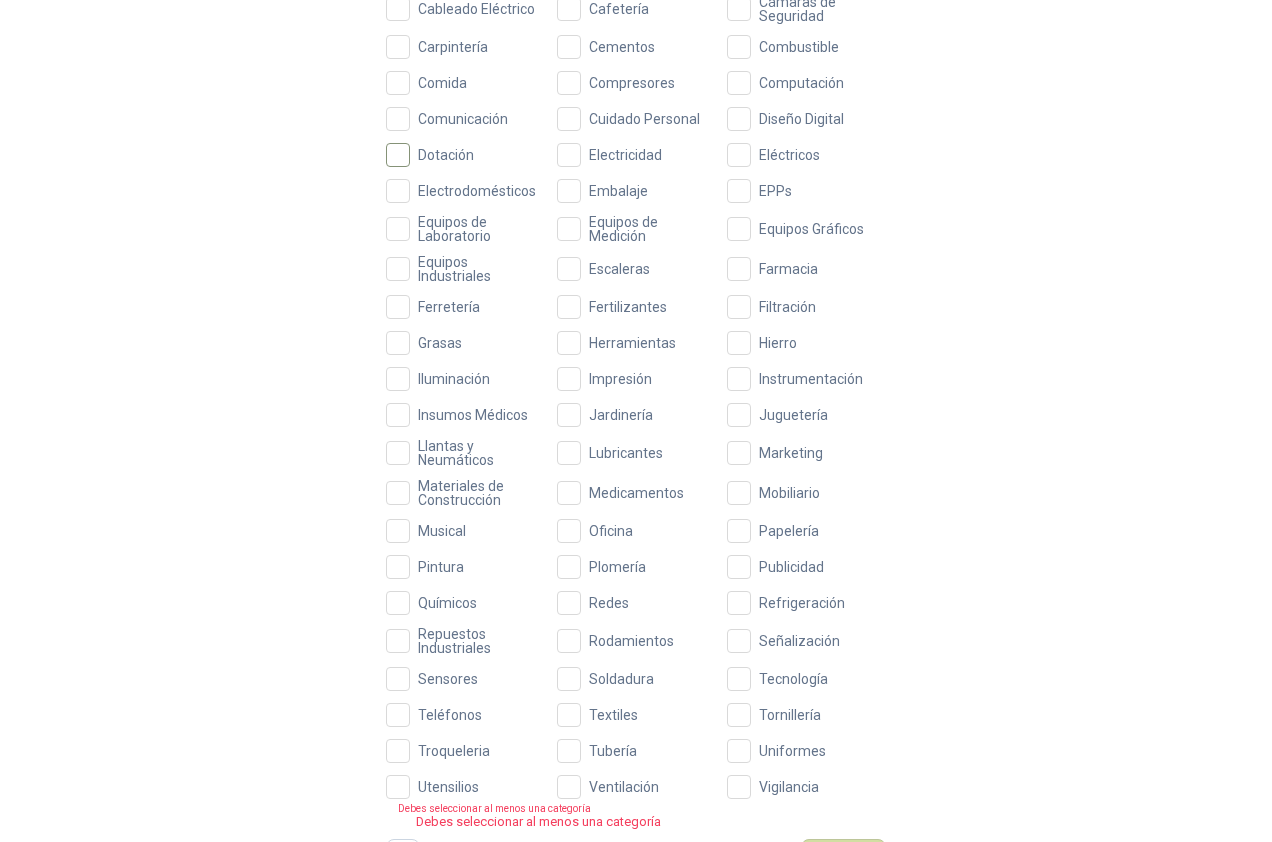scroll, scrollTop: 449, scrollLeft: 0, axis: vertical 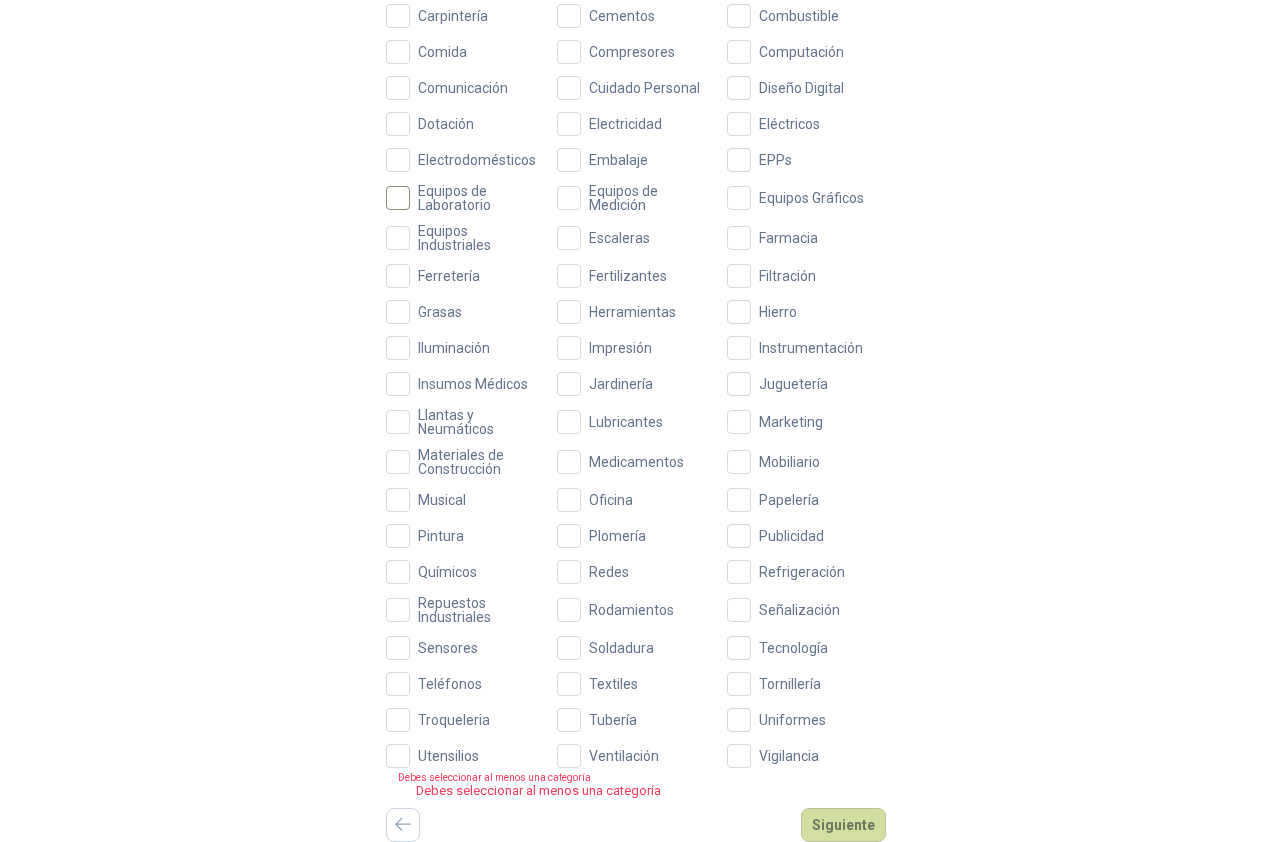 click on "Equipos de Laboratorio" at bounding box center [477, 198] 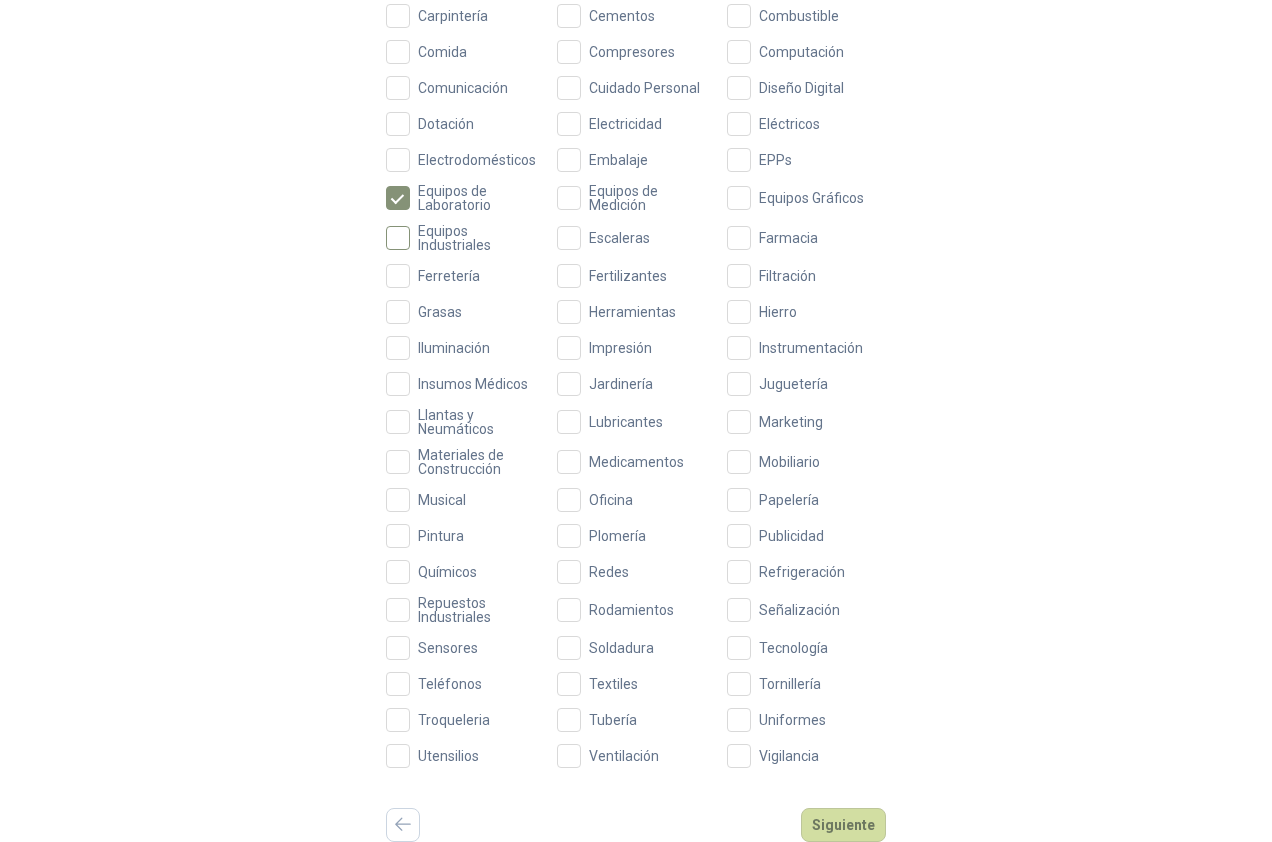 click on "Equipos Industriales" at bounding box center [477, 238] 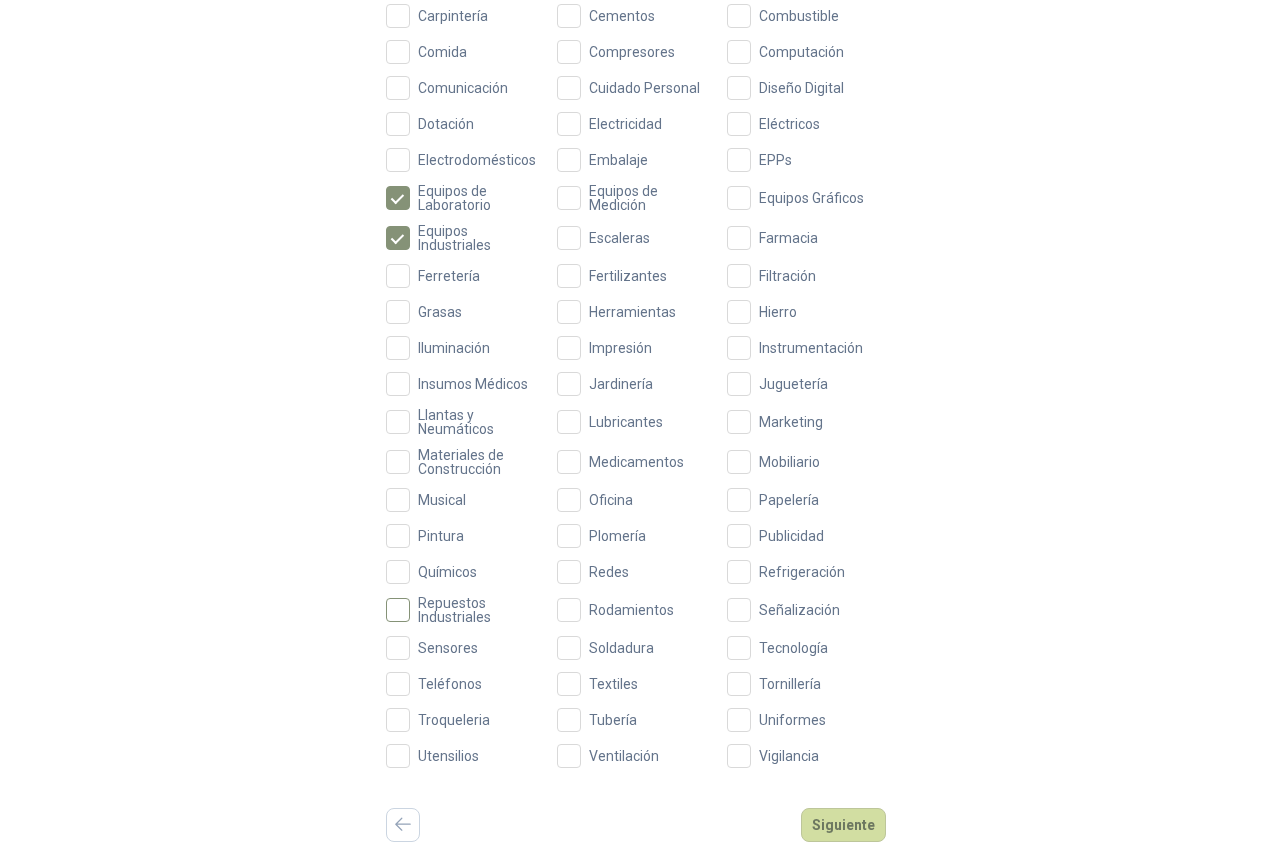 click on "Repuestos Industriales" at bounding box center [477, 610] 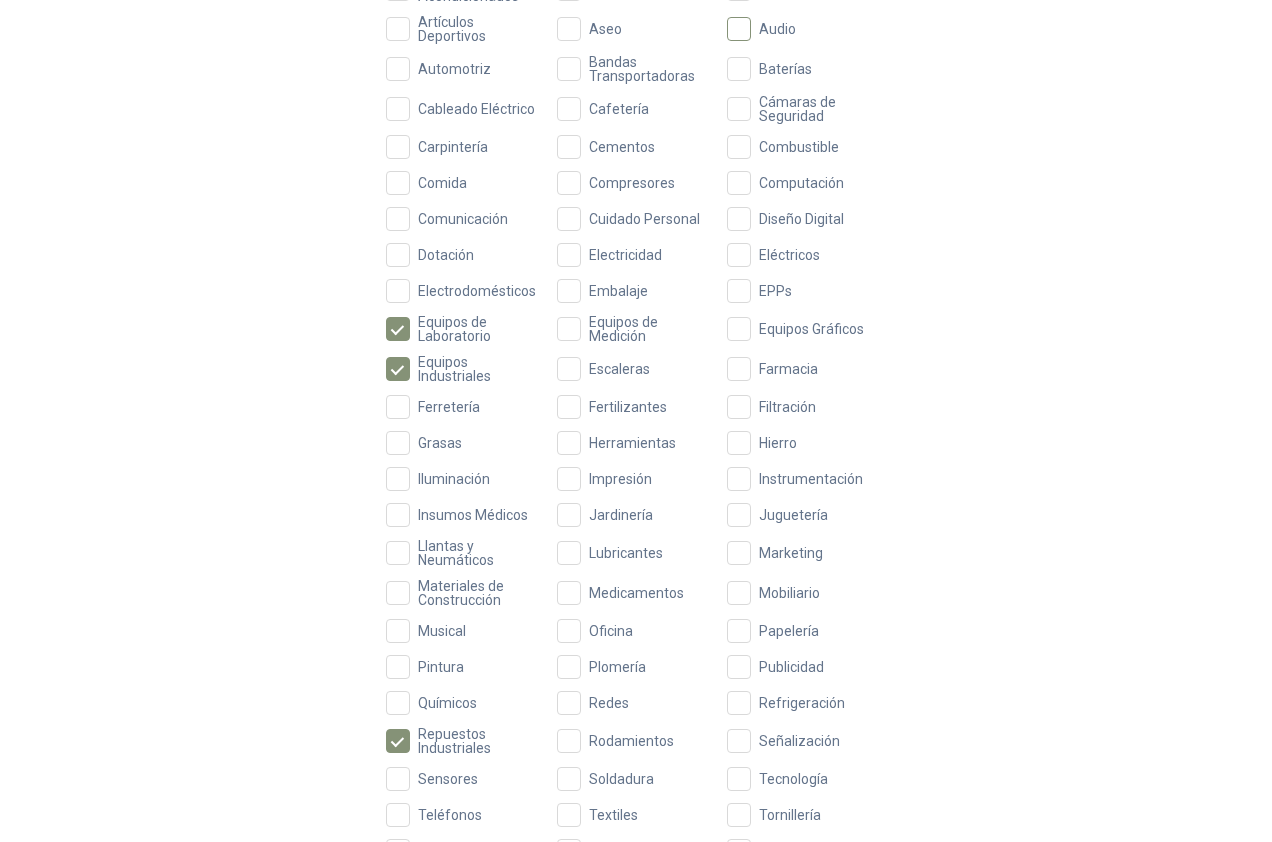 scroll, scrollTop: 349, scrollLeft: 0, axis: vertical 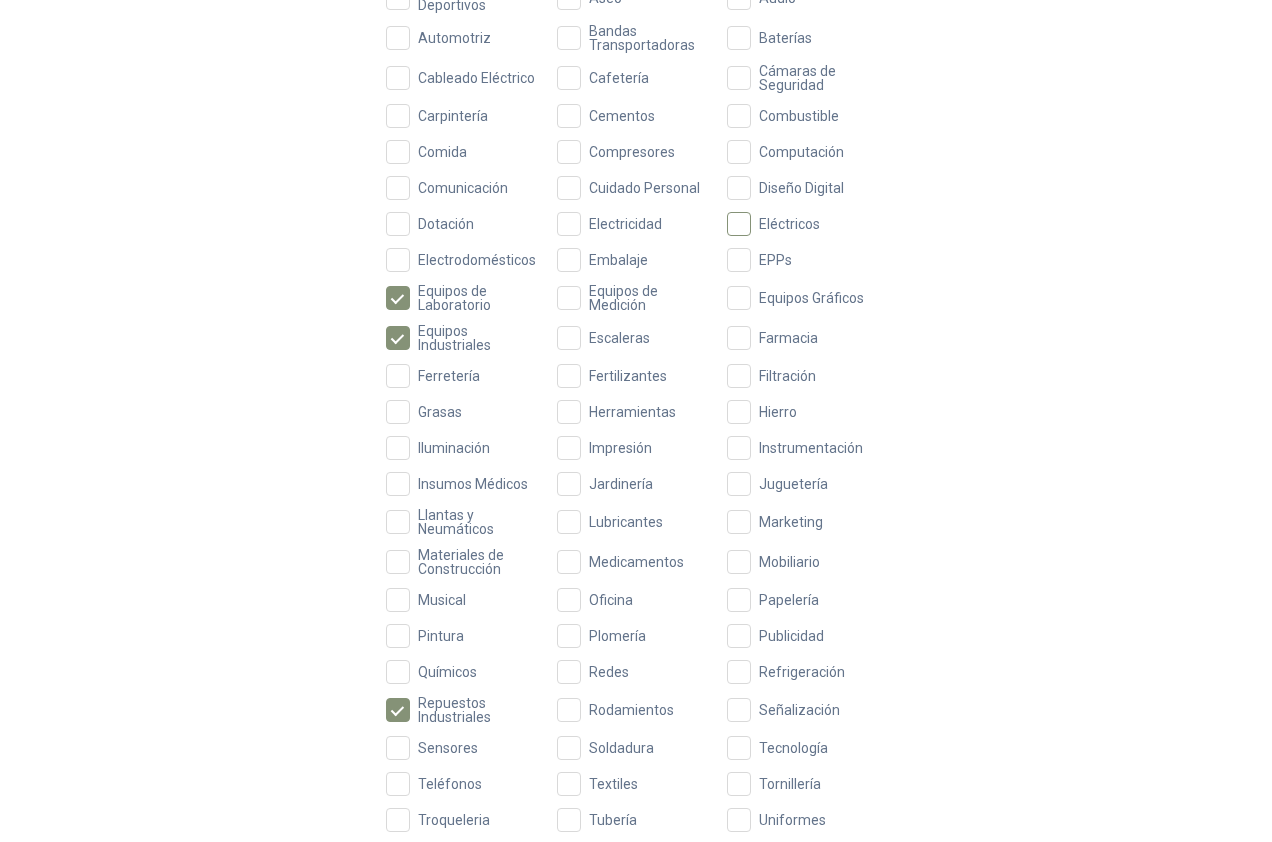 click on "Eléctricos" at bounding box center [789, 224] 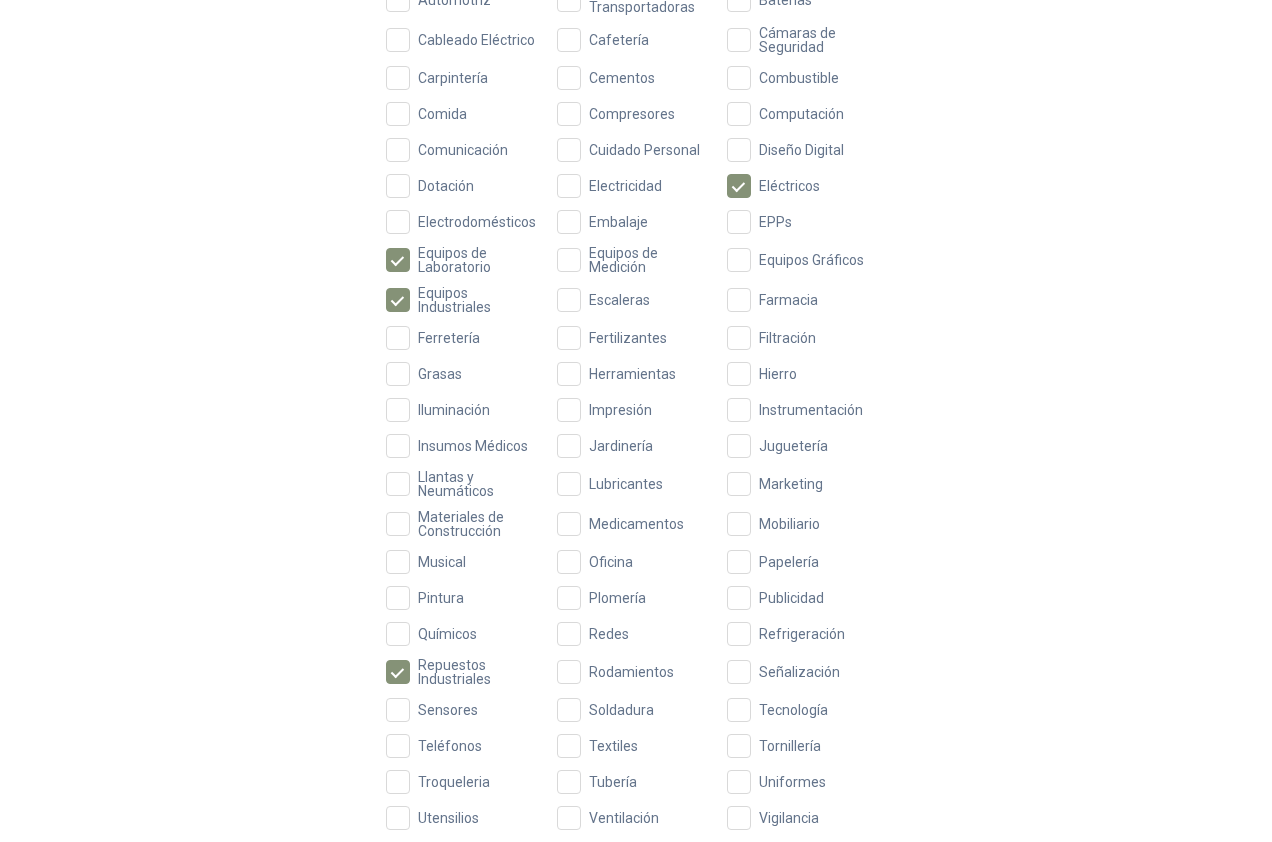 scroll, scrollTop: 449, scrollLeft: 0, axis: vertical 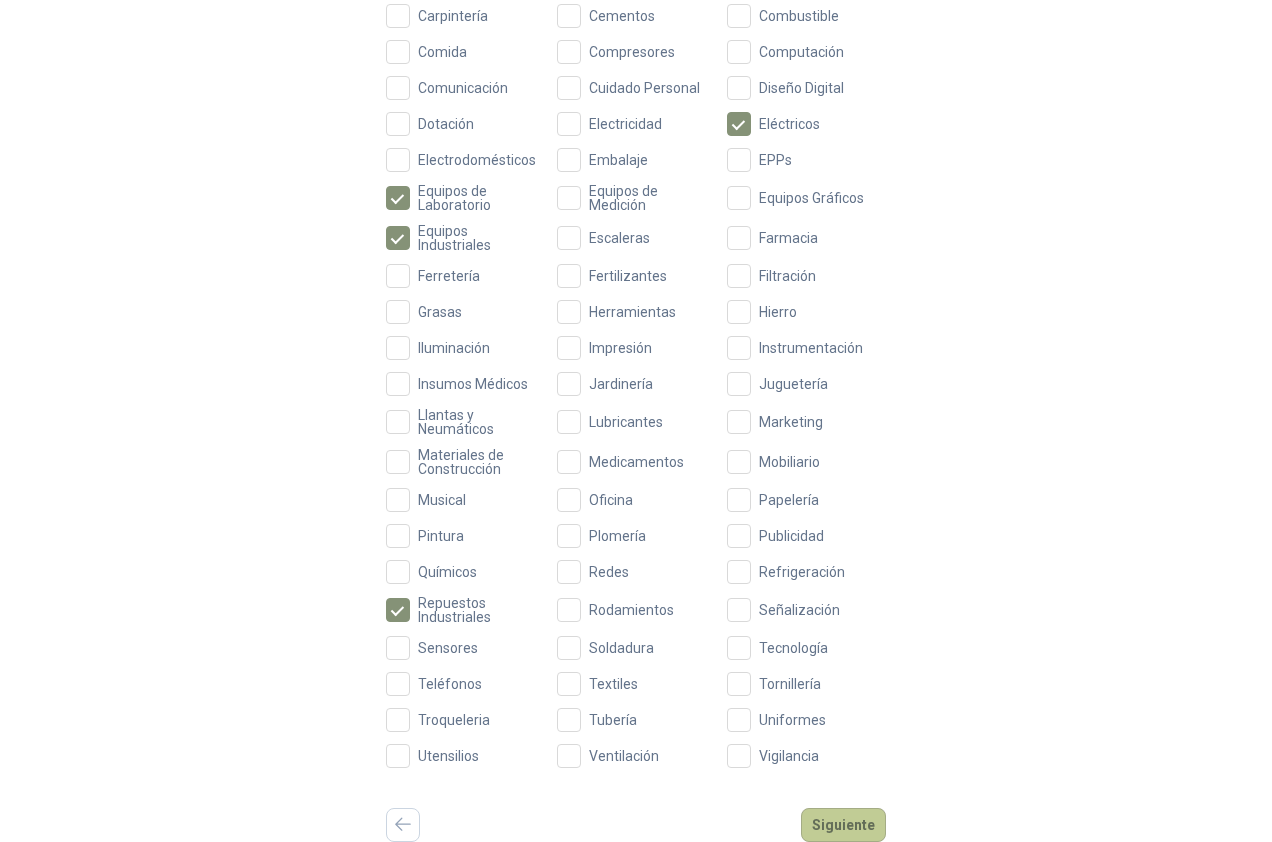 click on "Siguiente" at bounding box center [843, 825] 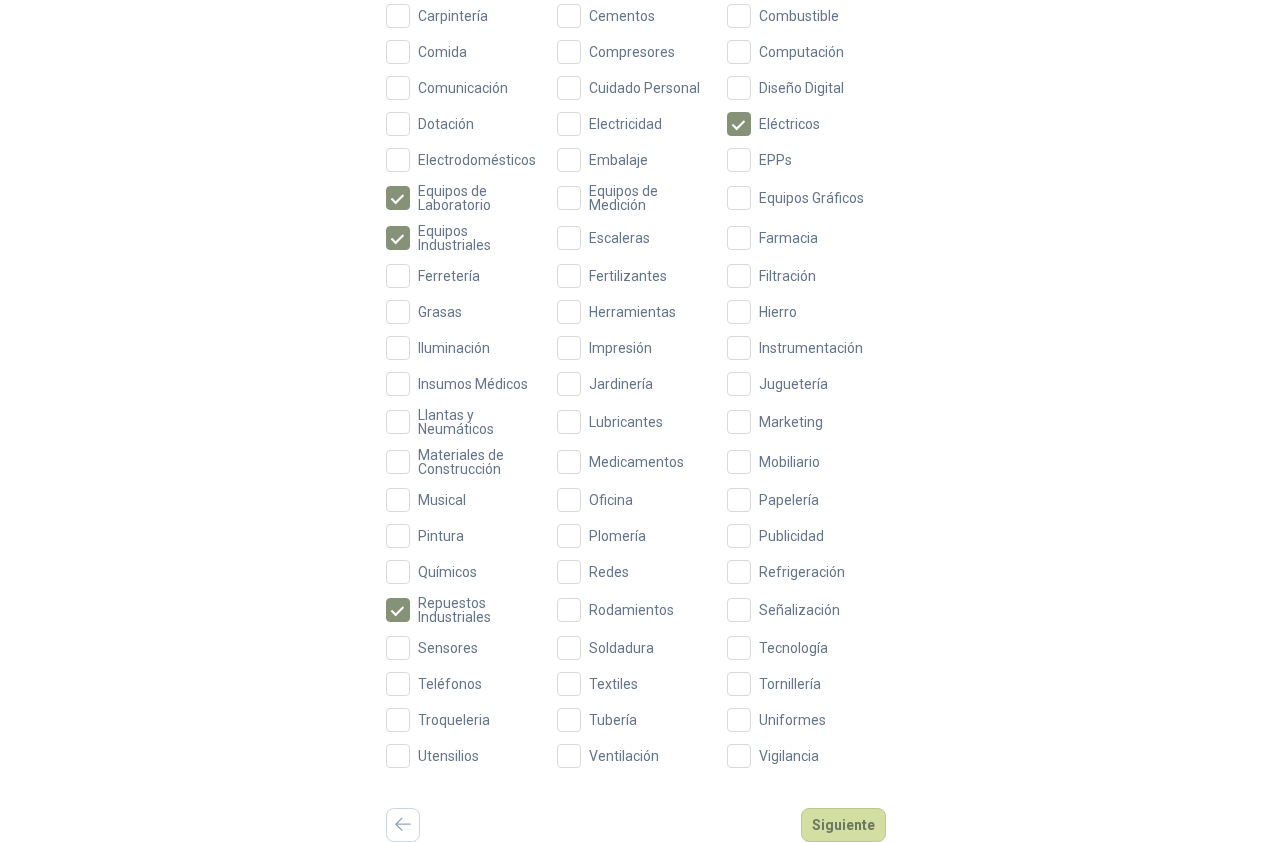 scroll, scrollTop: 0, scrollLeft: 0, axis: both 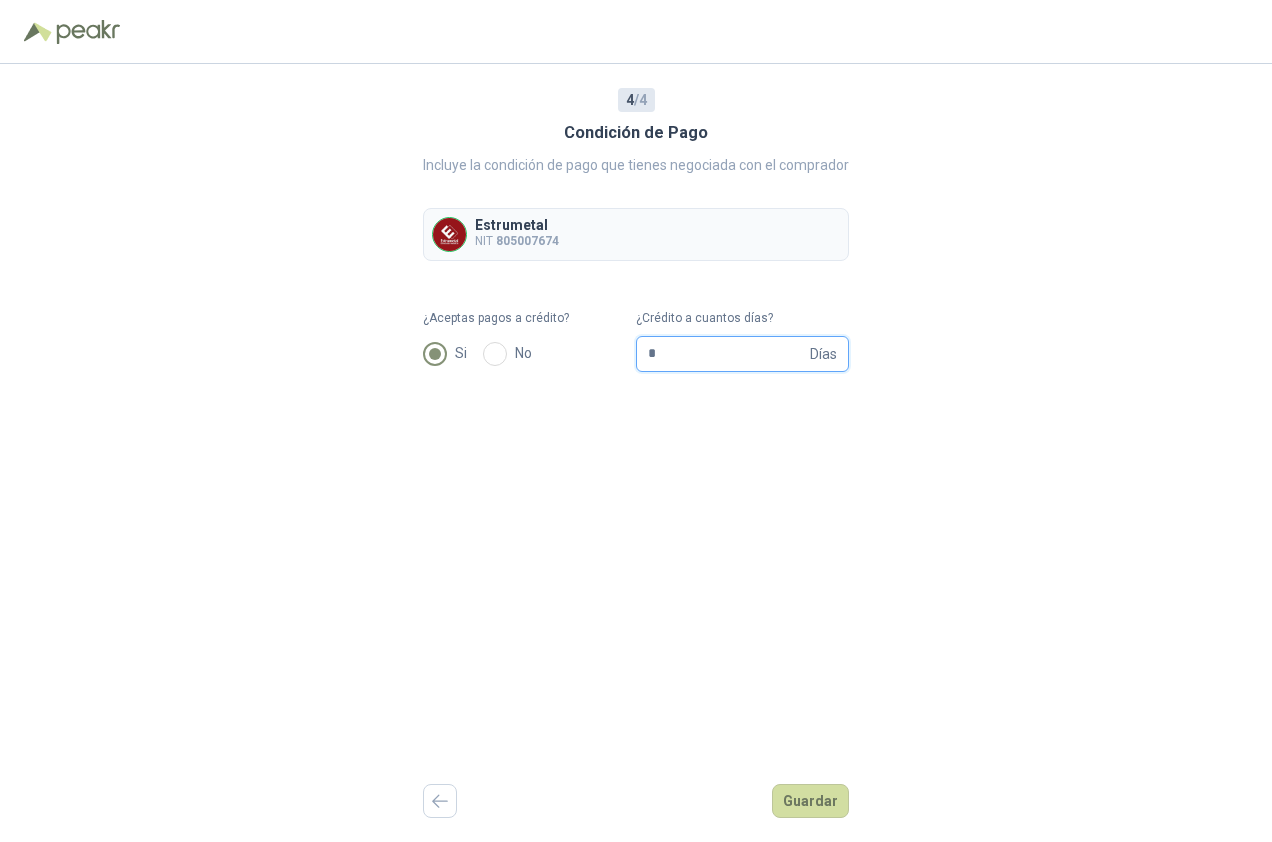 drag, startPoint x: 672, startPoint y: 357, endPoint x: 630, endPoint y: 357, distance: 42 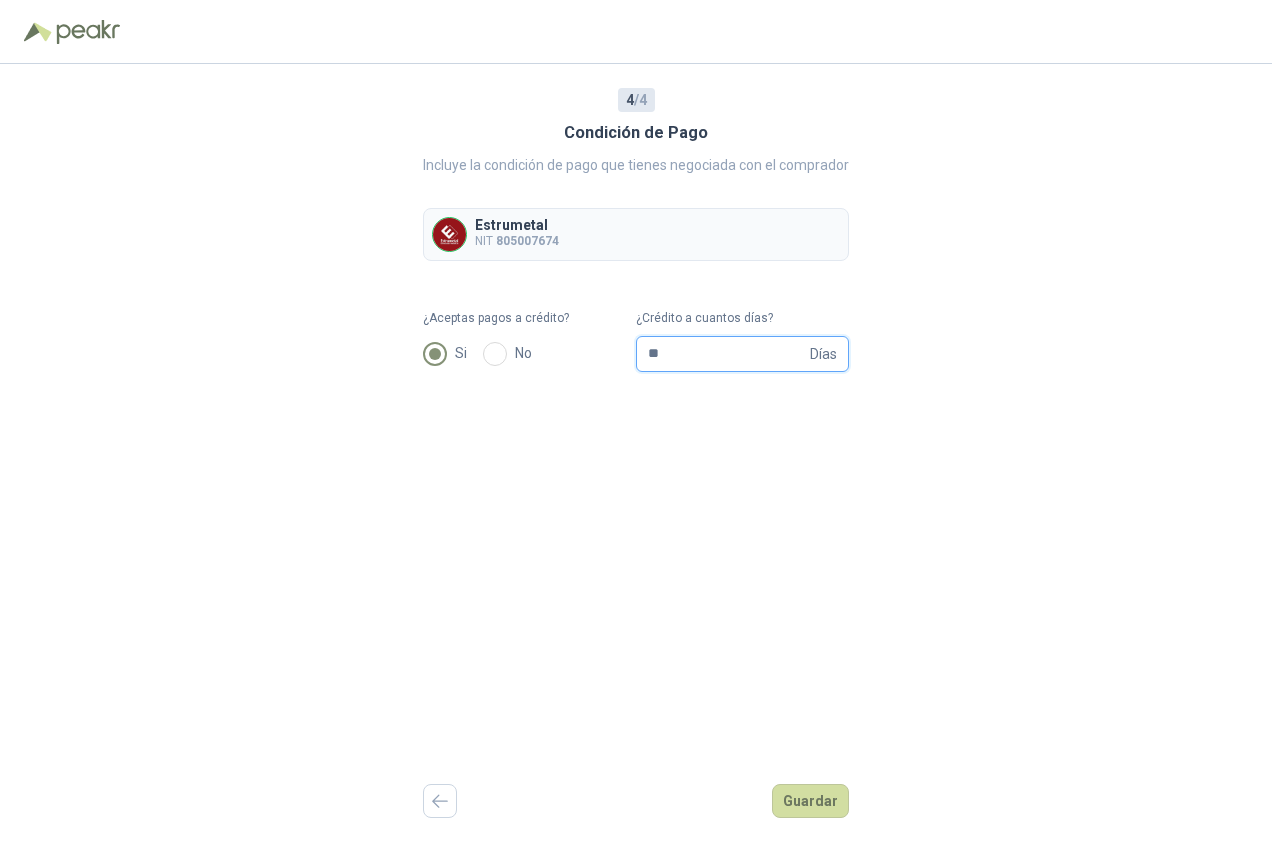 type on "**" 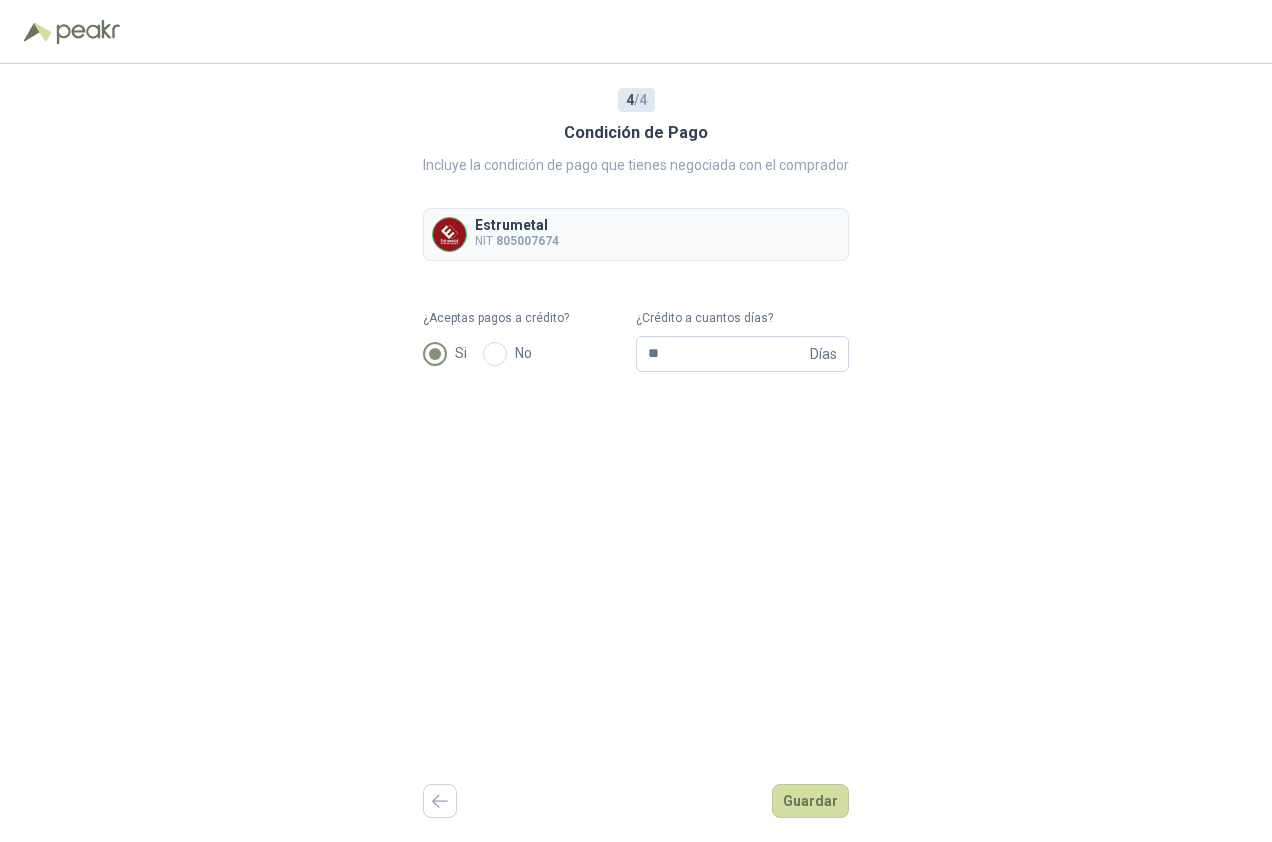 click on "4 / 4 Condición de Pago Incluye la condición de pago que tienes negociada con el comprador Estrumetal NIT   805007674 ¿Aceptas pagos a crédito? Si No ¿Crédito a cuantos días? ** Días Guardar" at bounding box center (636, 453) 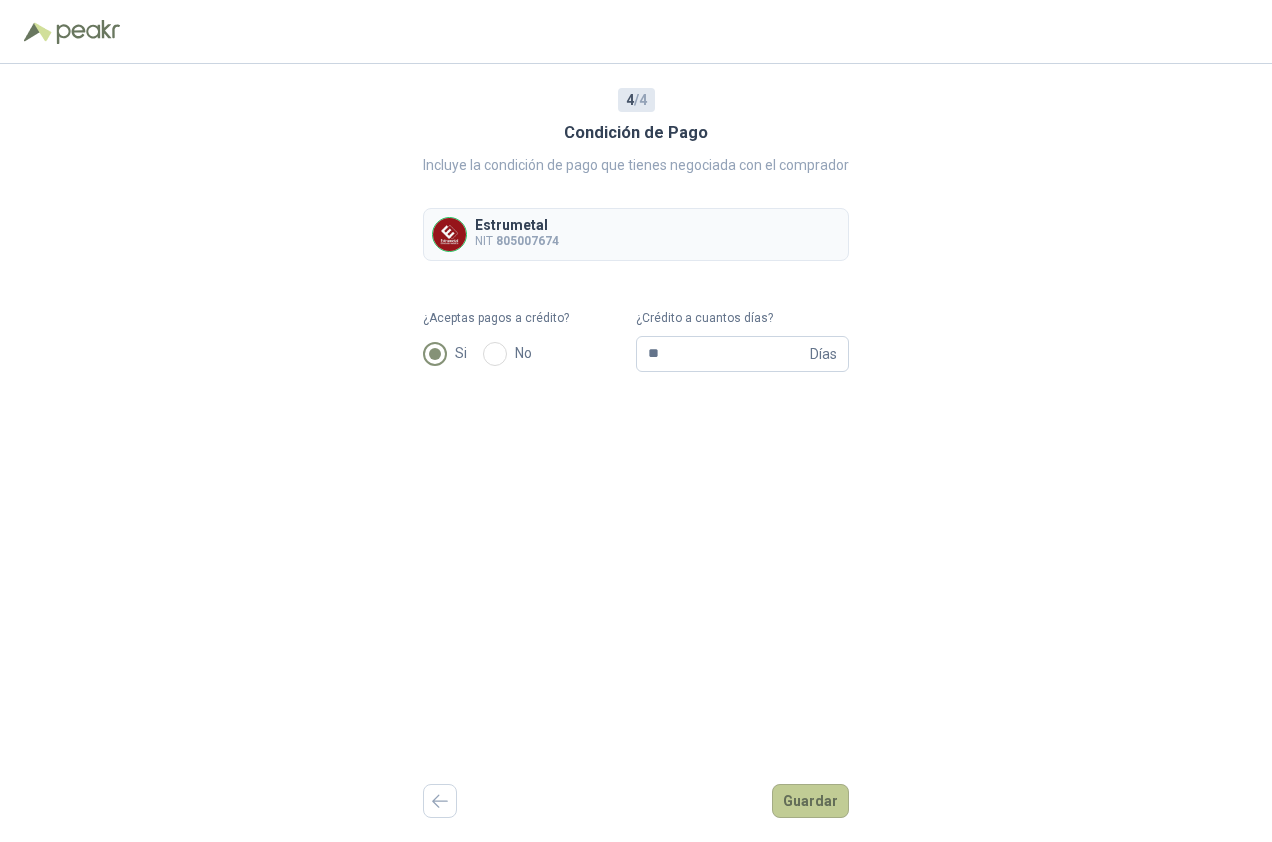 click on "Guardar" at bounding box center [810, 801] 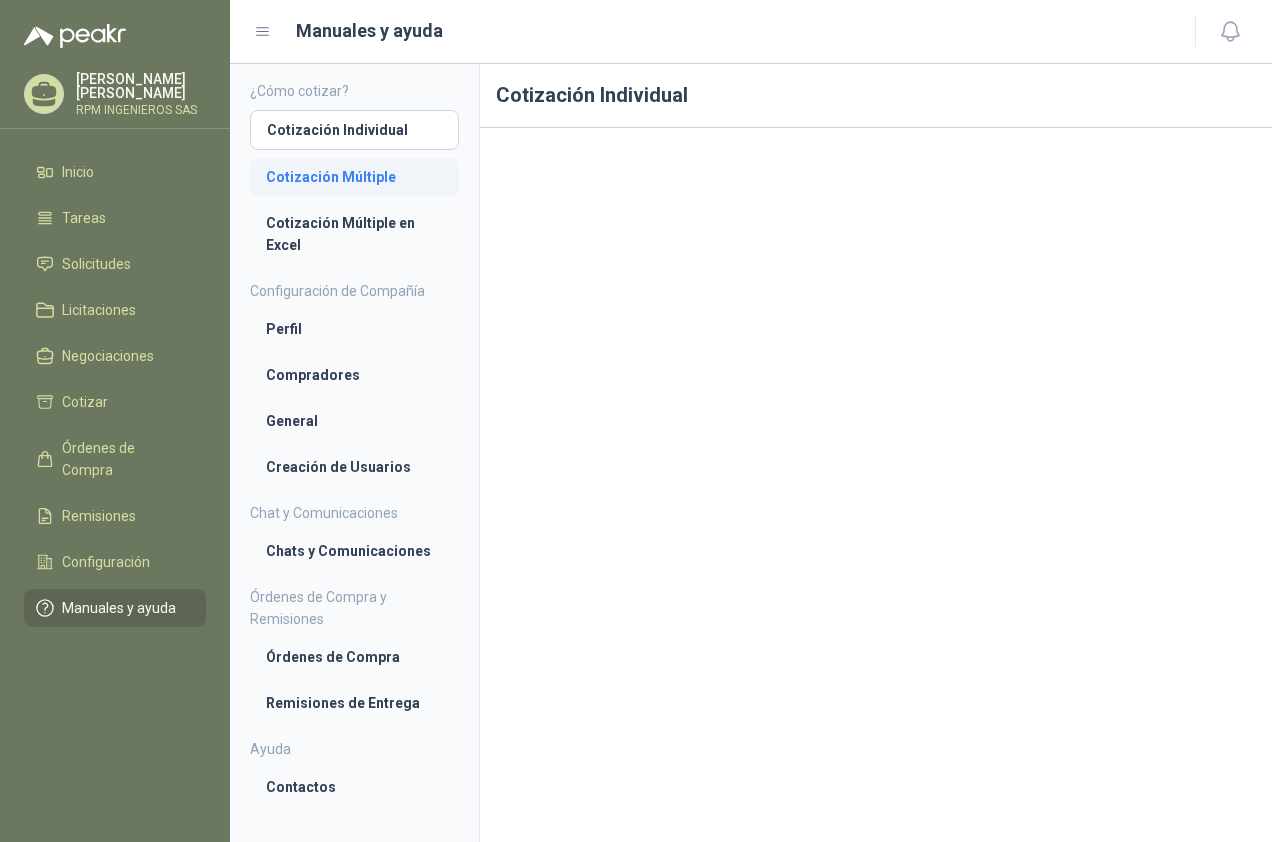 click on "Cotización Múltiple" at bounding box center (354, 177) 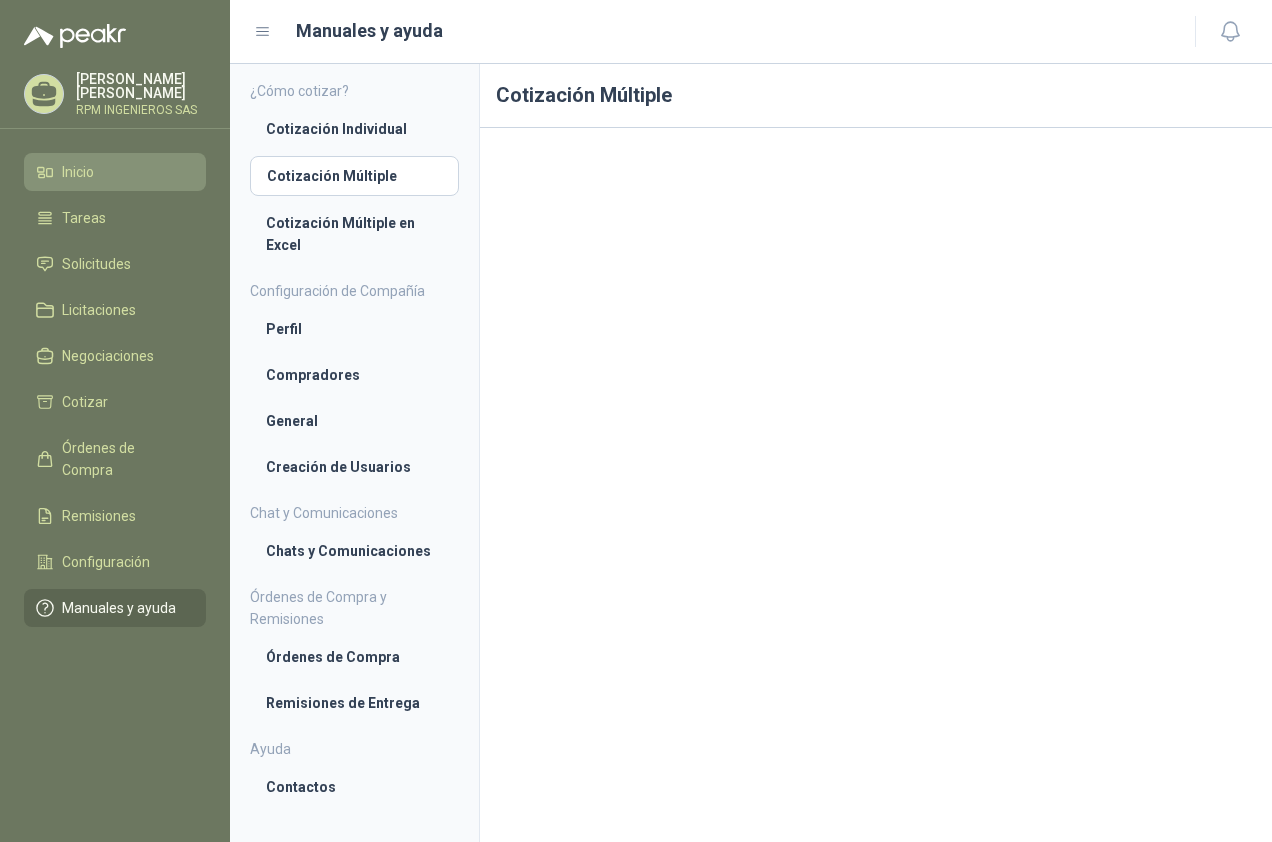 click on "Inicio" at bounding box center (115, 172) 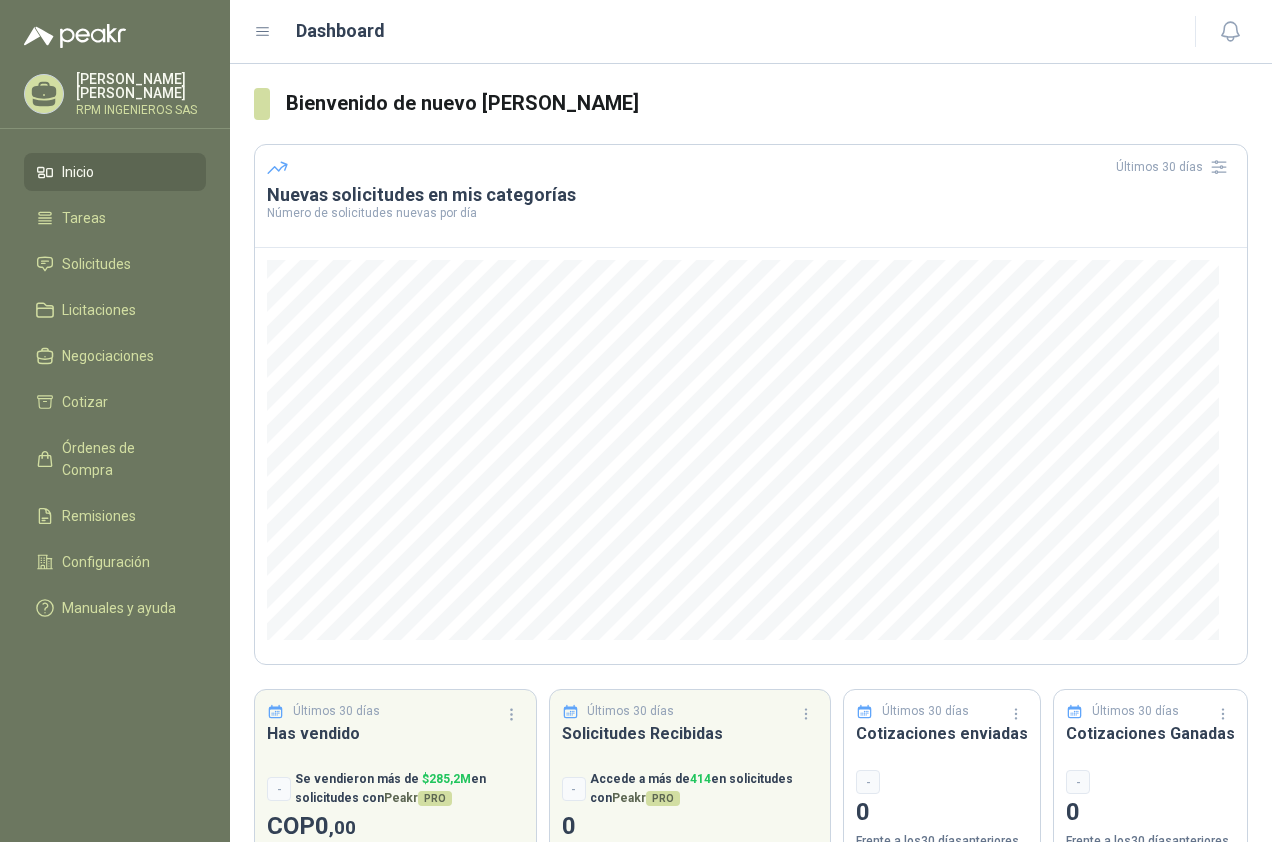 scroll, scrollTop: 59, scrollLeft: 0, axis: vertical 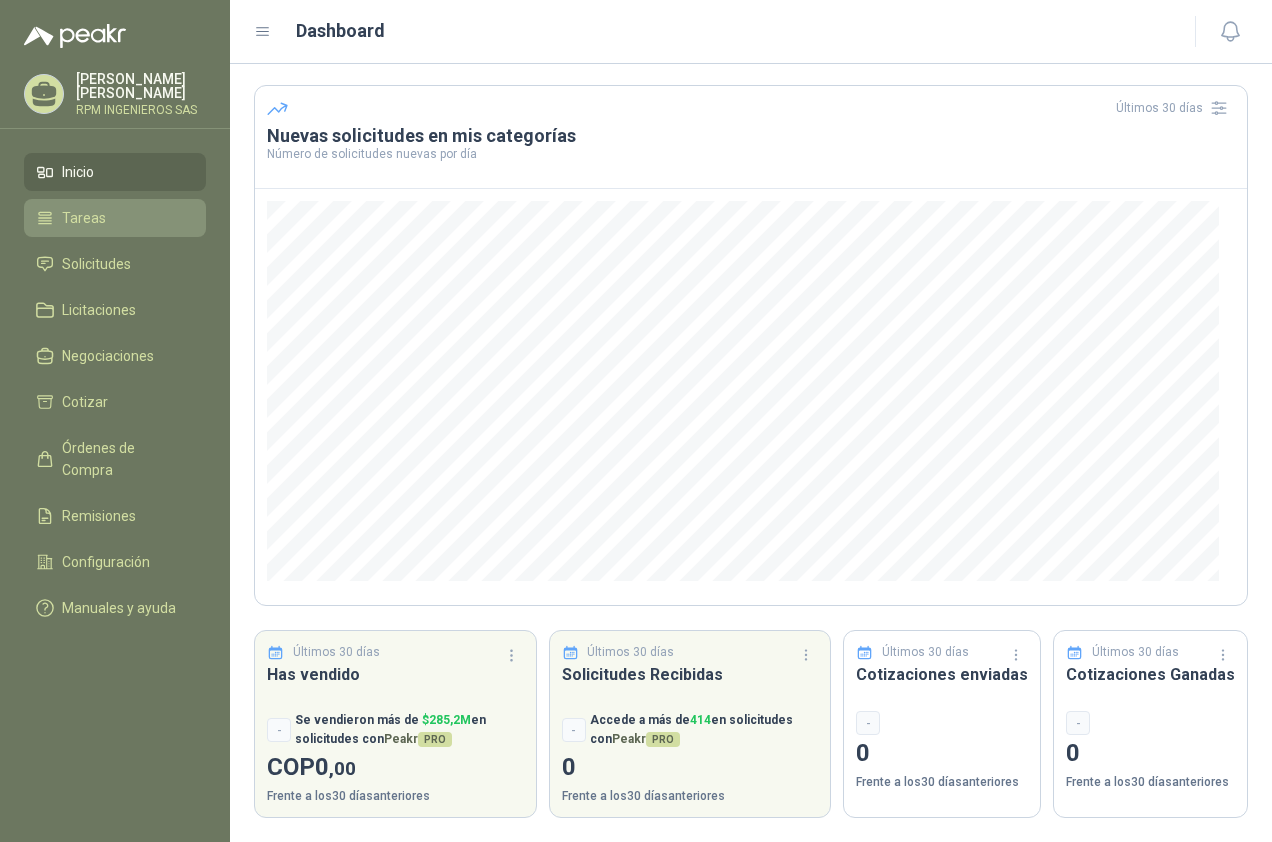 click on "Tareas" at bounding box center [84, 218] 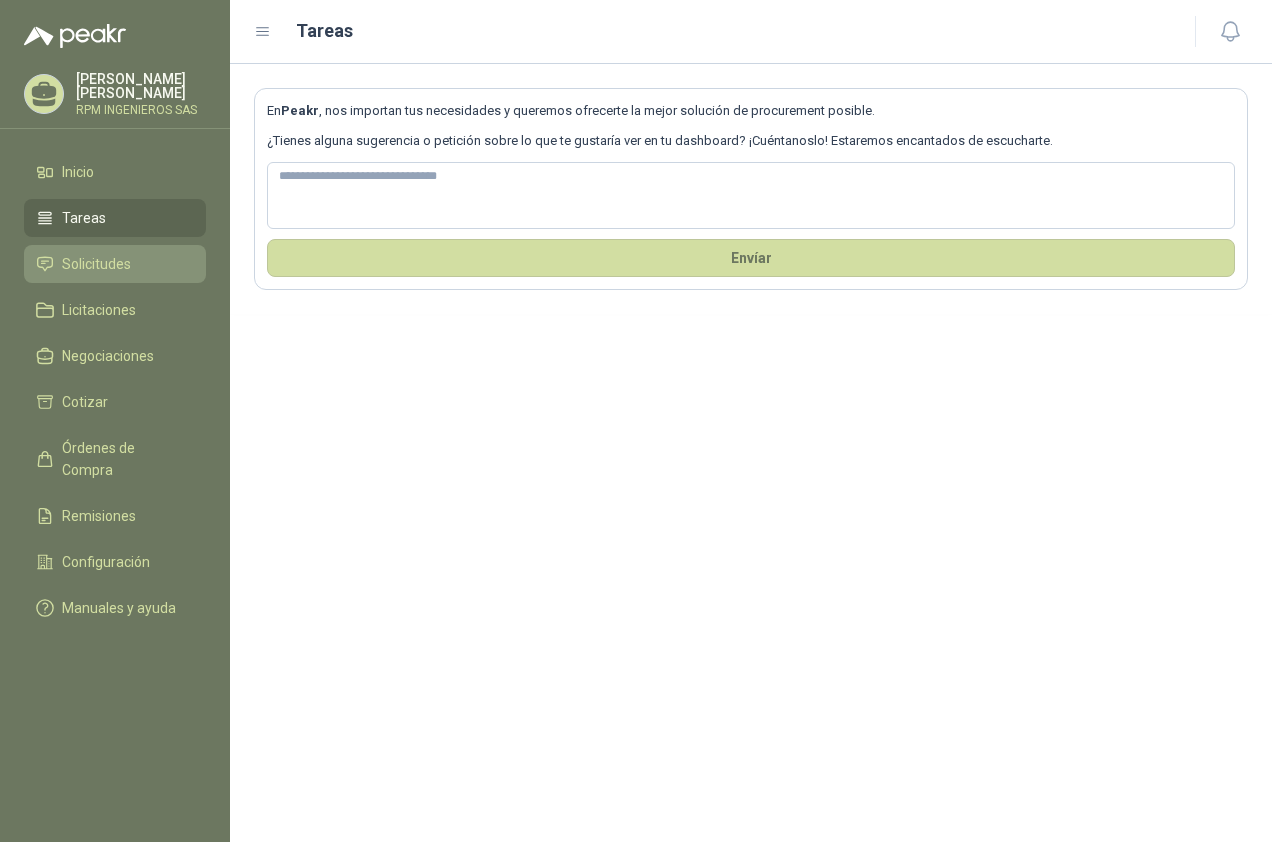 click on "Solicitudes" at bounding box center [96, 264] 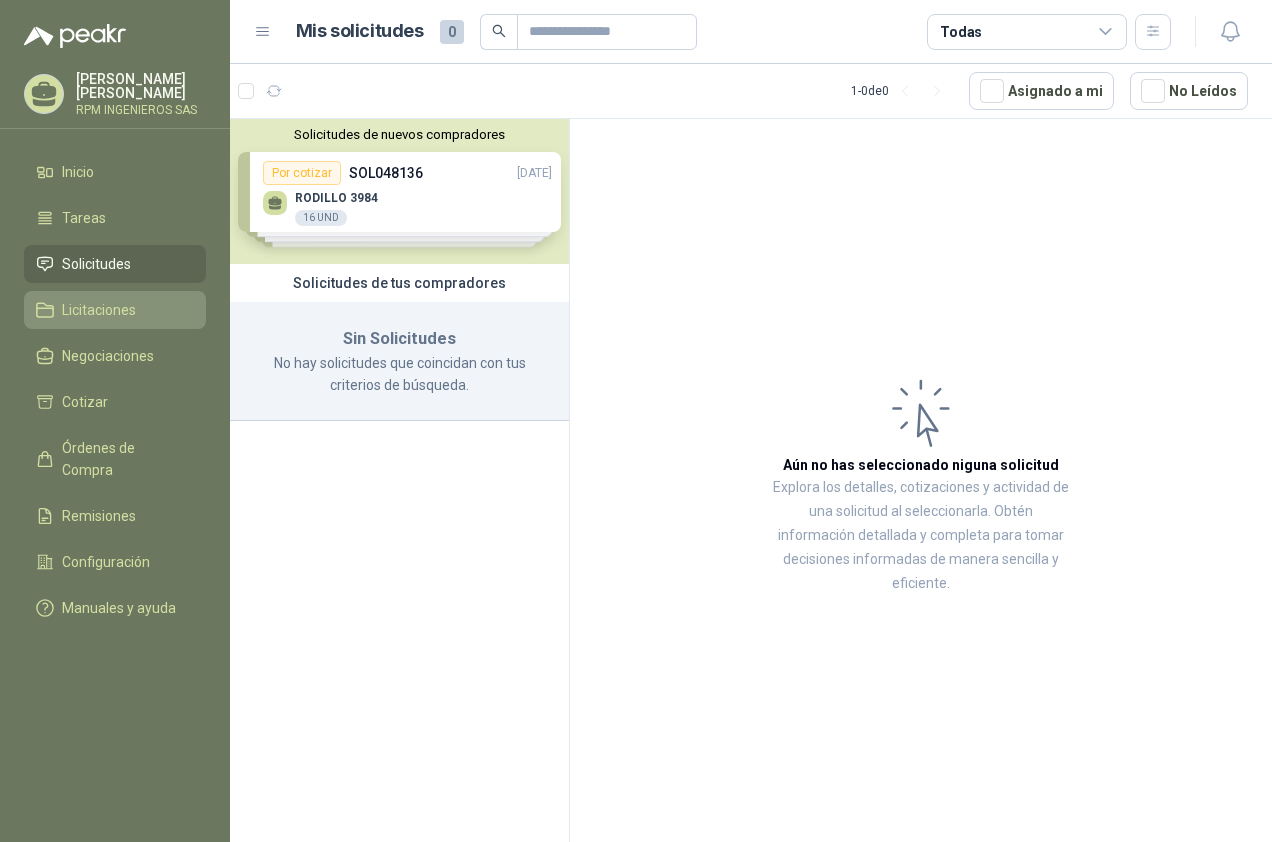 click on "Licitaciones" at bounding box center [115, 310] 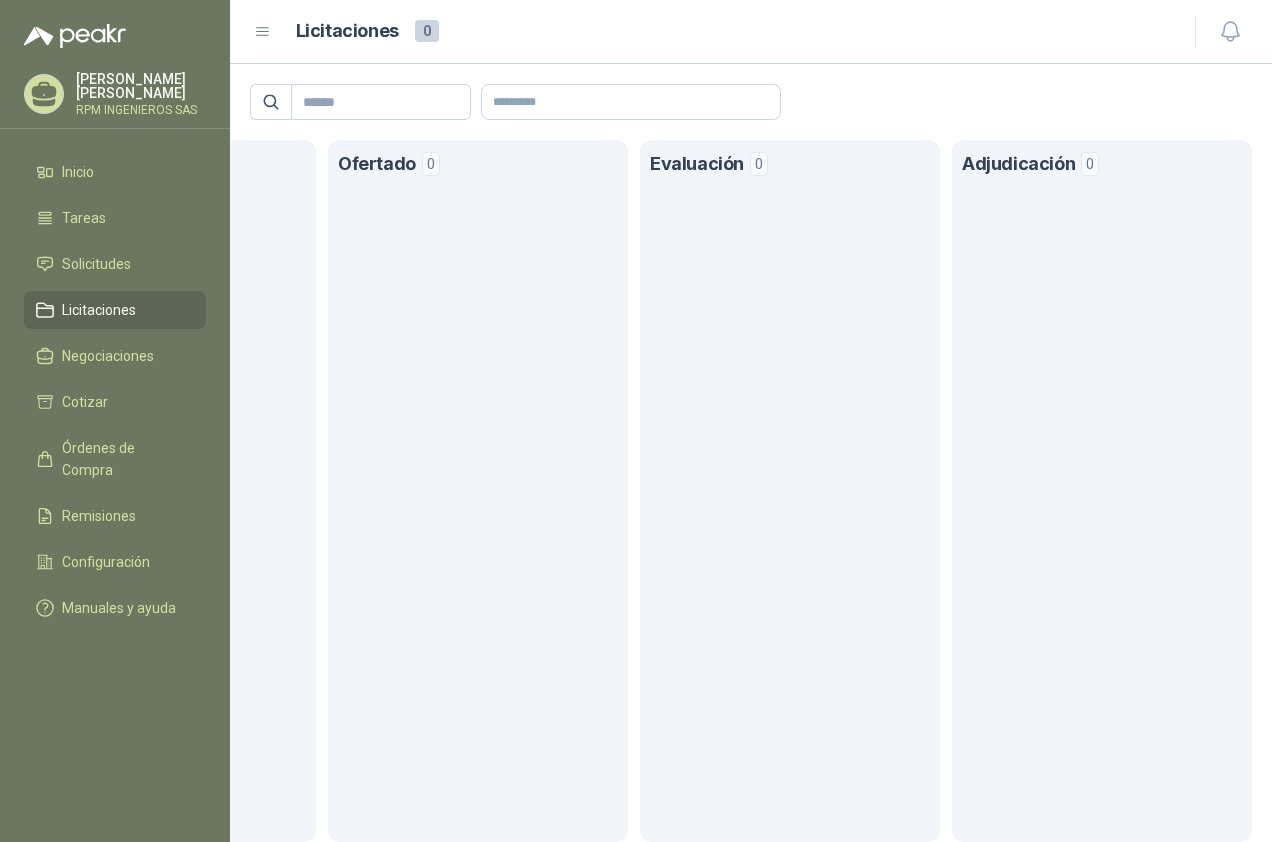 scroll, scrollTop: 0, scrollLeft: 0, axis: both 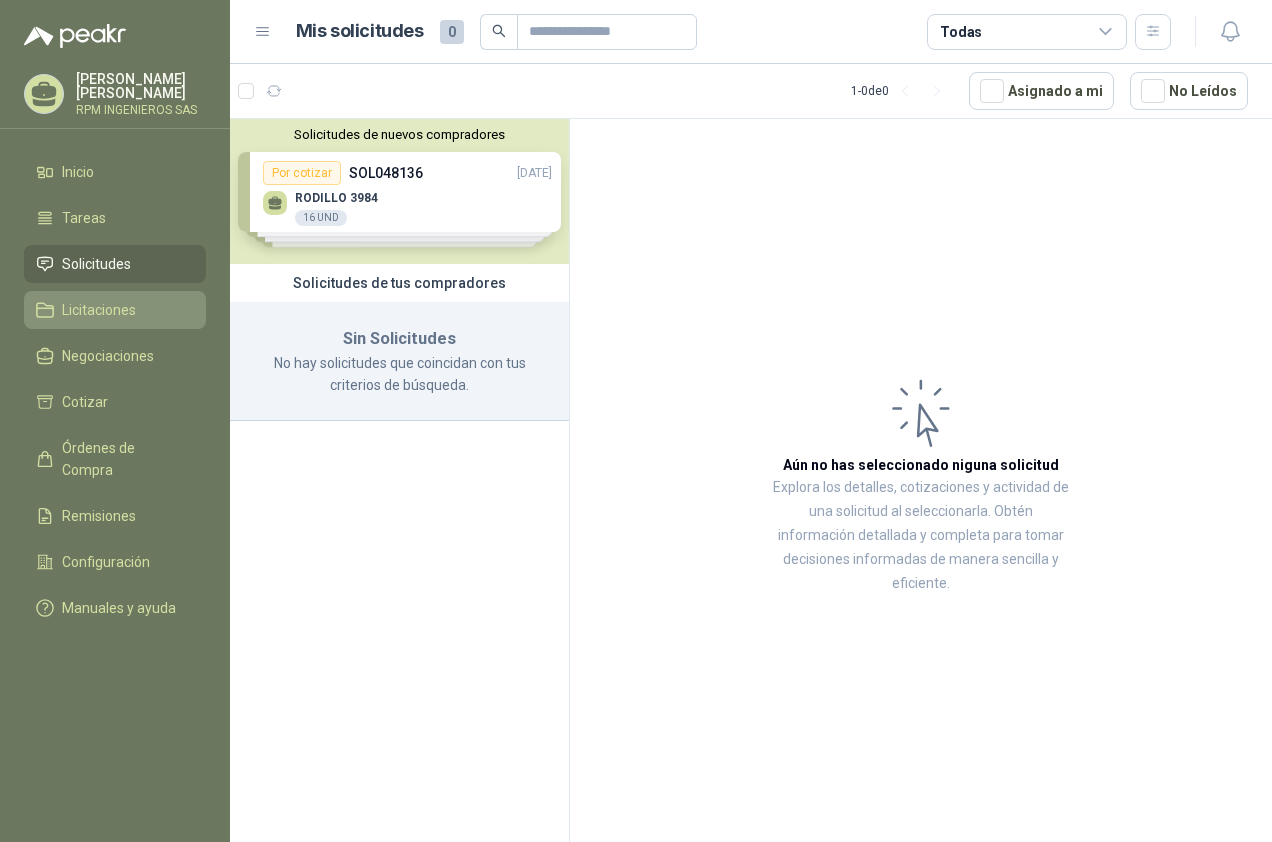 click on "Licitaciones" at bounding box center (99, 310) 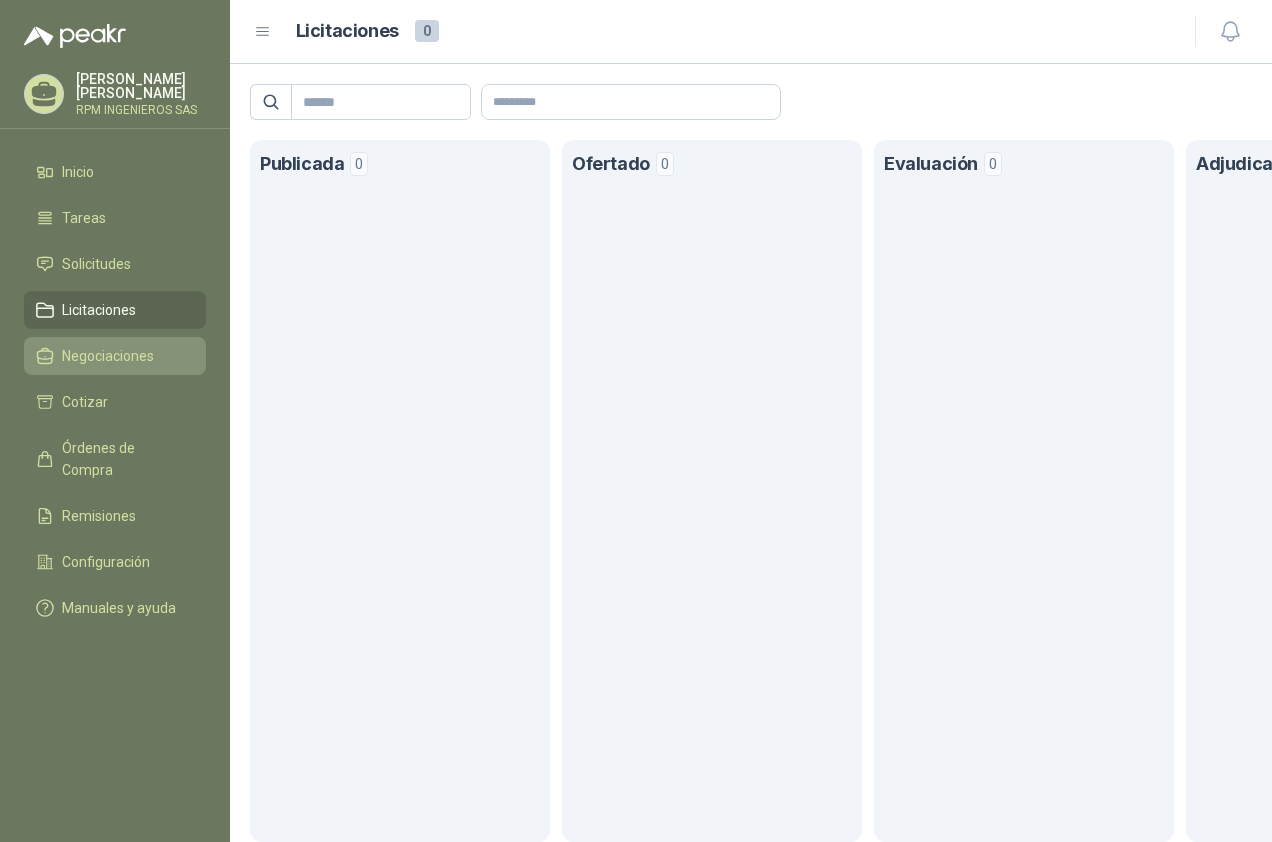 click on "Negociaciones" at bounding box center (108, 356) 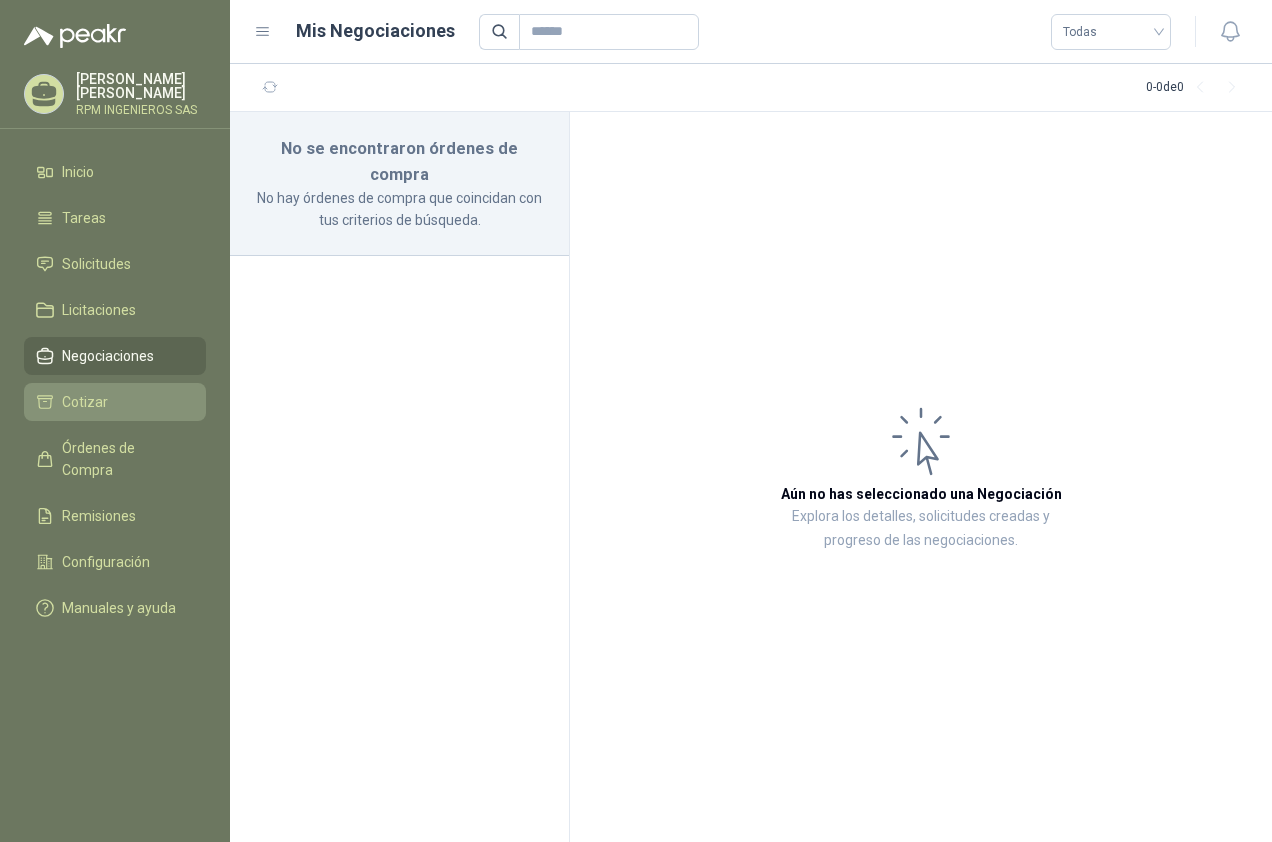 click on "Cotizar" at bounding box center [85, 402] 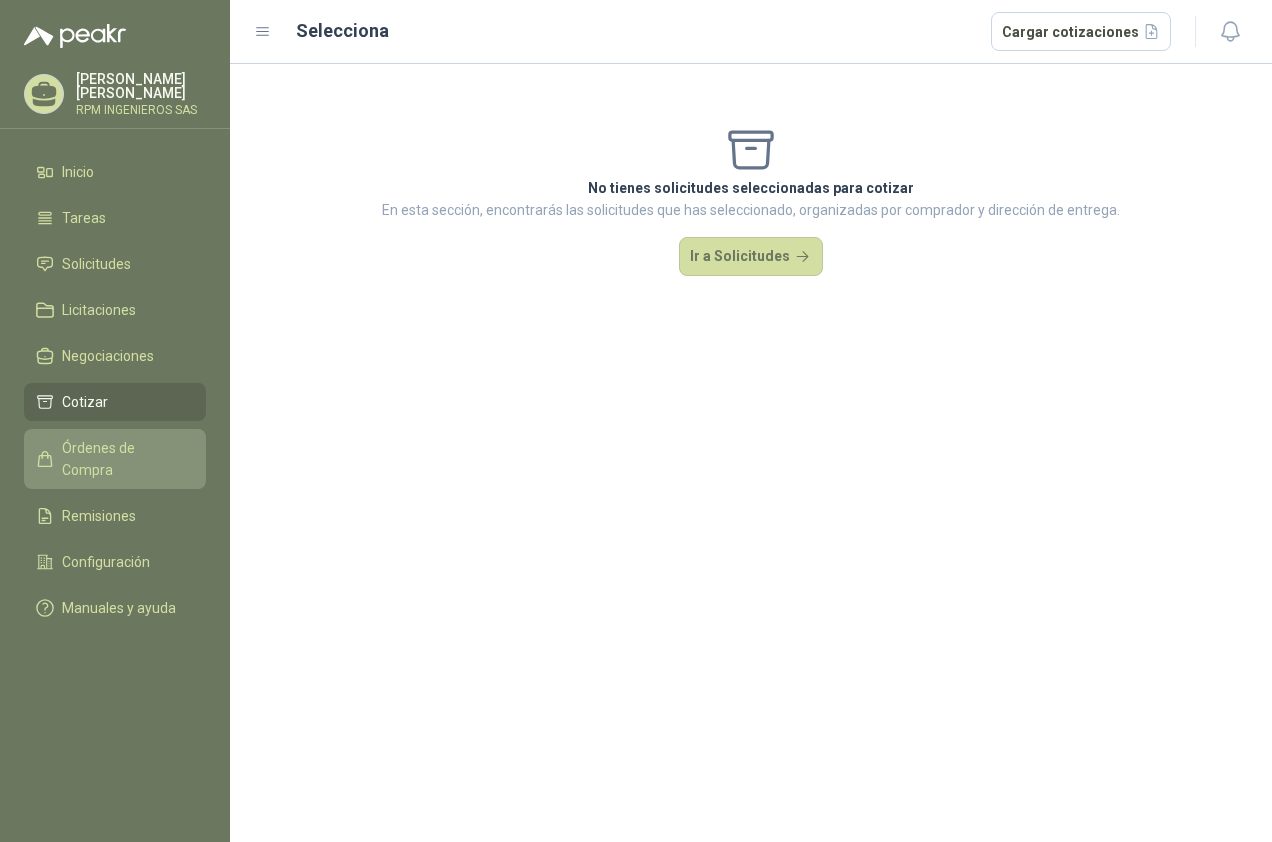 click on "Órdenes de Compra" at bounding box center (124, 459) 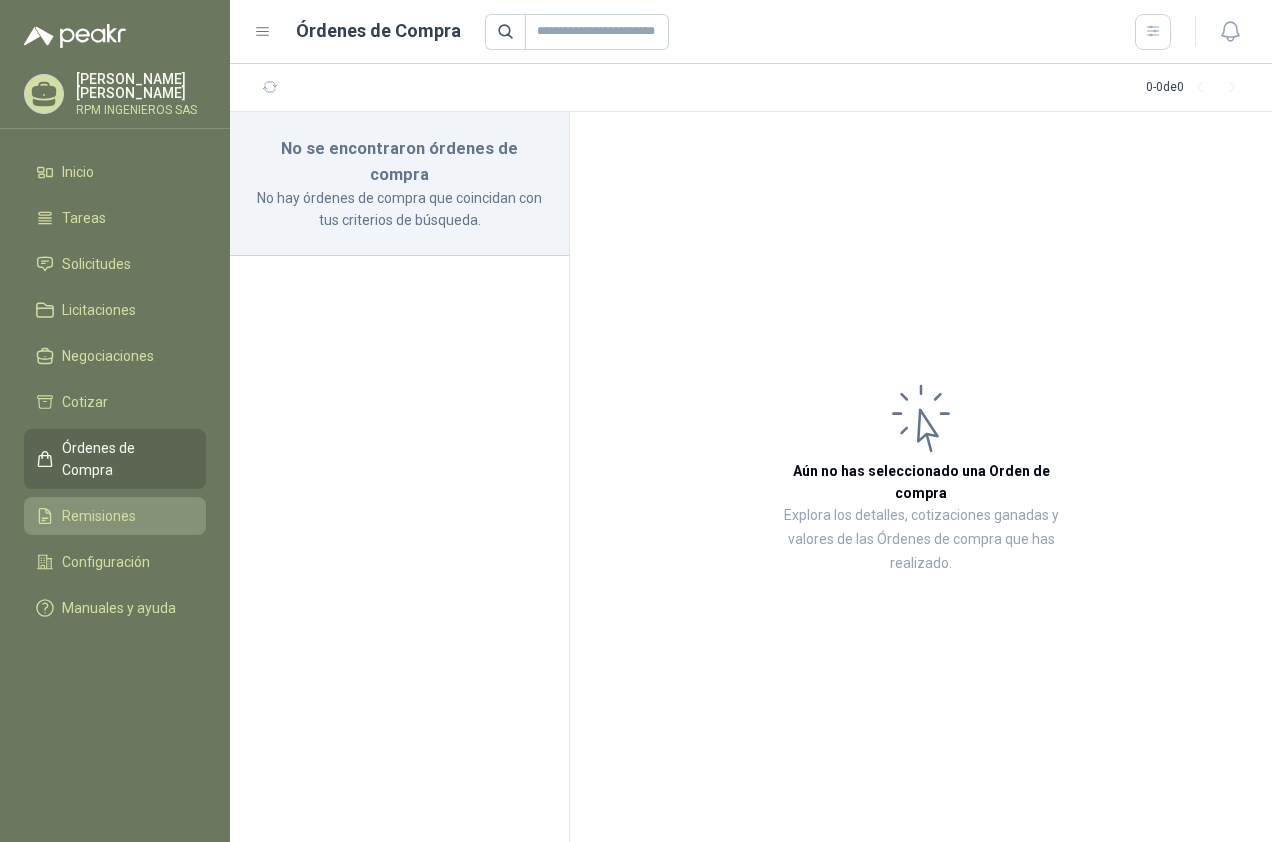 click on "Remisiones" at bounding box center [99, 516] 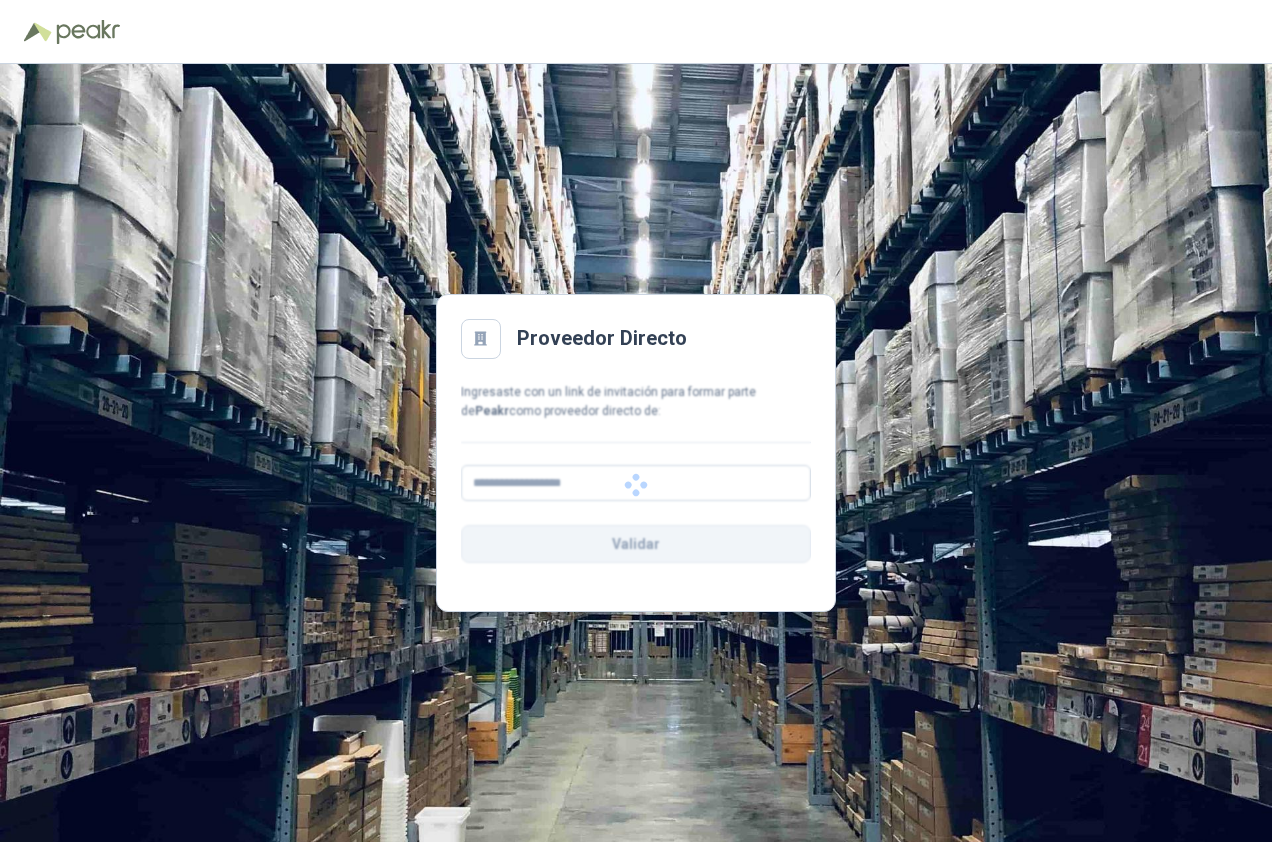 scroll, scrollTop: 0, scrollLeft: 0, axis: both 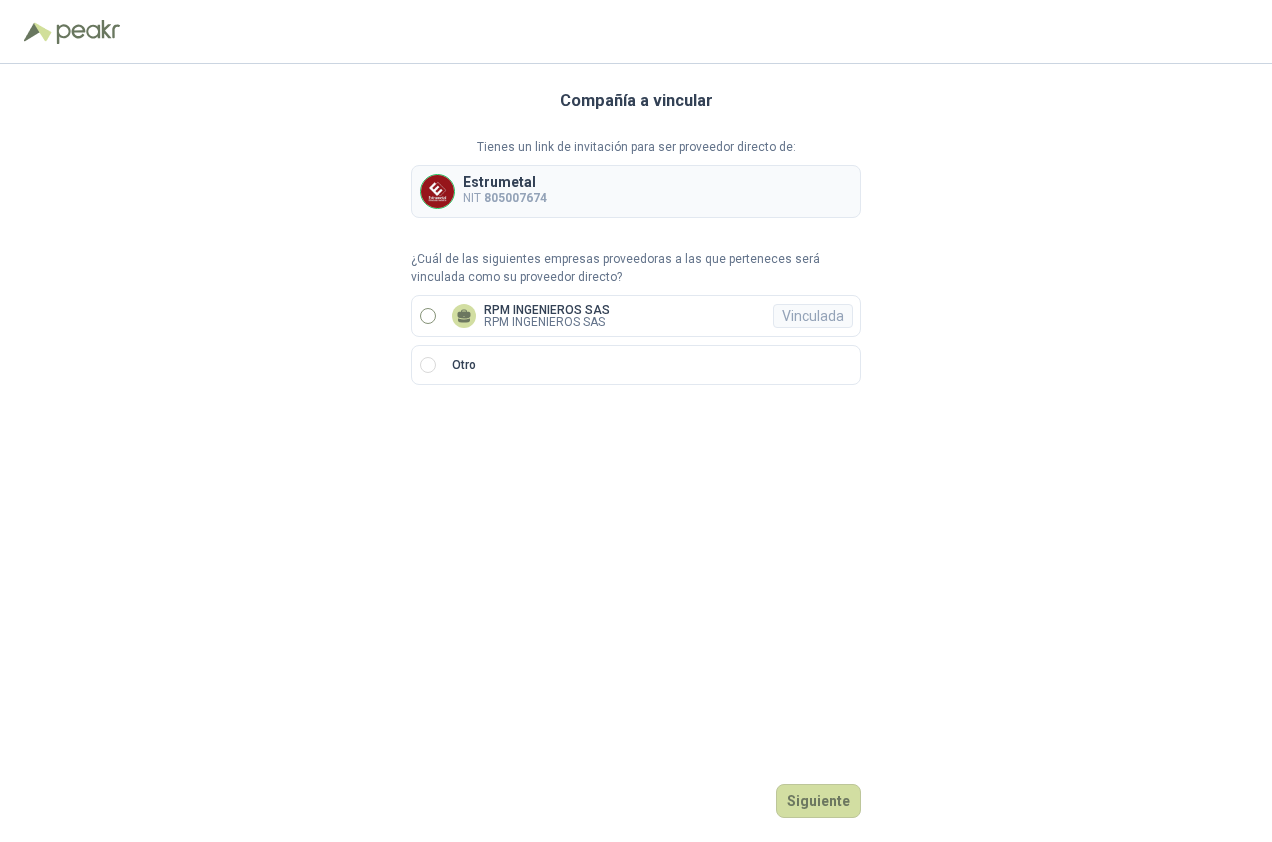 click on "RPM INGENIEROS SAS RPM INGENIEROS SAS Vinculada" at bounding box center [636, 316] 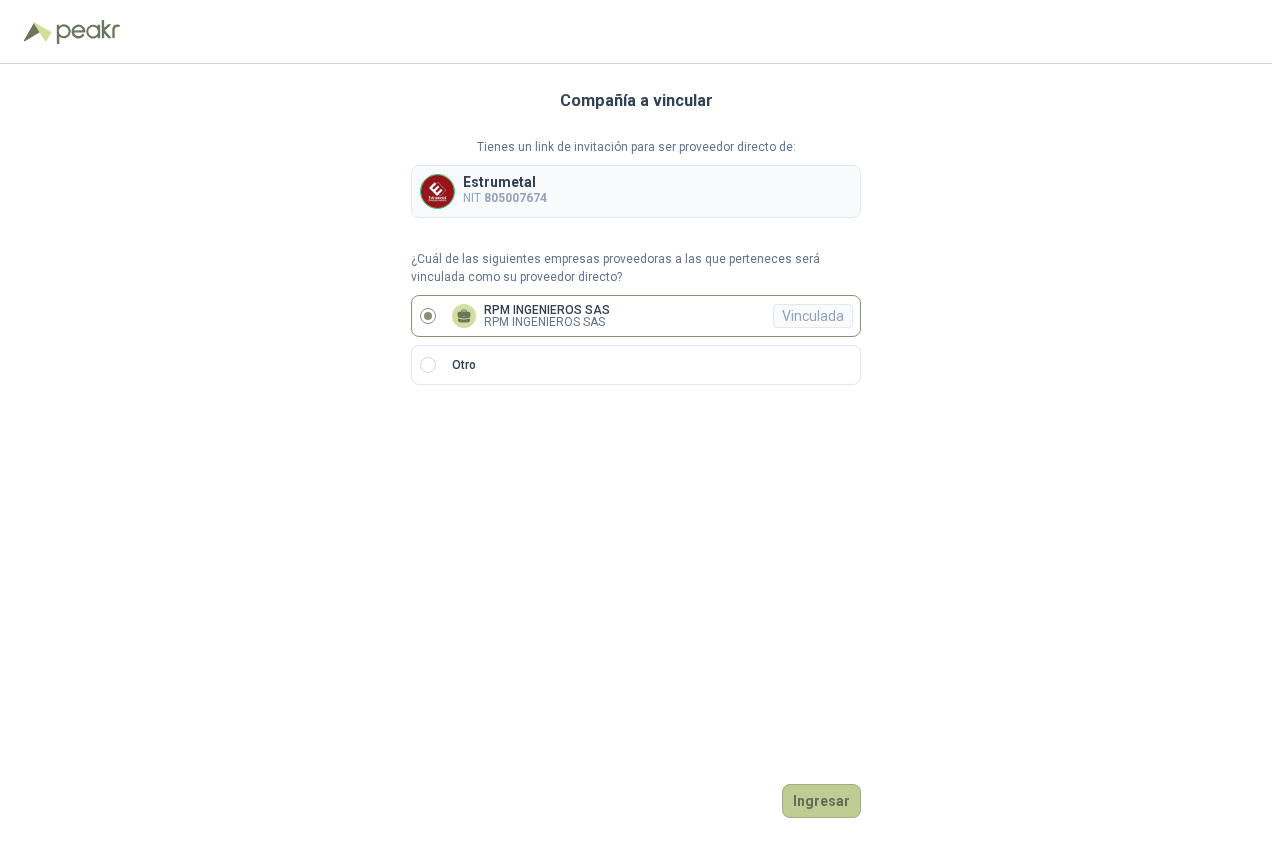 click on "Ingresar" at bounding box center [821, 801] 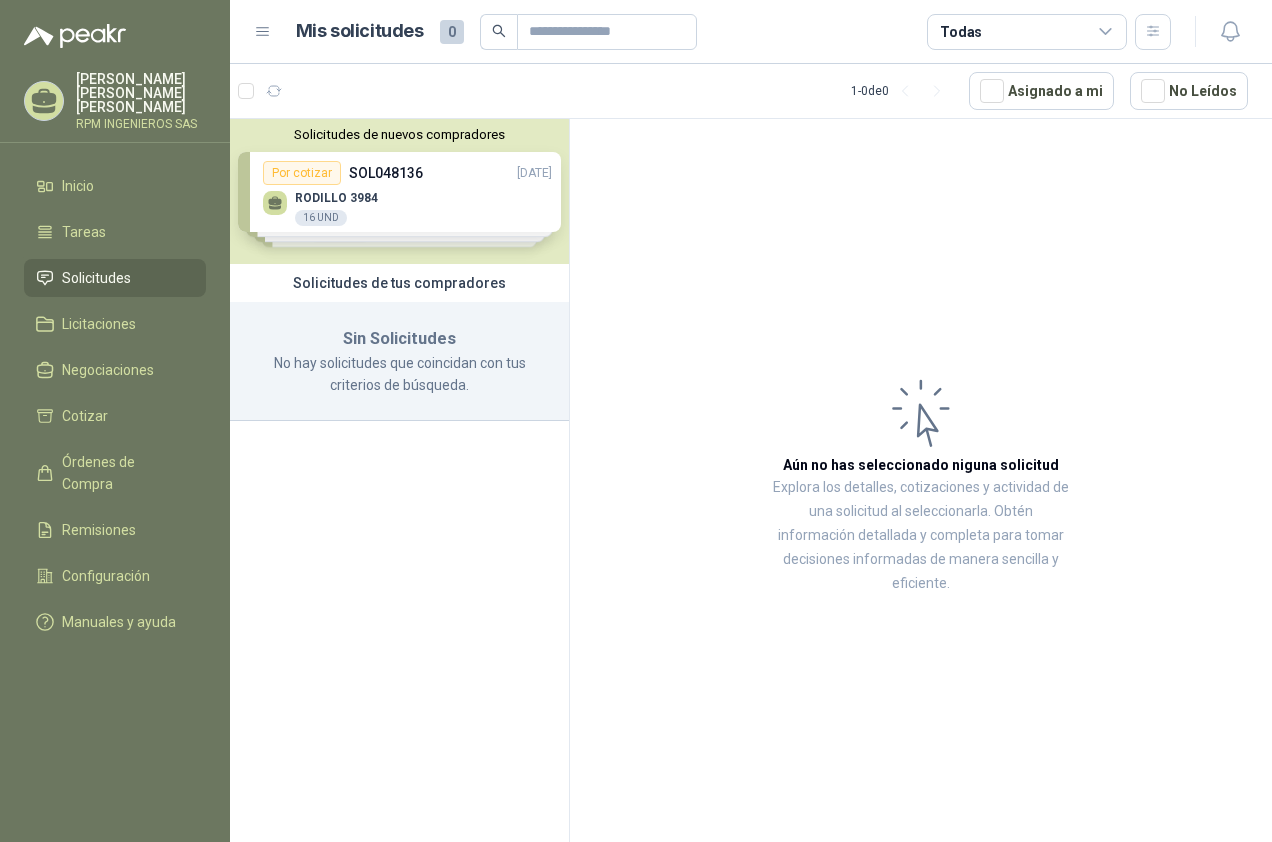 click on "[PERSON_NAME] [PERSON_NAME]" at bounding box center [141, 93] 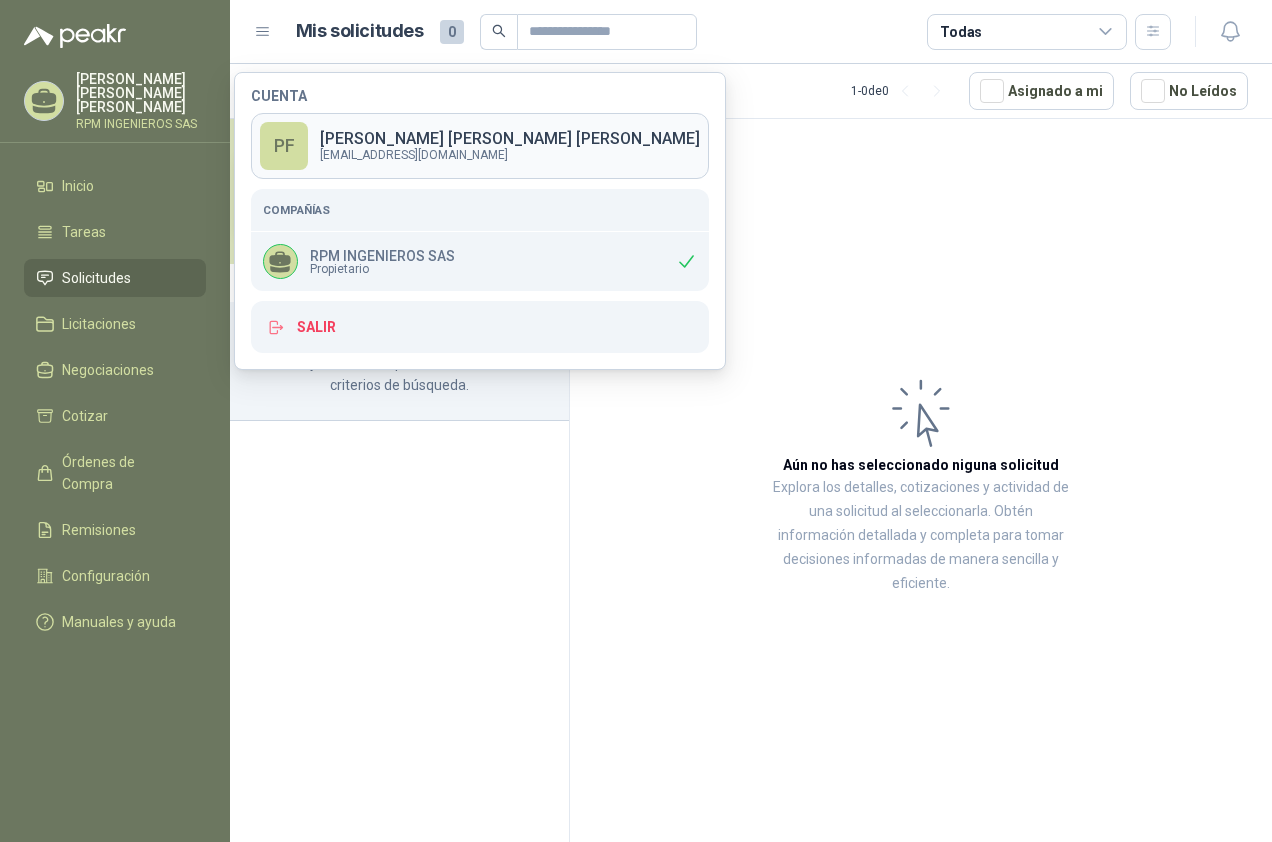 click on "[PERSON_NAME] [PERSON_NAME]" at bounding box center [510, 139] 